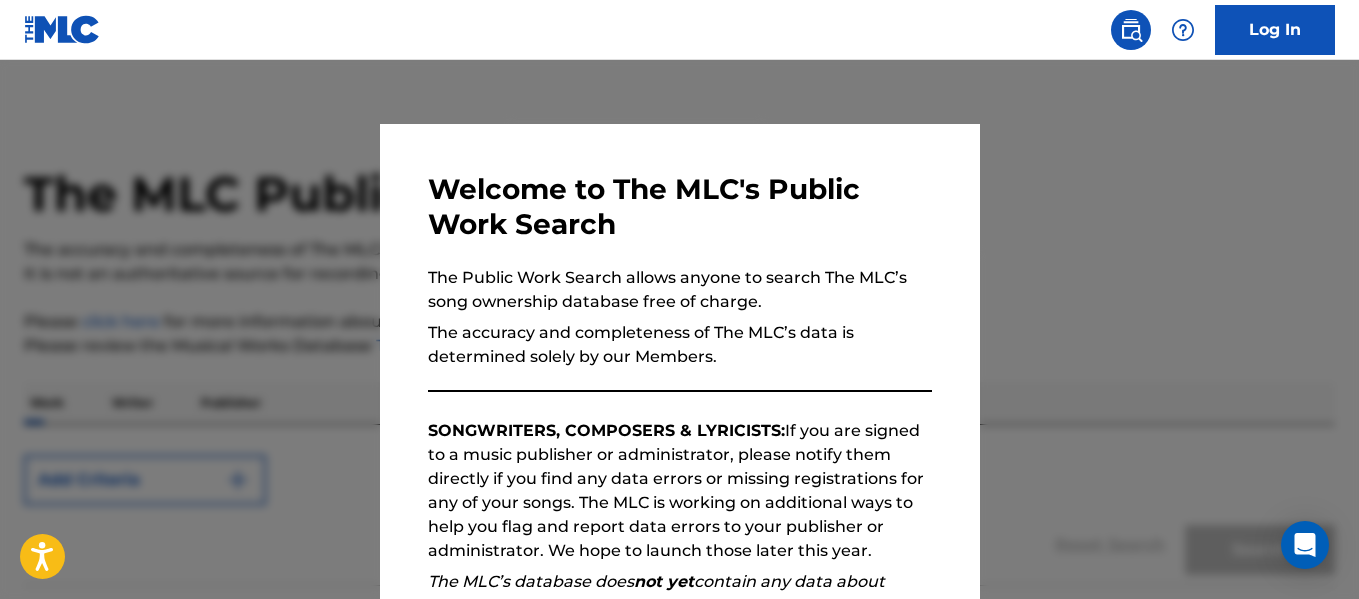 scroll, scrollTop: 0, scrollLeft: 0, axis: both 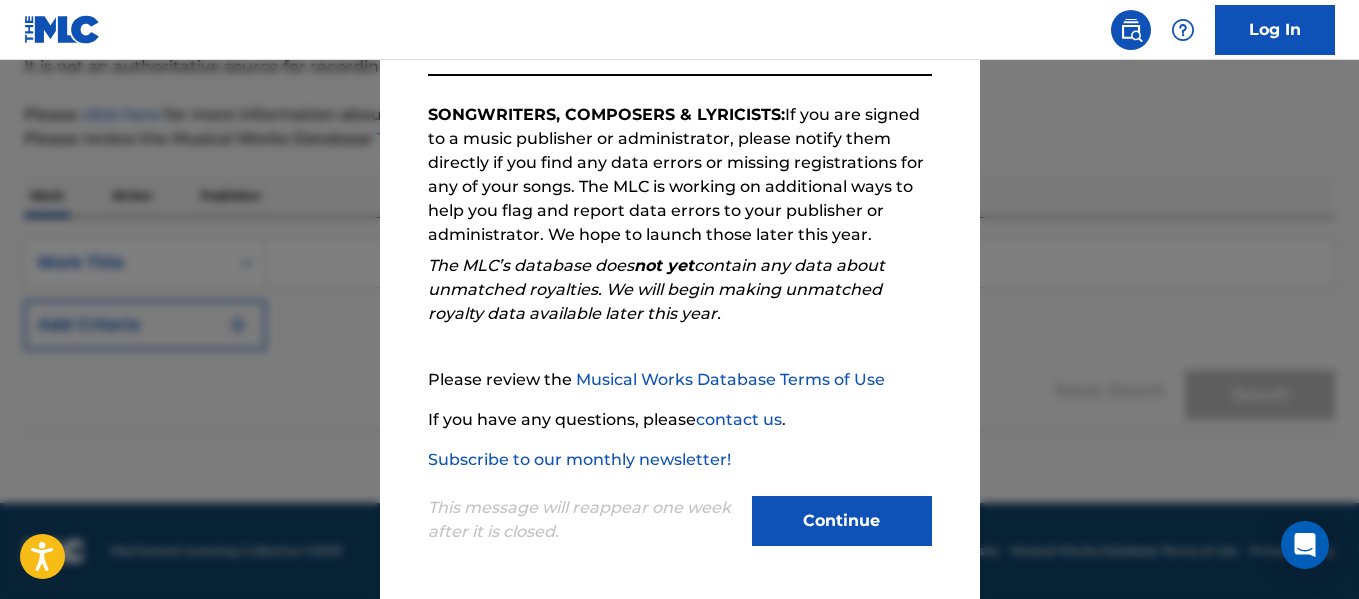 click on "Continue" at bounding box center [842, 521] 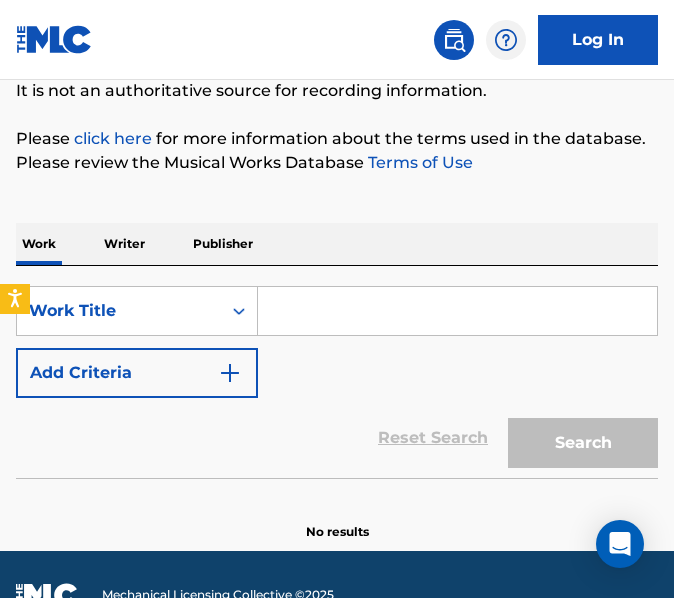 click at bounding box center (457, 311) 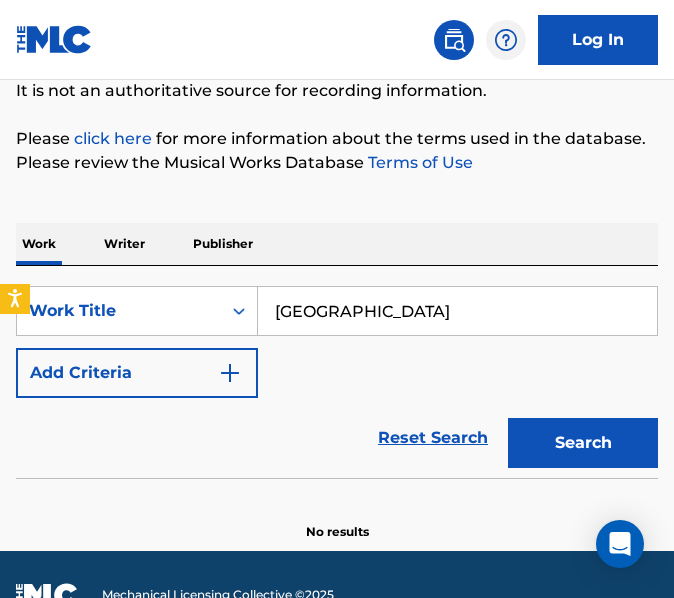 click on "Search" at bounding box center (583, 443) 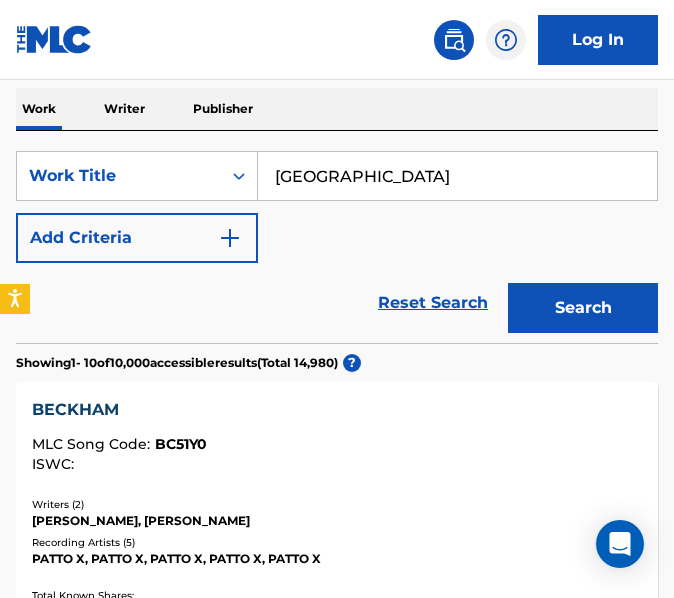 scroll, scrollTop: 390, scrollLeft: 0, axis: vertical 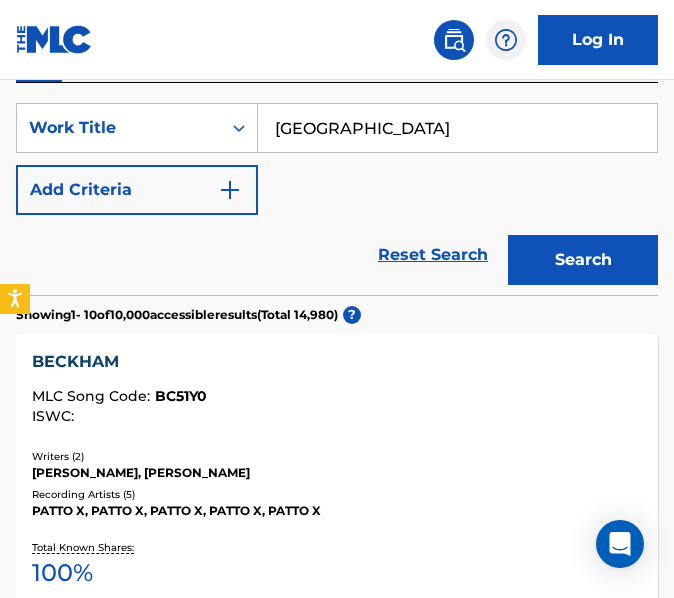 click on "beckham hill" at bounding box center (457, 128) 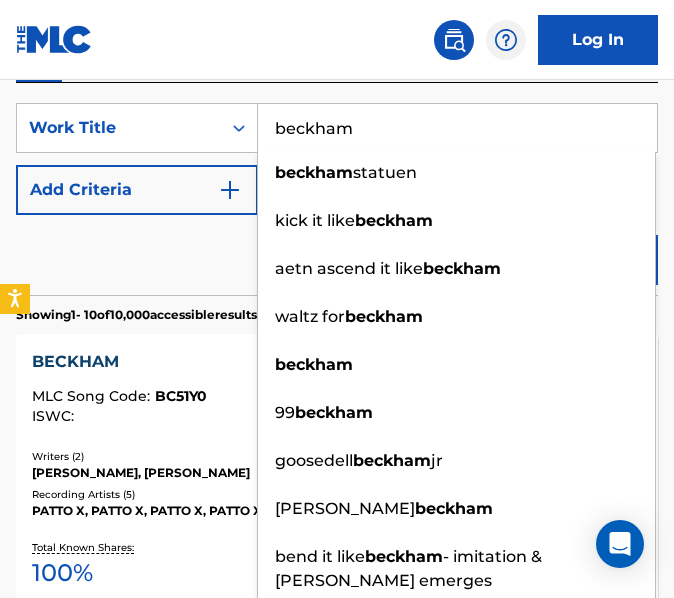 type on "beckham" 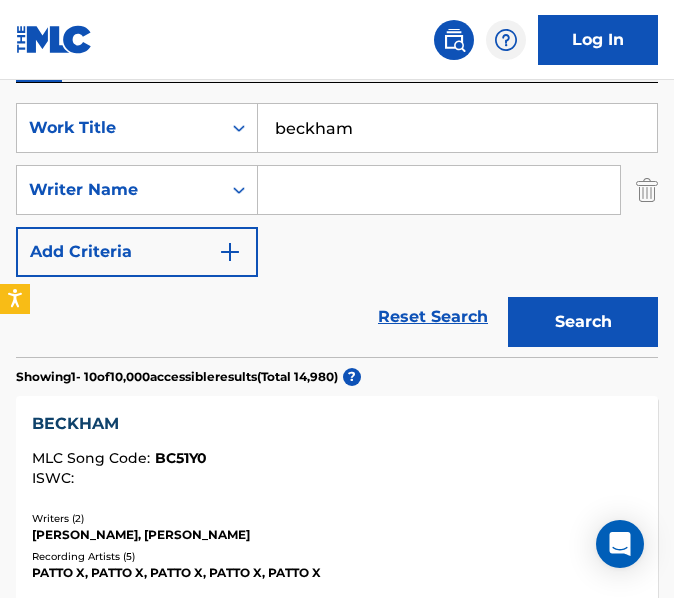 click at bounding box center (439, 190) 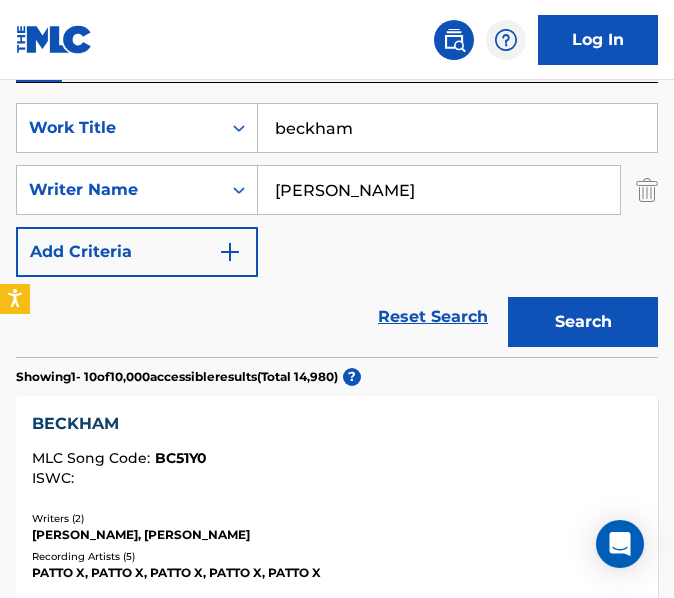 click on "Search" at bounding box center (583, 322) 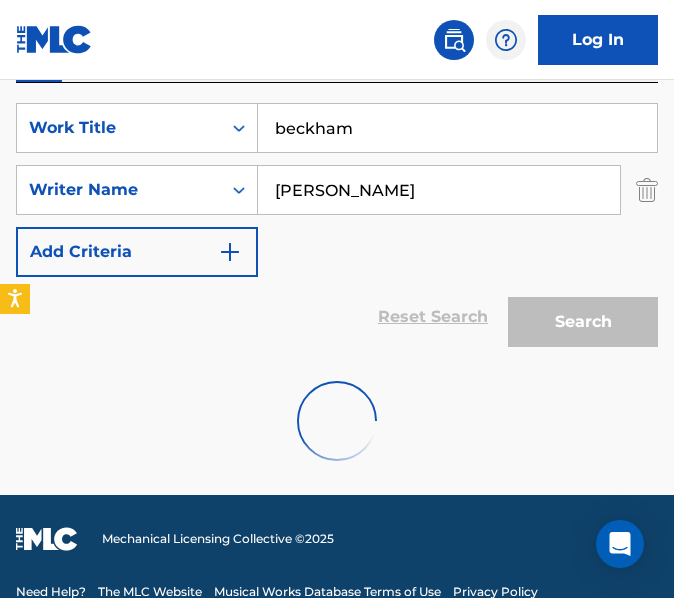 scroll, scrollTop: 352, scrollLeft: 0, axis: vertical 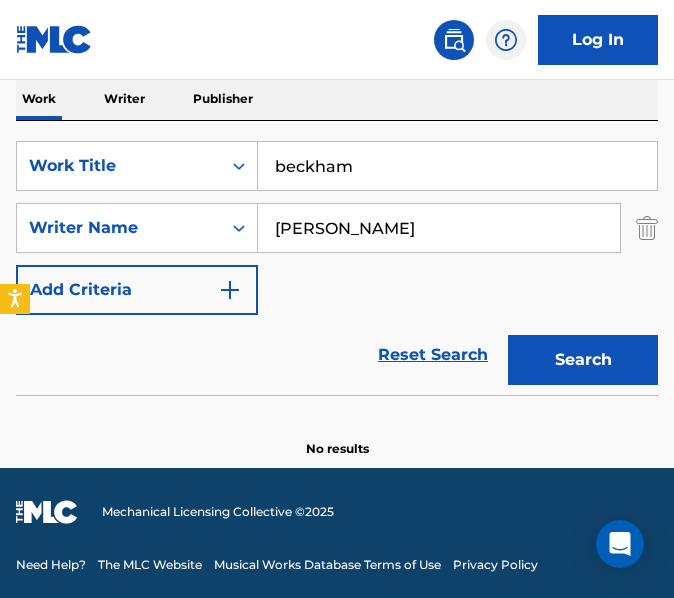 click on "paredes" at bounding box center (439, 228) 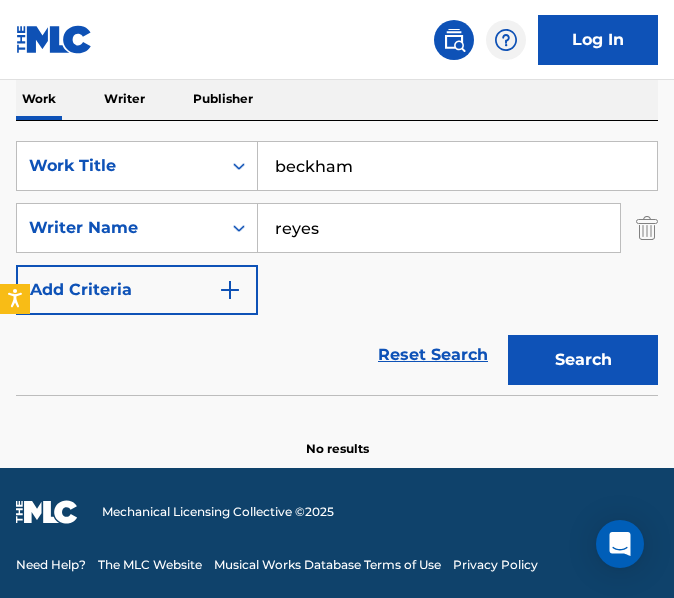 type on "reyes" 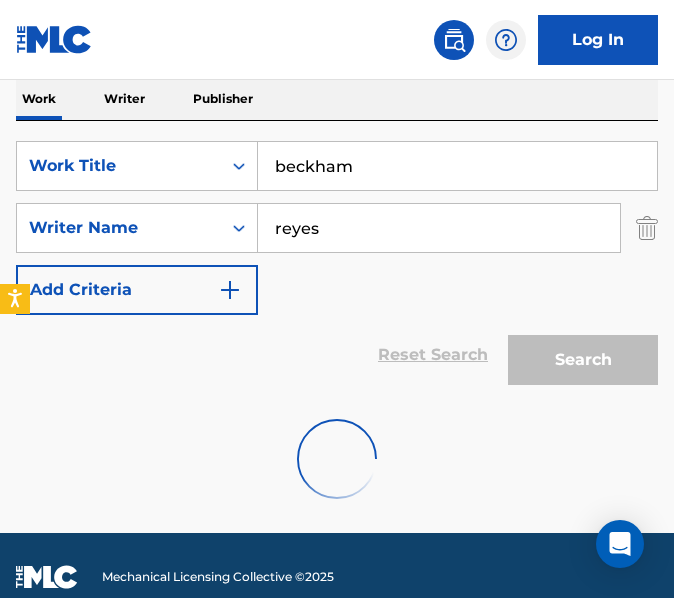 scroll, scrollTop: 352, scrollLeft: 0, axis: vertical 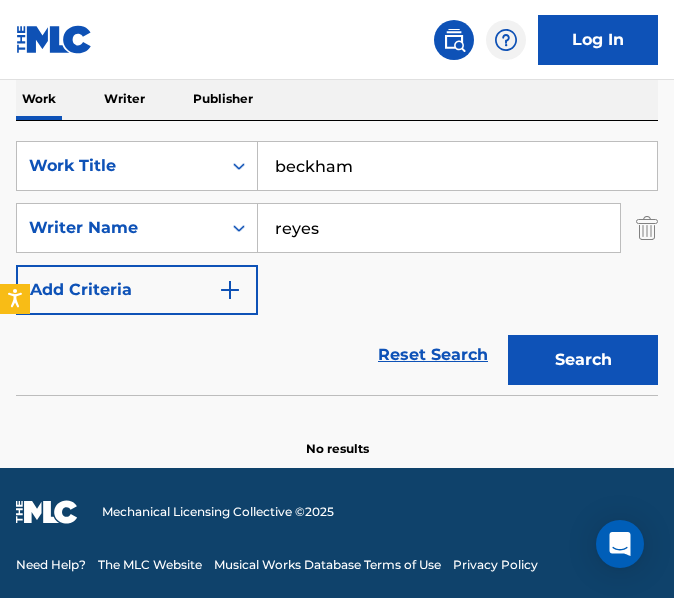 click on "beckham" at bounding box center (457, 166) 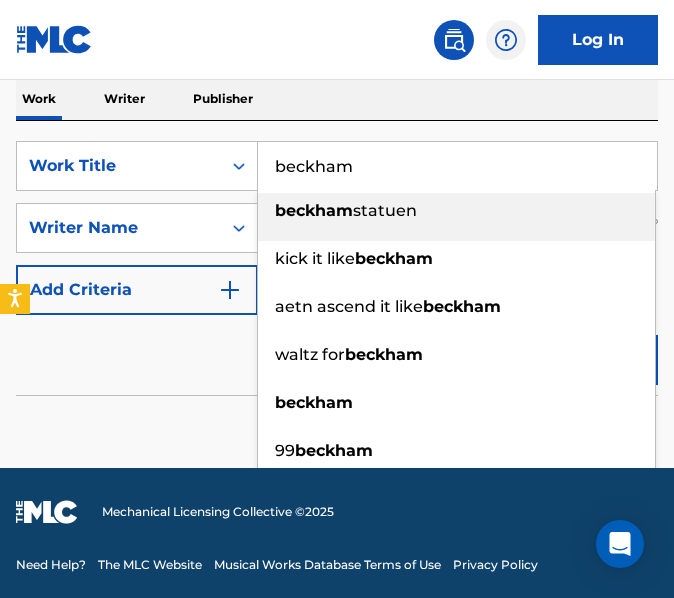 click on "beckham" at bounding box center (457, 166) 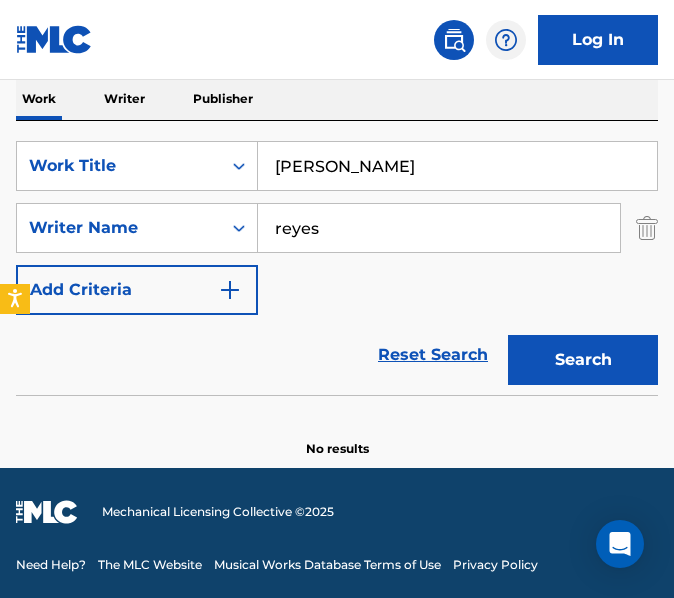 type on "stephanie" 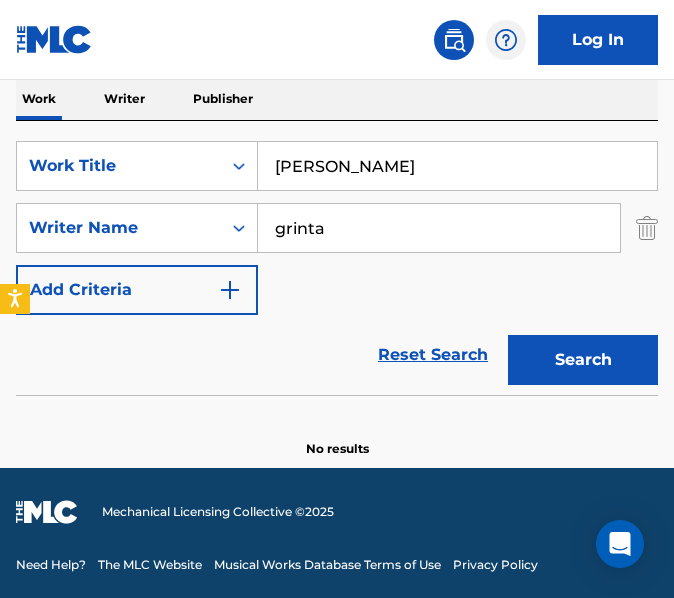 click on "Search" at bounding box center (583, 360) 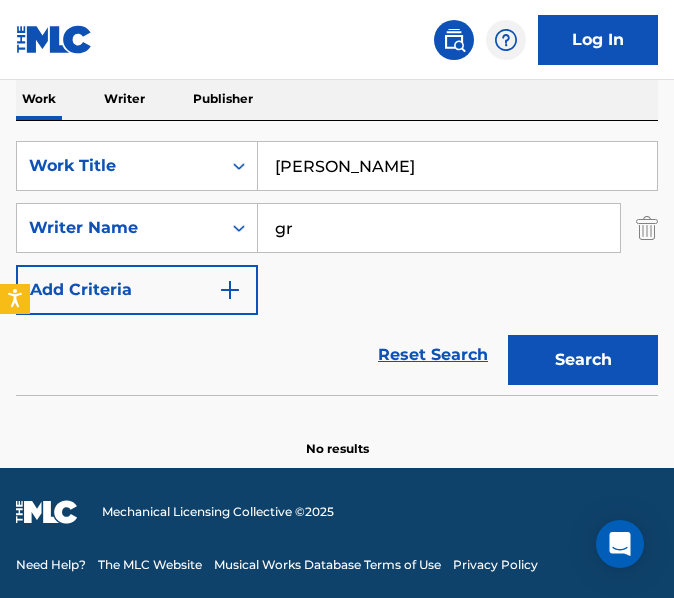 type on "g" 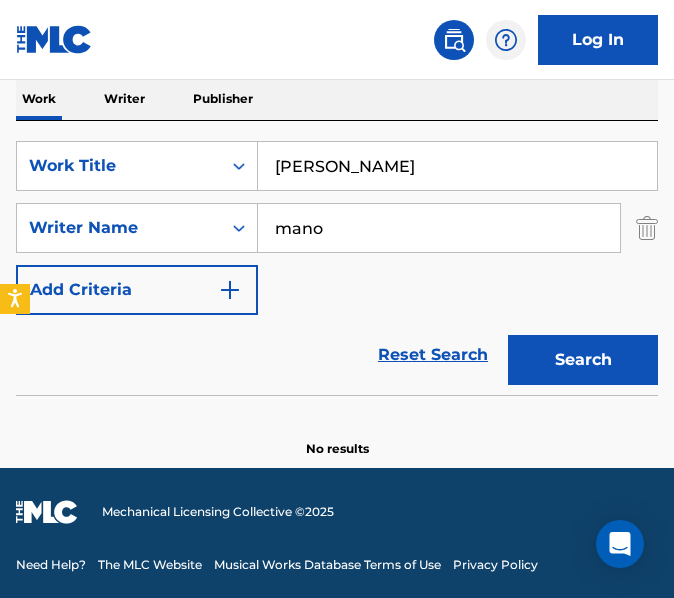 click on "Search" at bounding box center [583, 360] 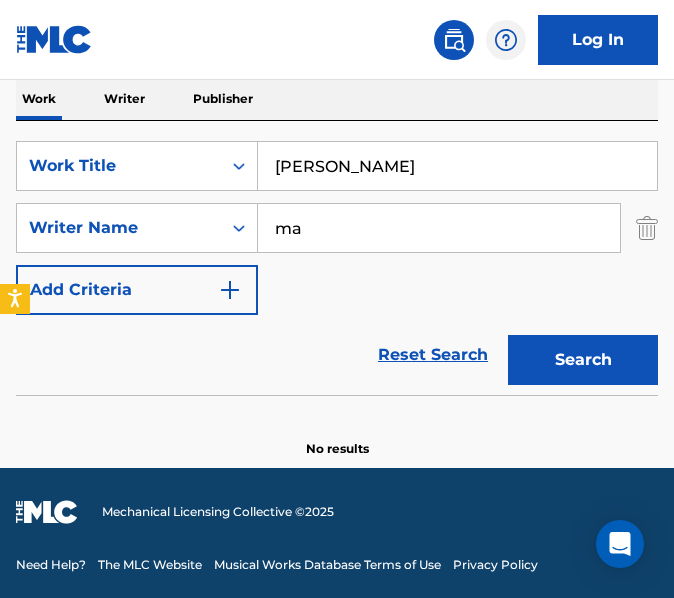 type on "m" 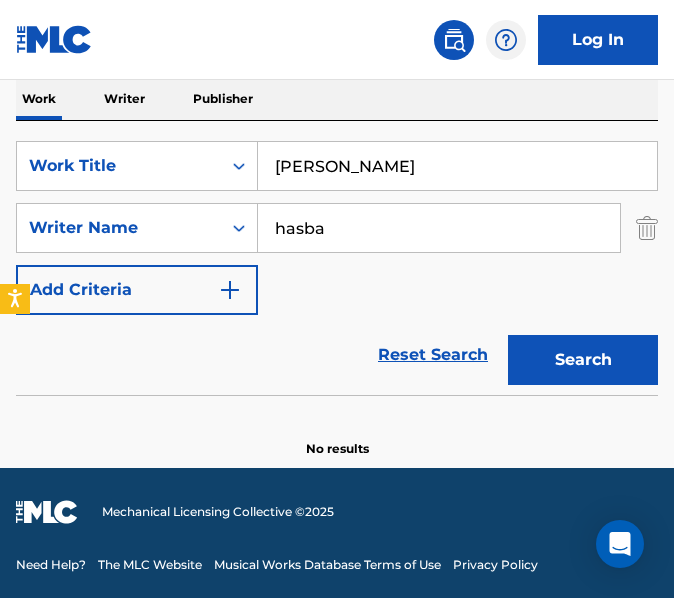 click on "Search" at bounding box center [583, 360] 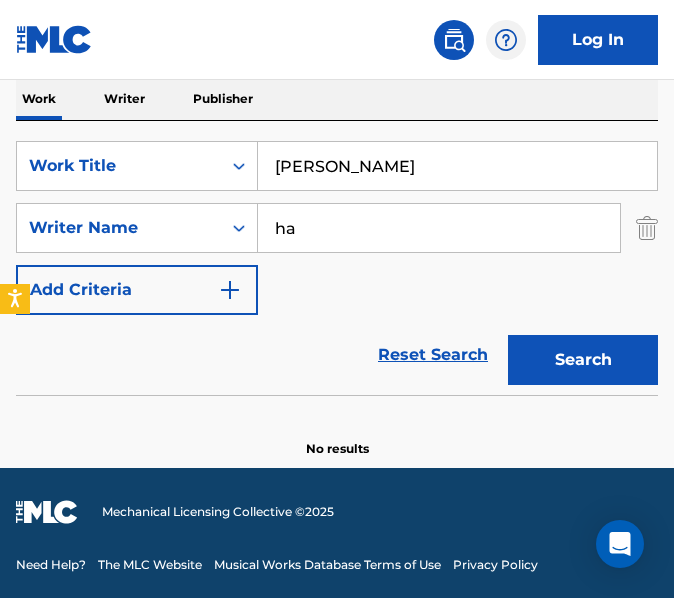 type on "h" 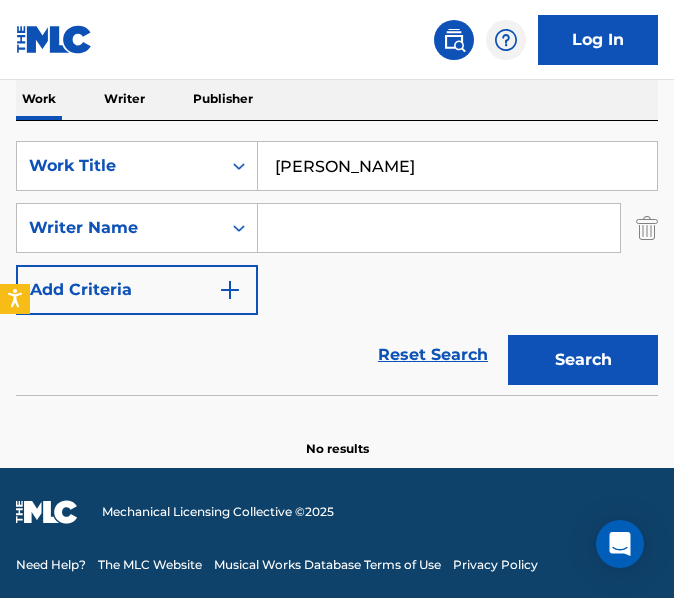 type 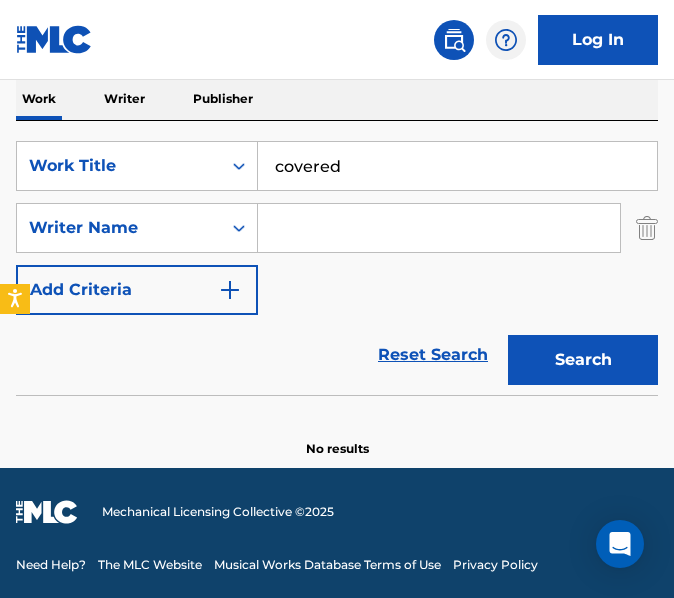 type on "covered" 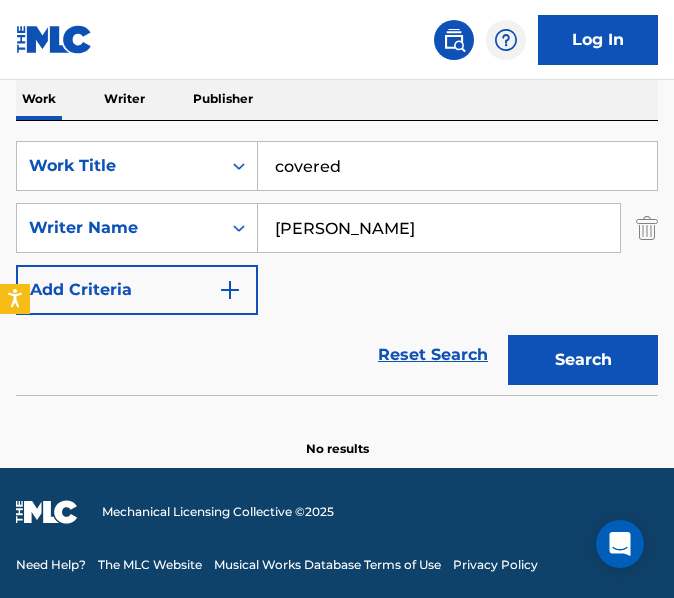click on "Search" at bounding box center [583, 360] 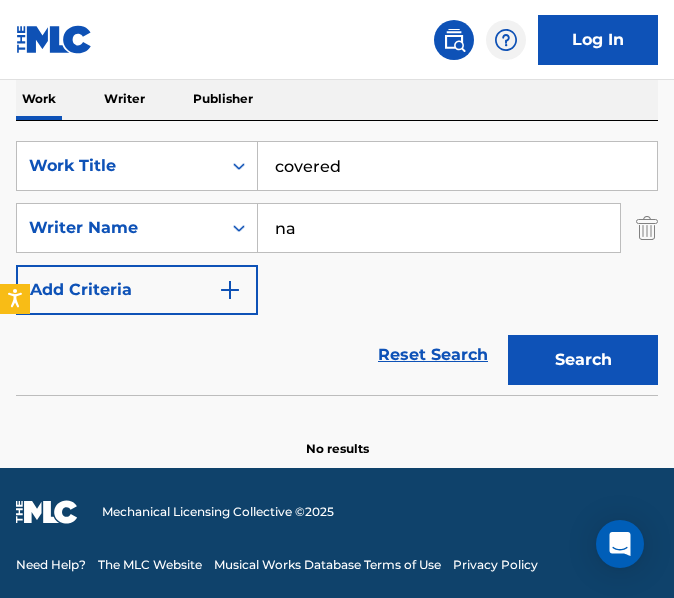 type on "n" 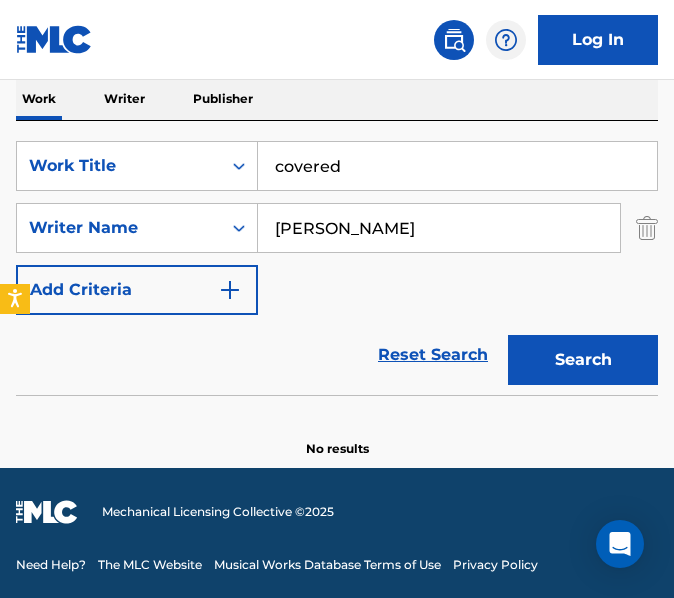 type on "givens" 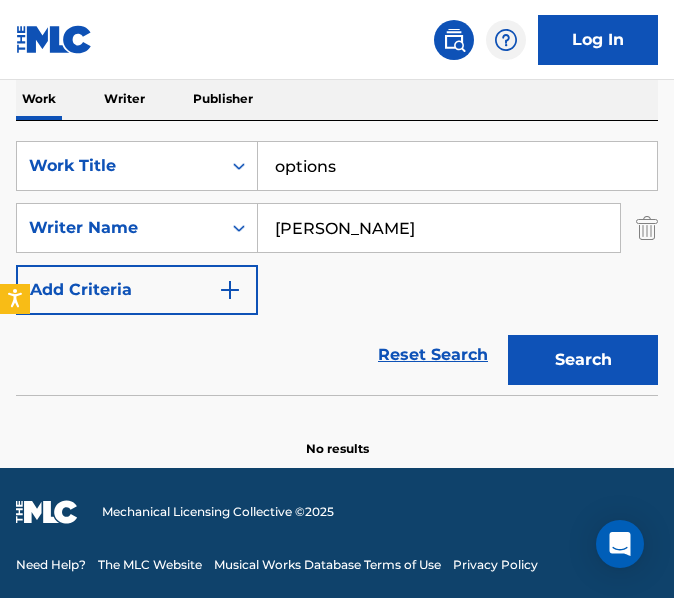 type on "options" 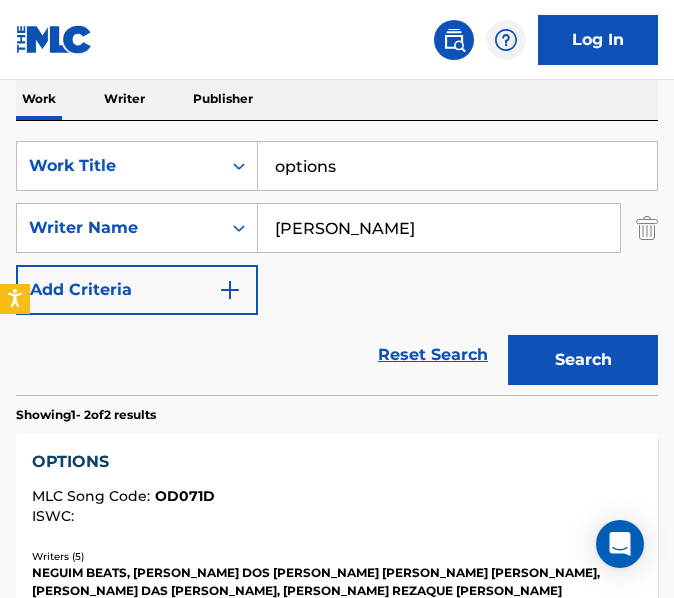 click on "santos" at bounding box center [439, 228] 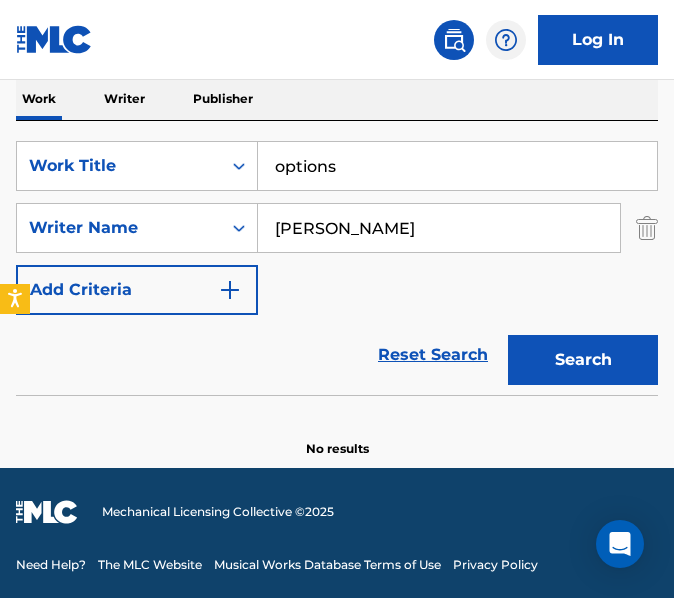 click on "options" at bounding box center (457, 166) 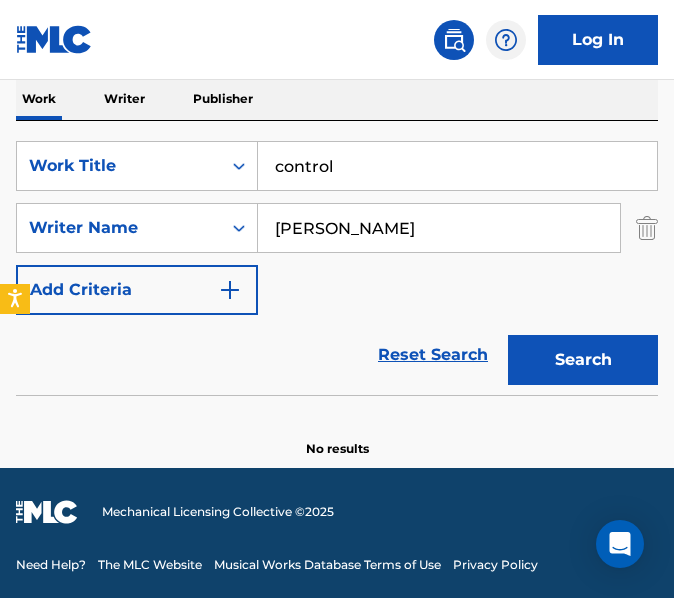 type on "control" 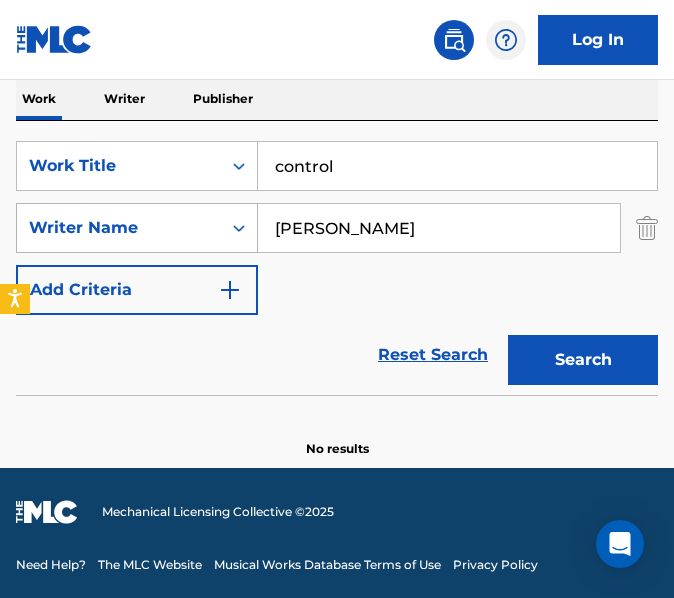 drag, startPoint x: 416, startPoint y: 231, endPoint x: 229, endPoint y: 239, distance: 187.17105 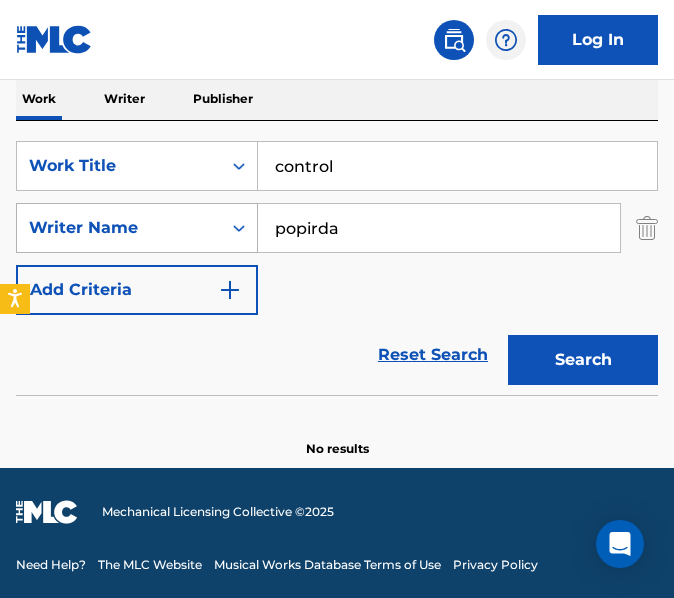 type on "popirda" 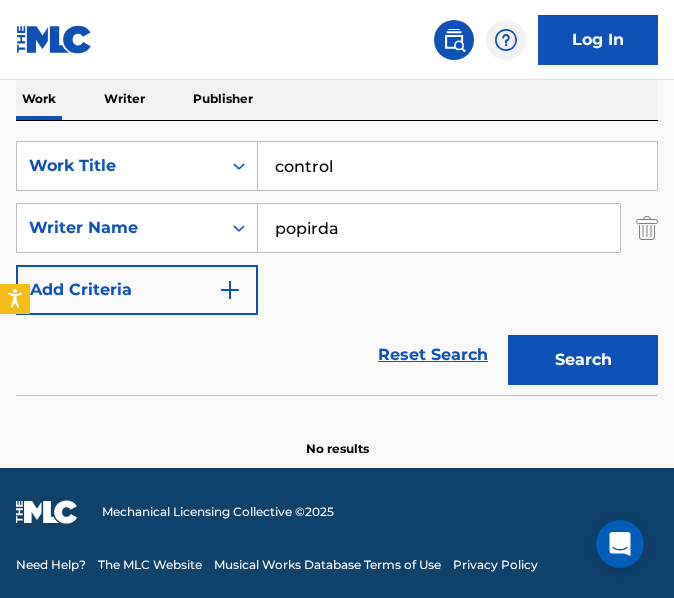 click on "control" at bounding box center [457, 166] 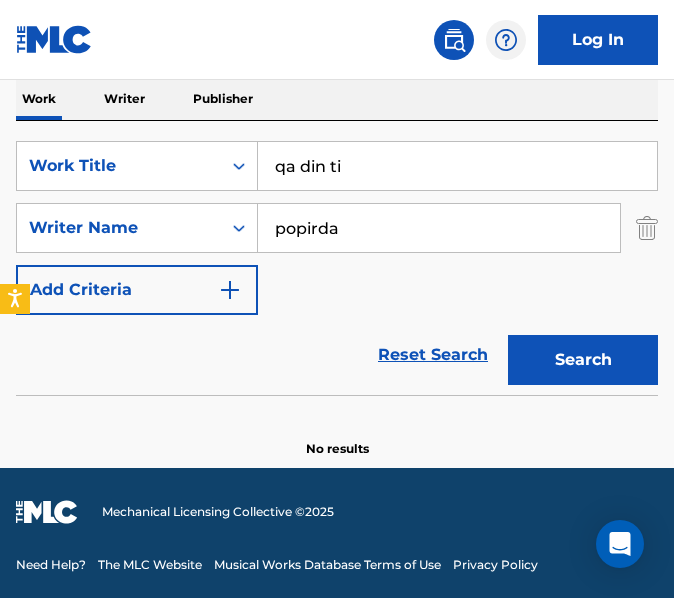 type on "qa din ti" 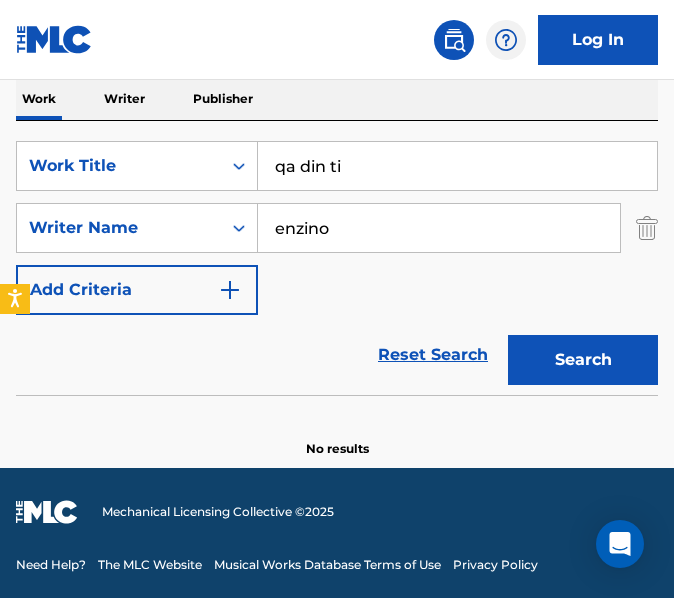 click on "Search" at bounding box center (583, 360) 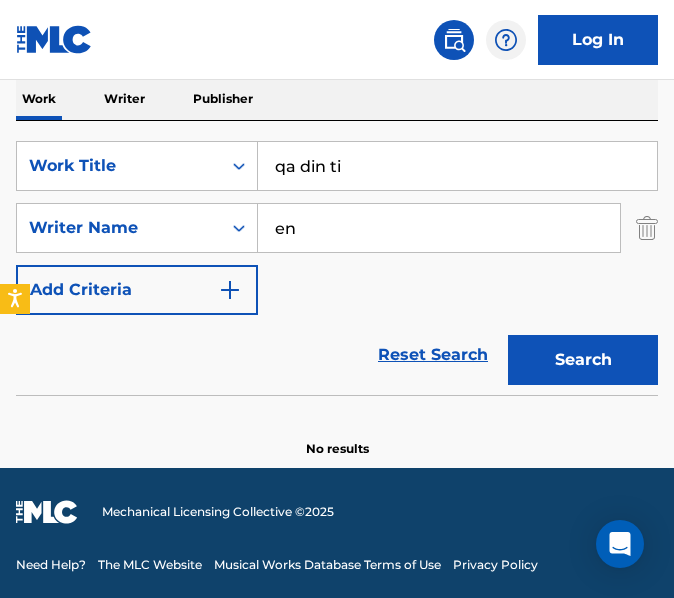 type on "e" 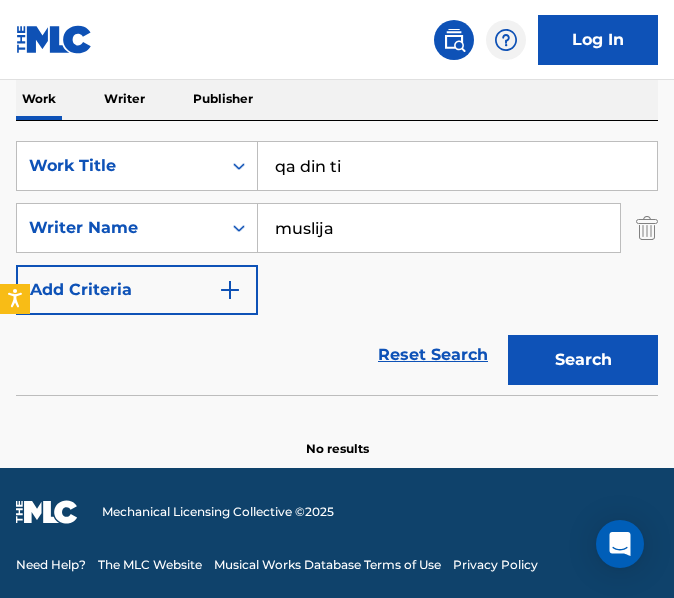 click on "Search" at bounding box center [583, 360] 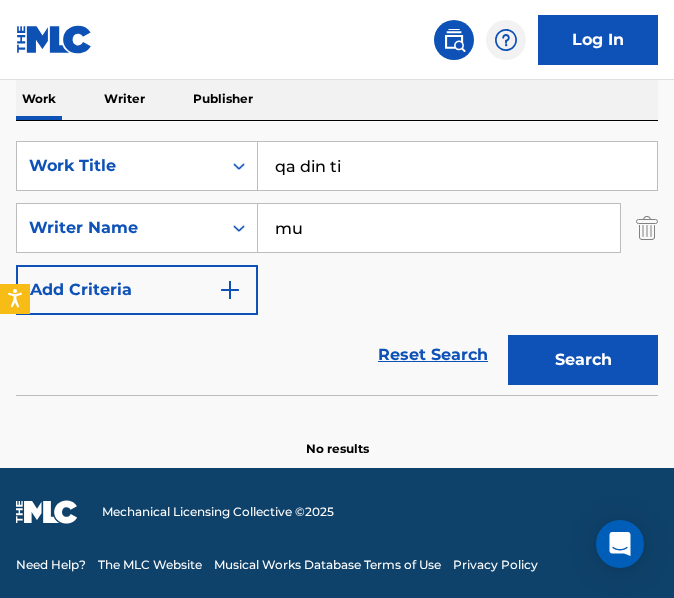 type on "m" 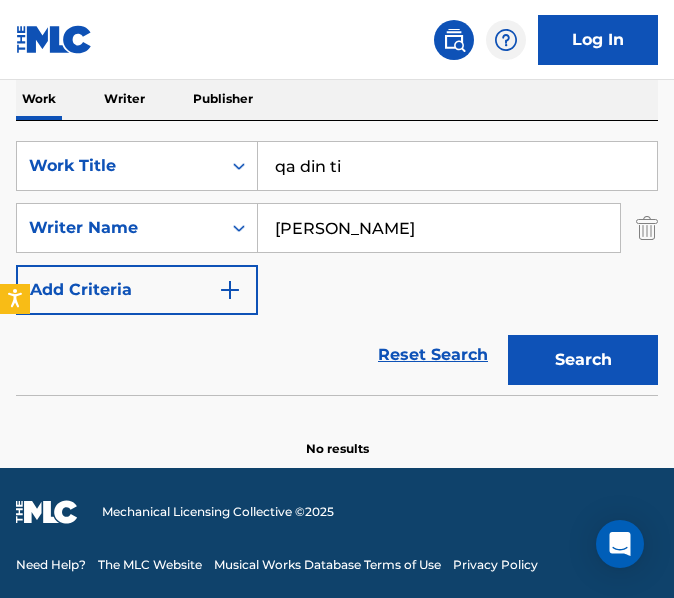 click on "Search" at bounding box center (583, 360) 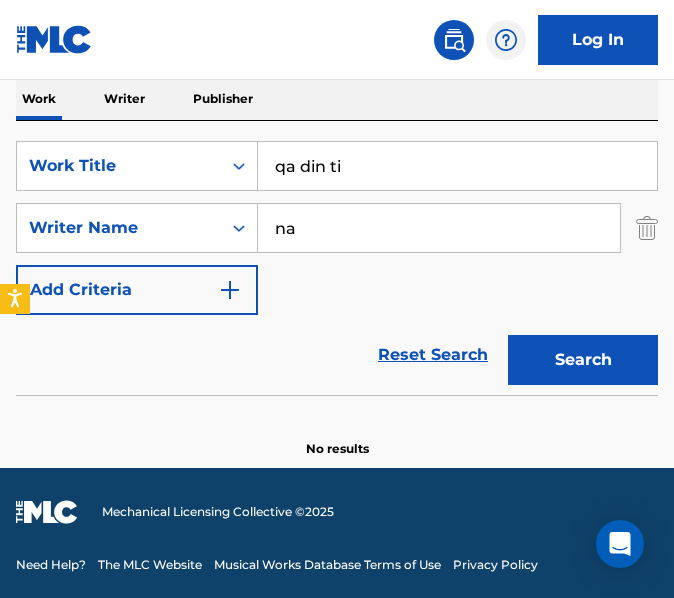 type on "n" 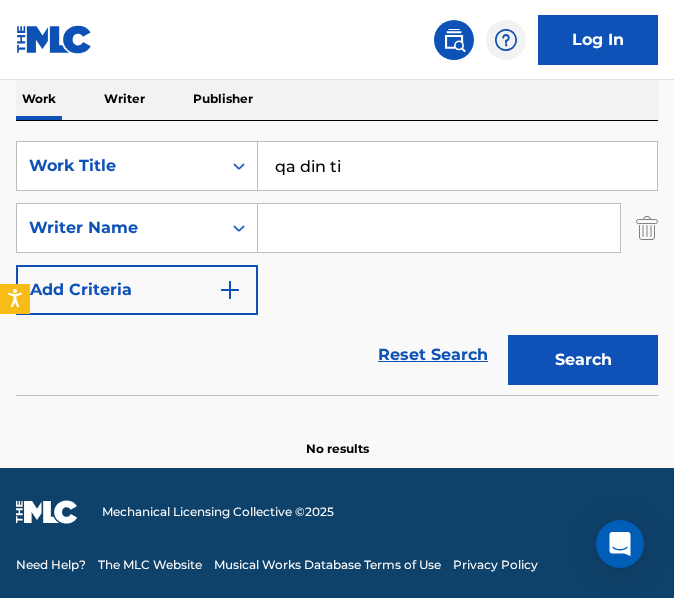 type 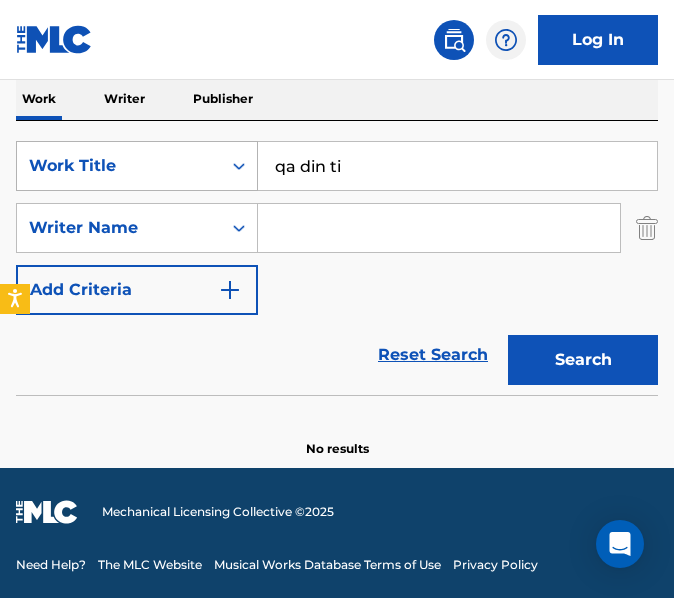 drag, startPoint x: 352, startPoint y: 179, endPoint x: 207, endPoint y: 178, distance: 145.00345 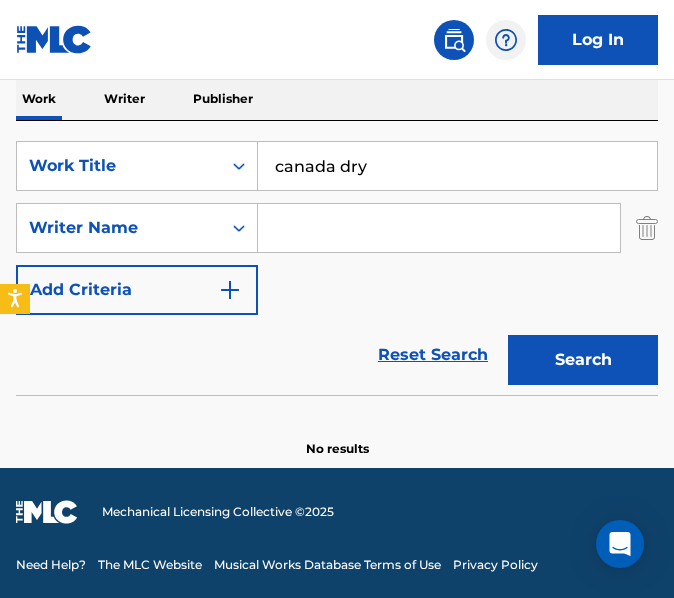 type on "canada dry" 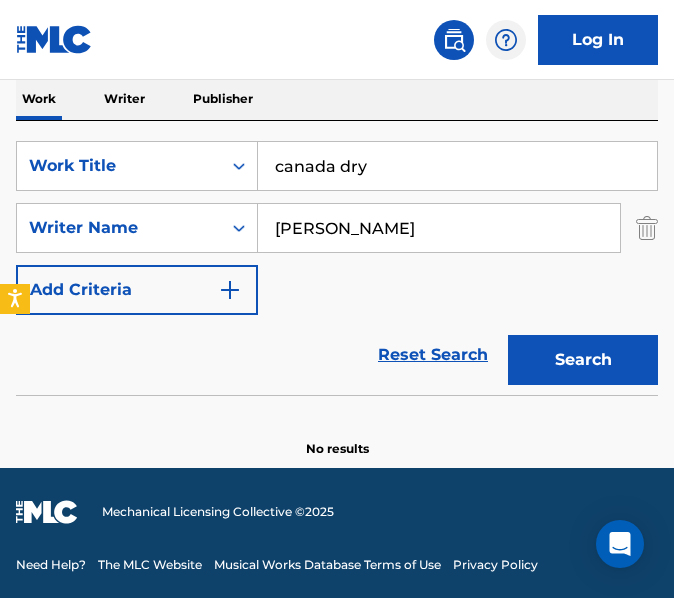 type on "speights" 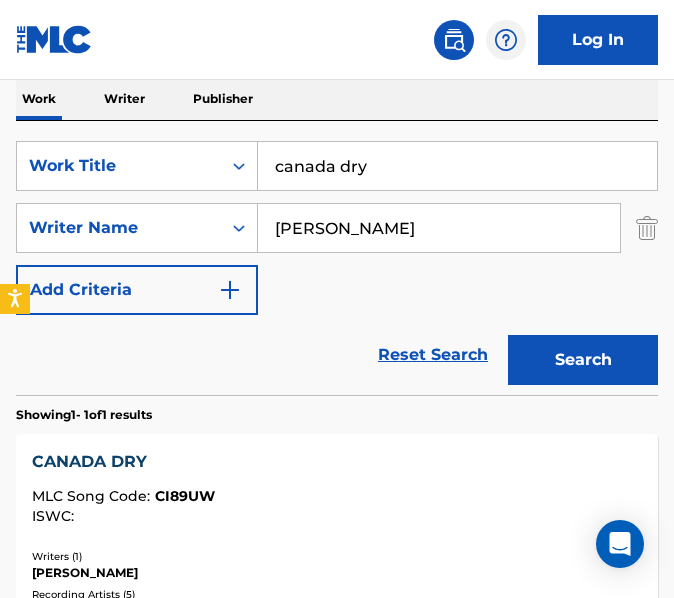 click on "MLC Song Code : CI89UW" at bounding box center (337, 499) 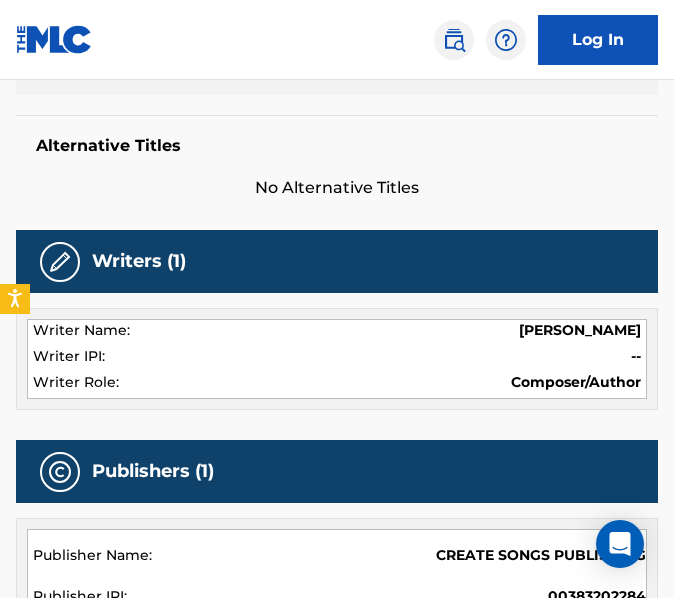 scroll, scrollTop: 0, scrollLeft: 0, axis: both 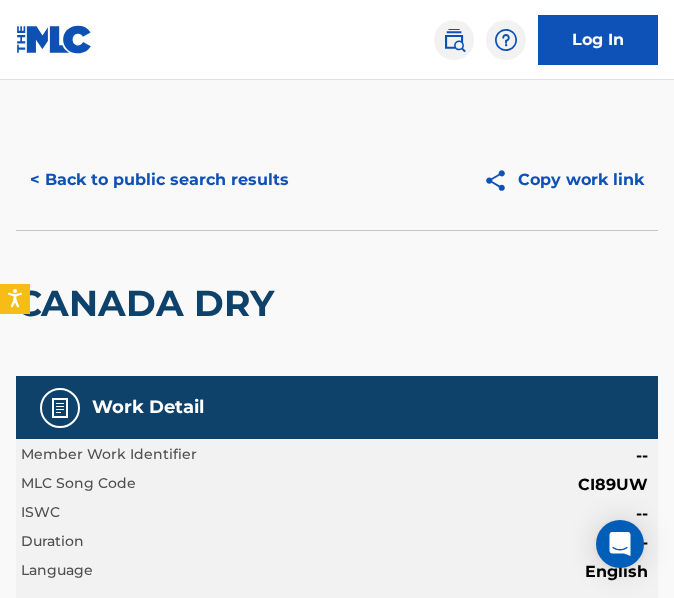 click on "< Back to public search results" at bounding box center (159, 180) 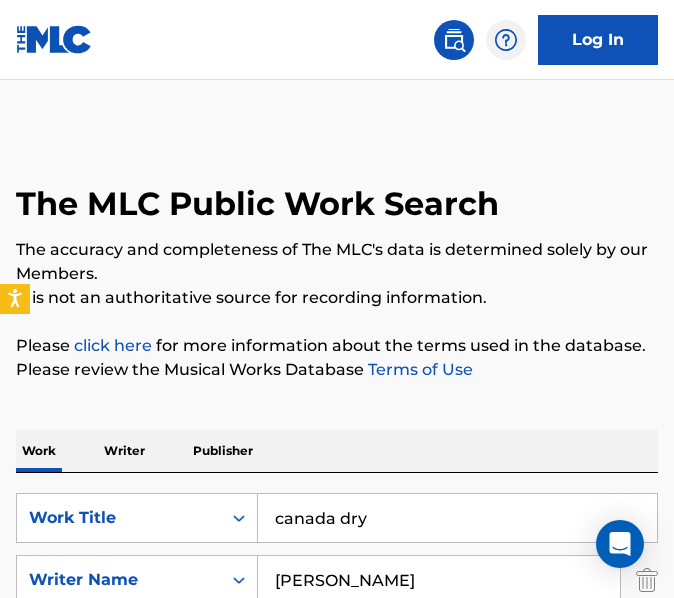 scroll, scrollTop: 352, scrollLeft: 0, axis: vertical 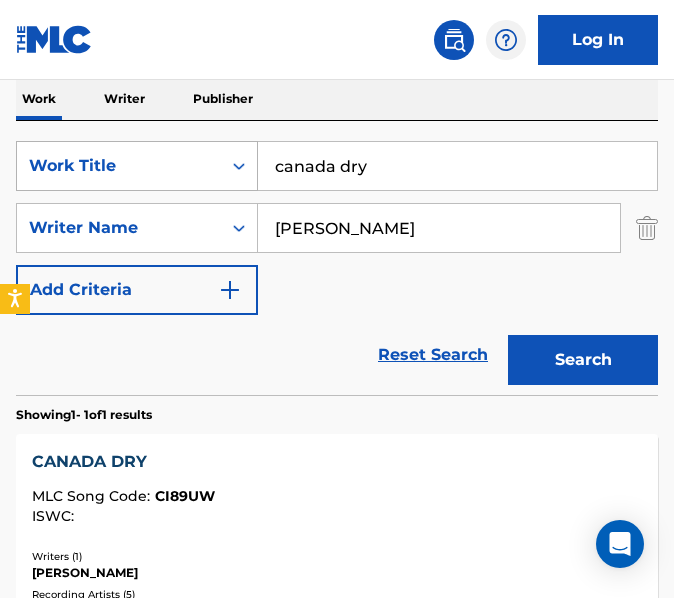 drag, startPoint x: 400, startPoint y: 164, endPoint x: 188, endPoint y: 172, distance: 212.1509 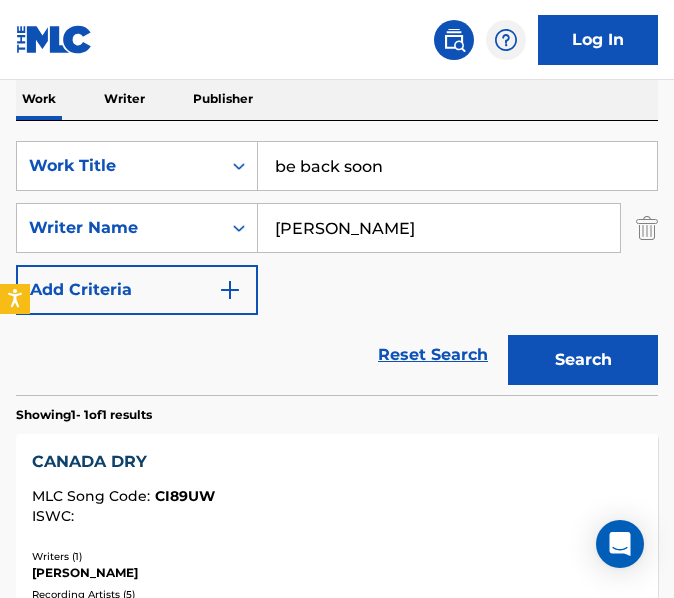 type on "be back soon" 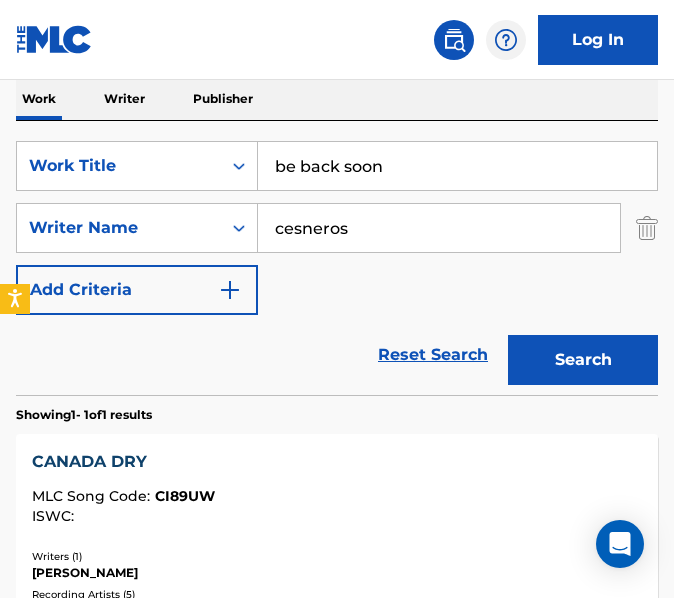 type on "cesneros" 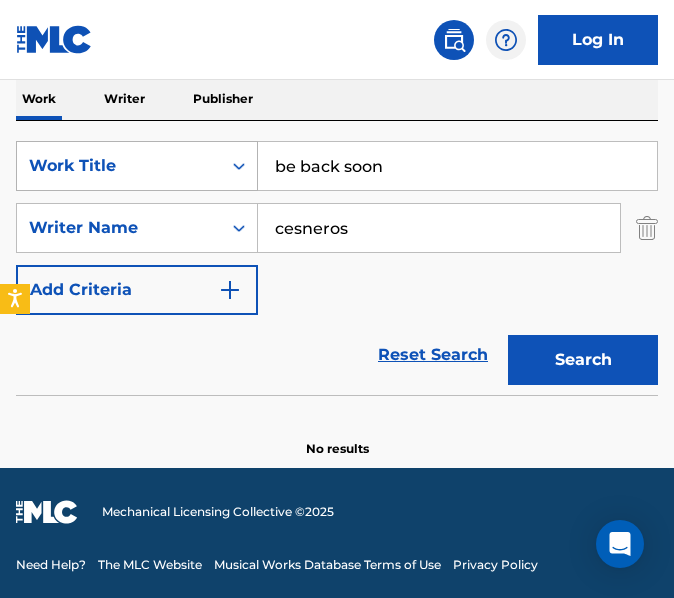 drag, startPoint x: 421, startPoint y: 151, endPoint x: 188, endPoint y: 148, distance: 233.01932 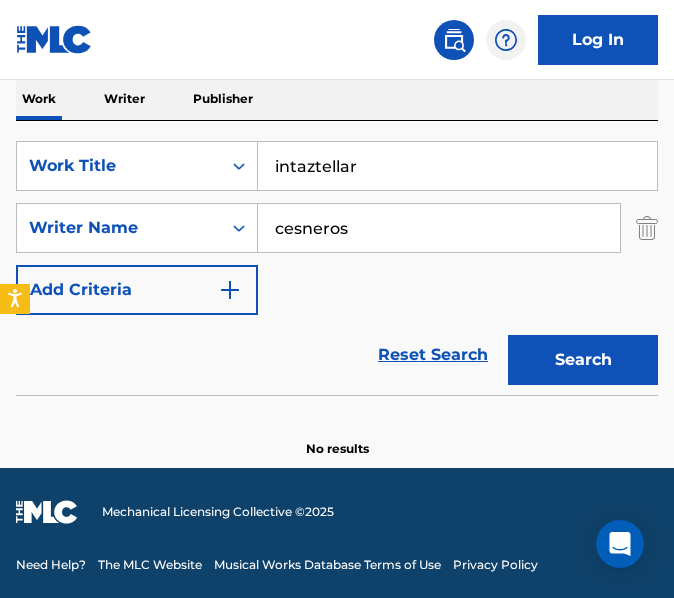 type on "intaztellar" 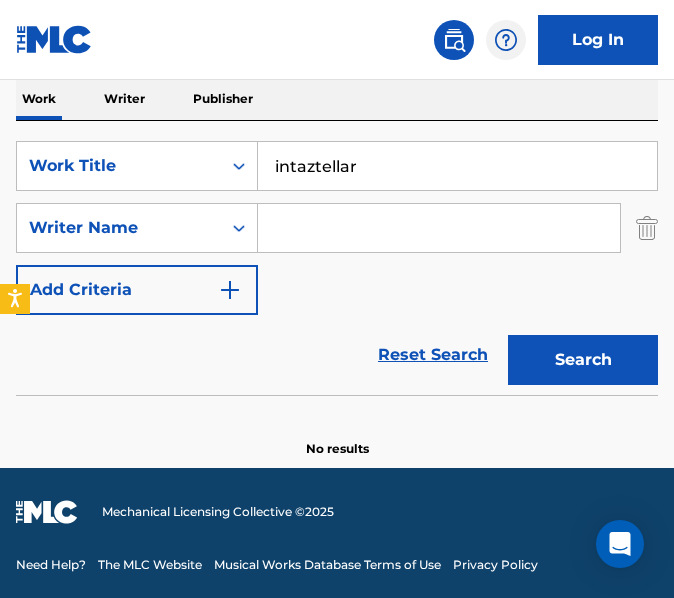 click on "Search" at bounding box center [583, 360] 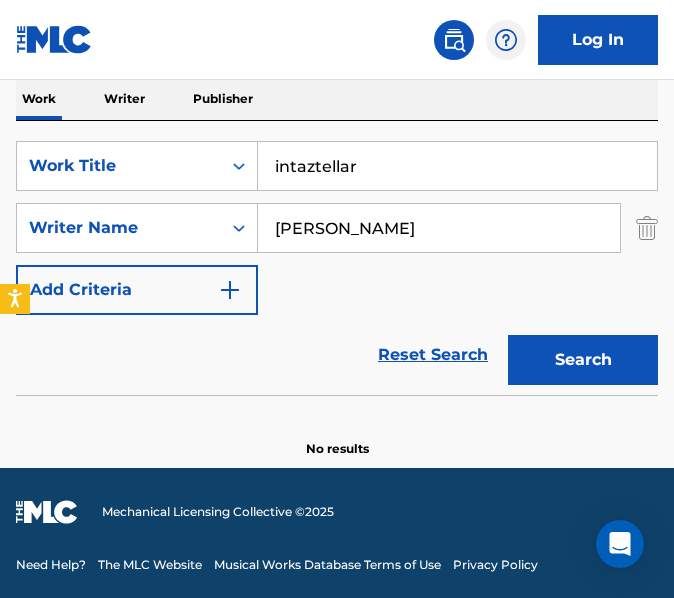 type on "charlie" 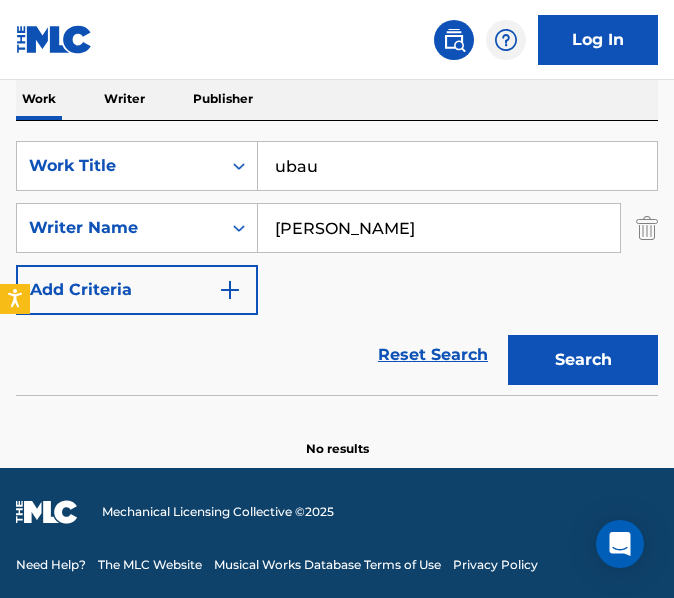 type on "ubau" 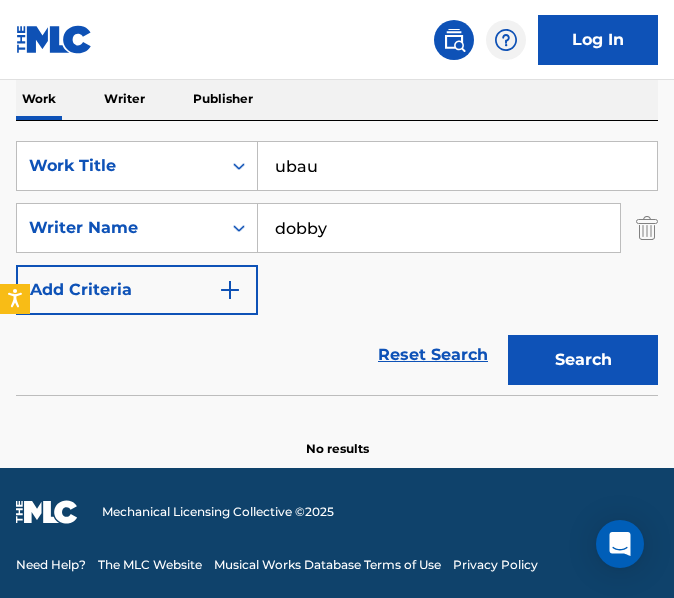 click on "Search" at bounding box center [583, 360] 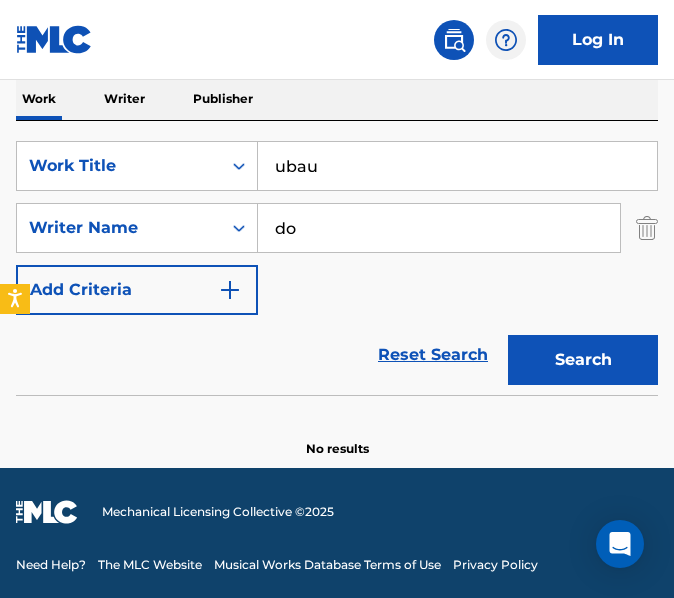 type on "d" 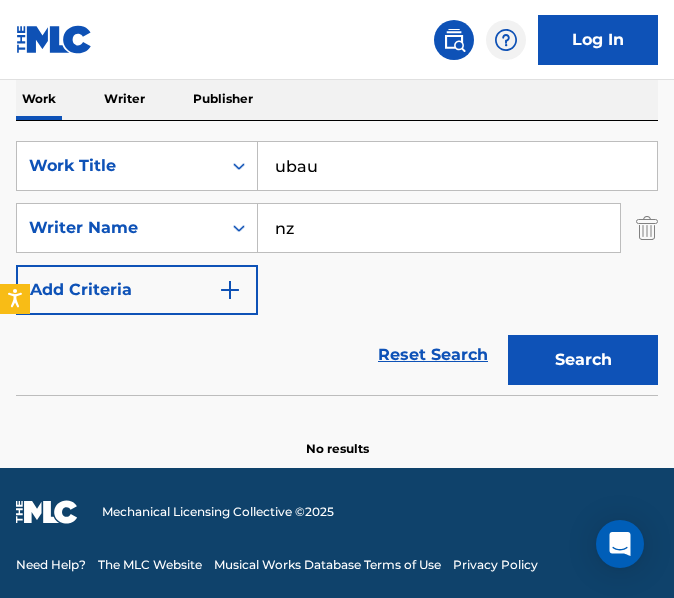 type on "n" 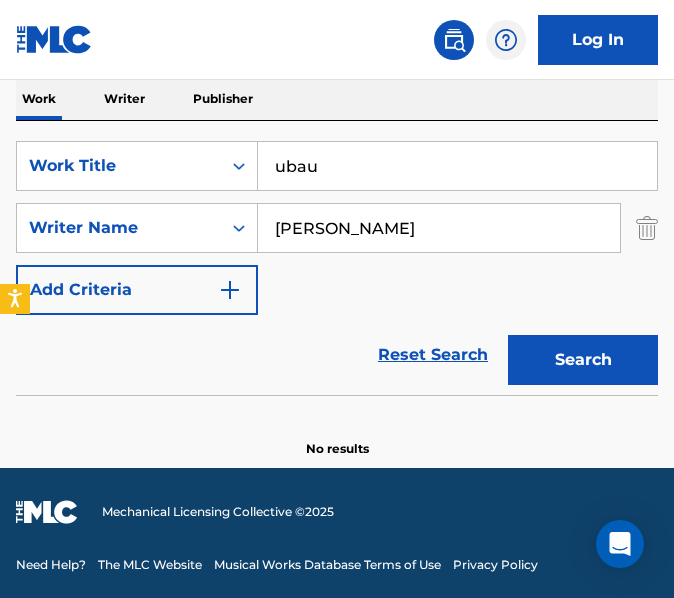 click on "Search" at bounding box center [583, 360] 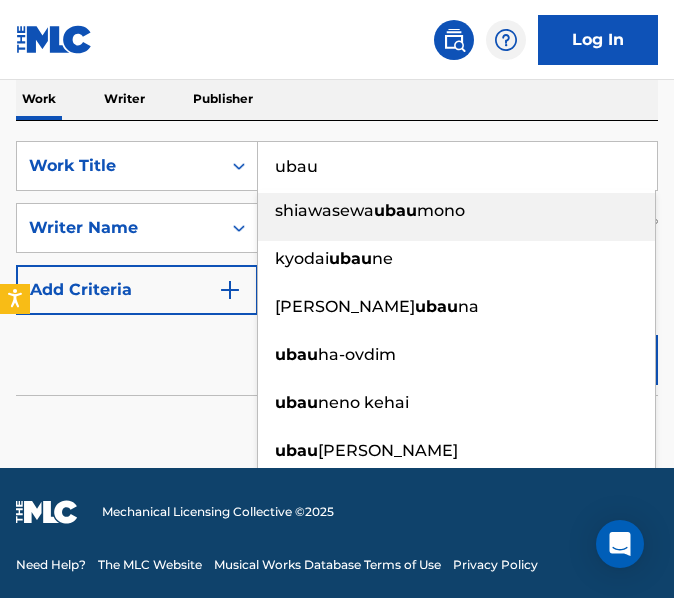 paste on "Eye Of The Roadman" 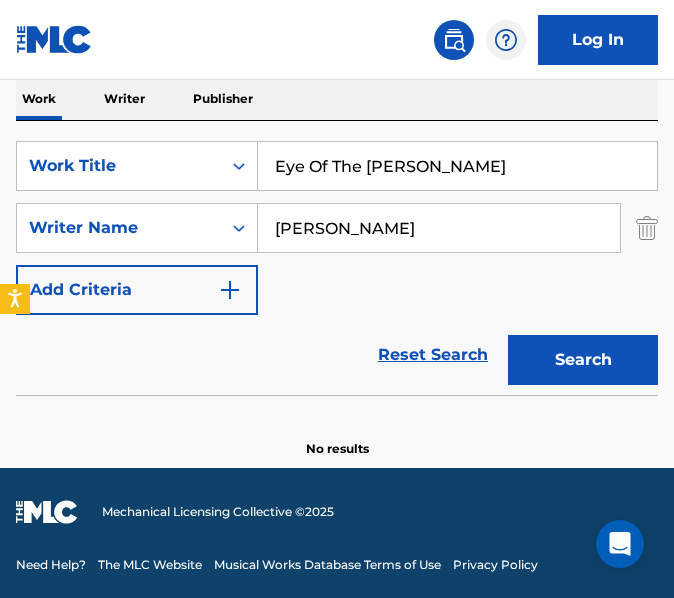 type on "Eye Of The Roadman" 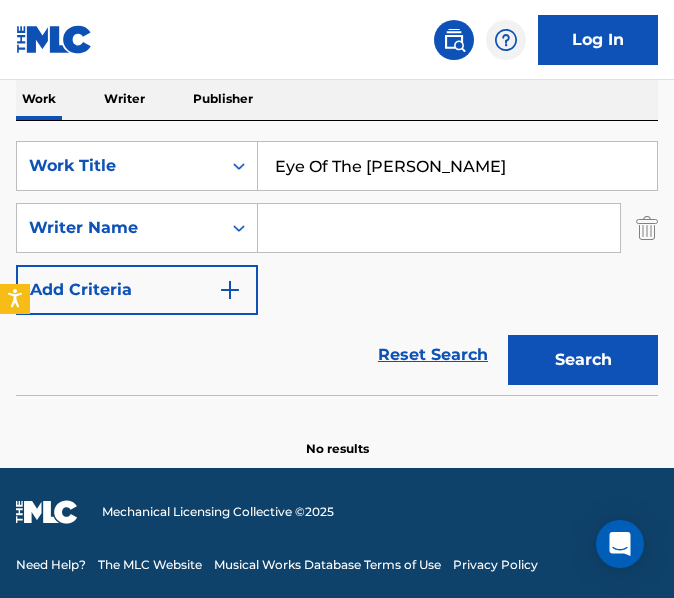 click on "Search" at bounding box center [583, 360] 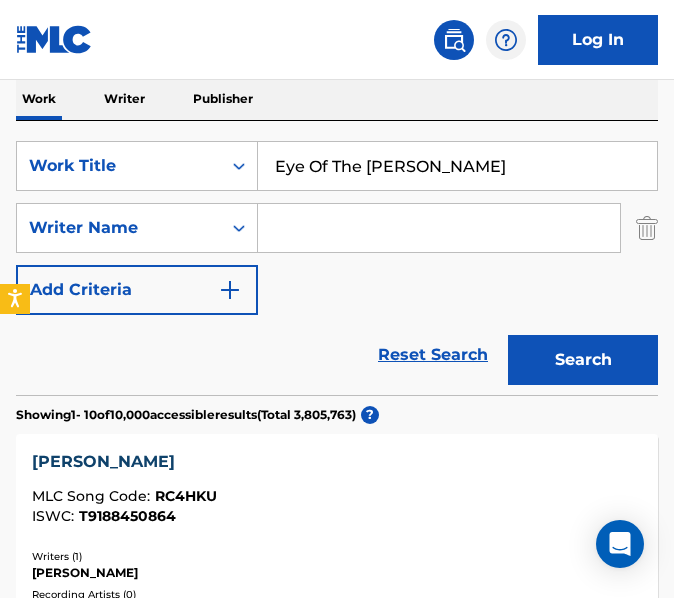 click at bounding box center [439, 228] 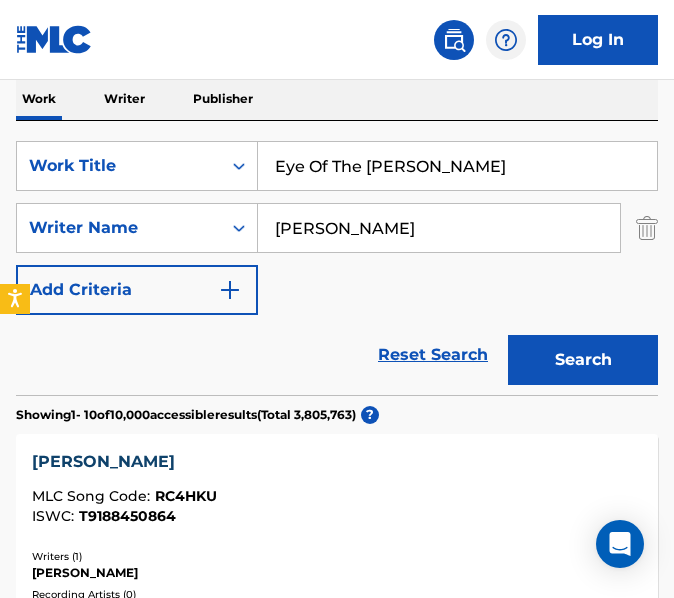 click on "Search" at bounding box center [583, 360] 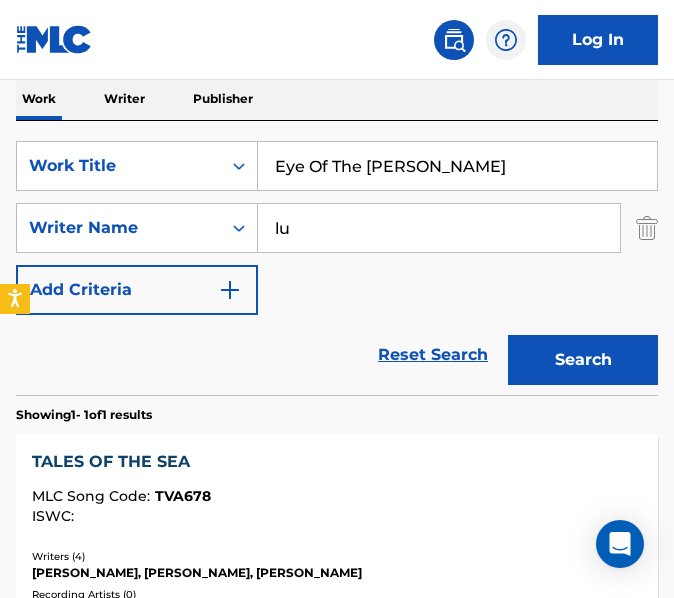 type on "l" 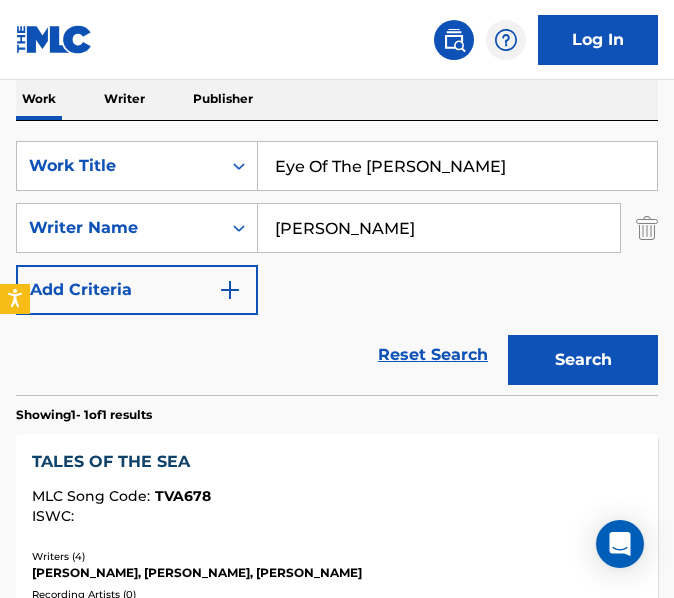 type on "[PERSON_NAME]" 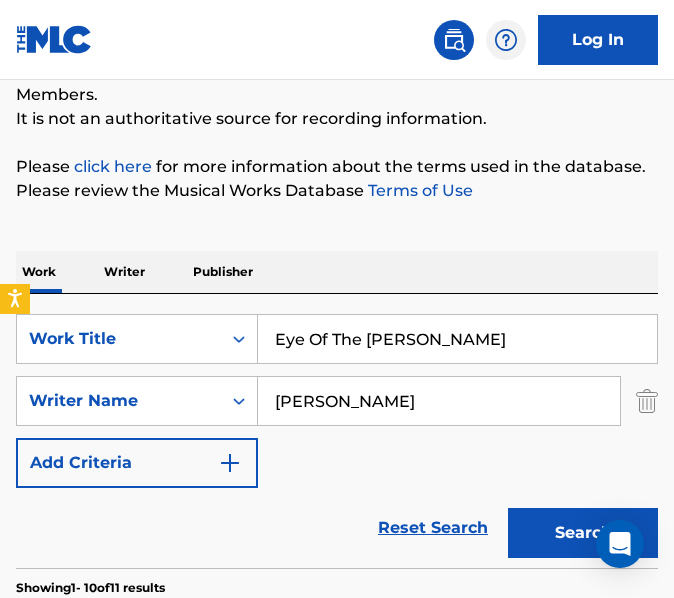 scroll, scrollTop: 243, scrollLeft: 0, axis: vertical 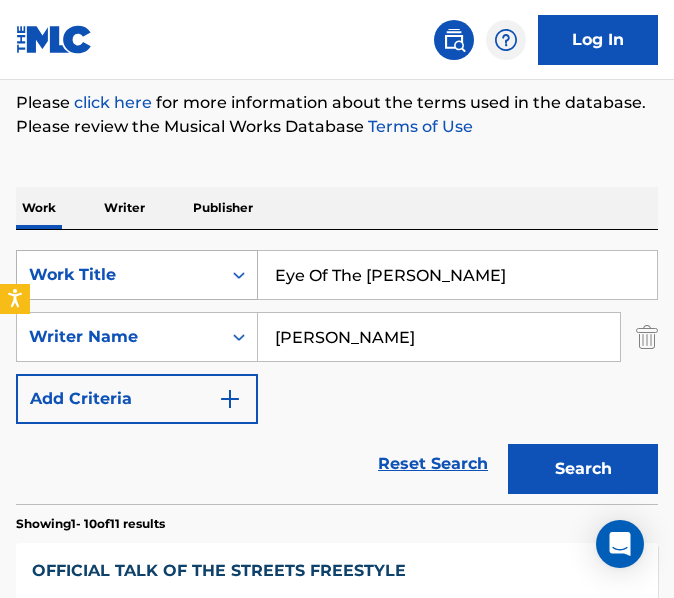 drag, startPoint x: 458, startPoint y: 288, endPoint x: 189, endPoint y: 269, distance: 269.67017 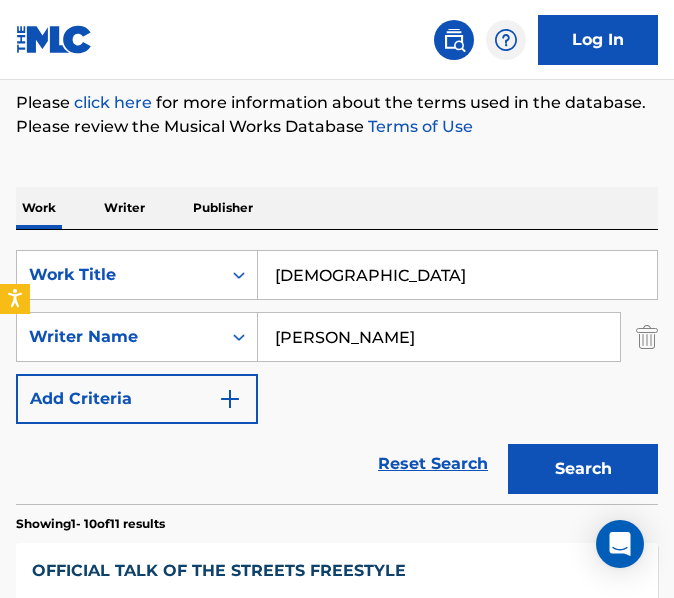 type on "halaVANDALA" 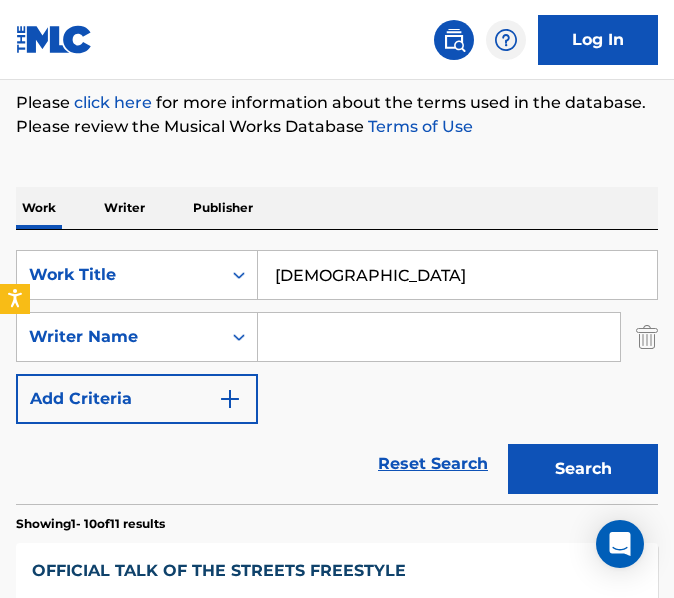 type 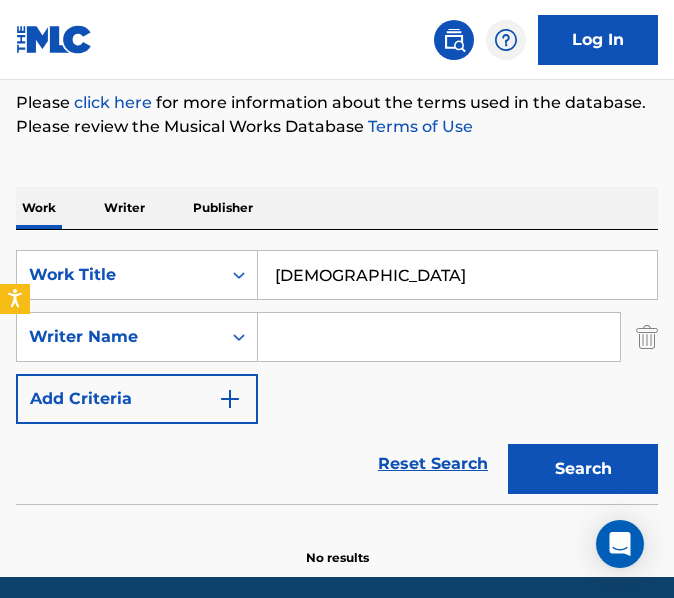 click on "halaVANDALA" at bounding box center [457, 275] 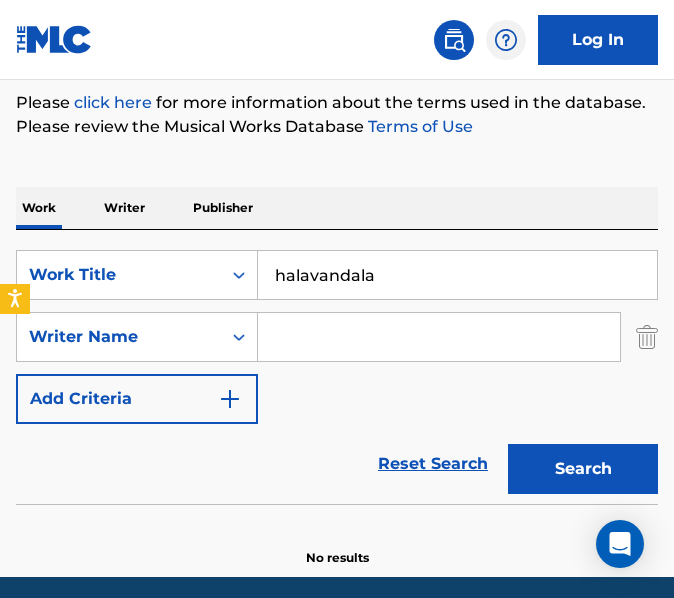 click on "Search" at bounding box center (583, 469) 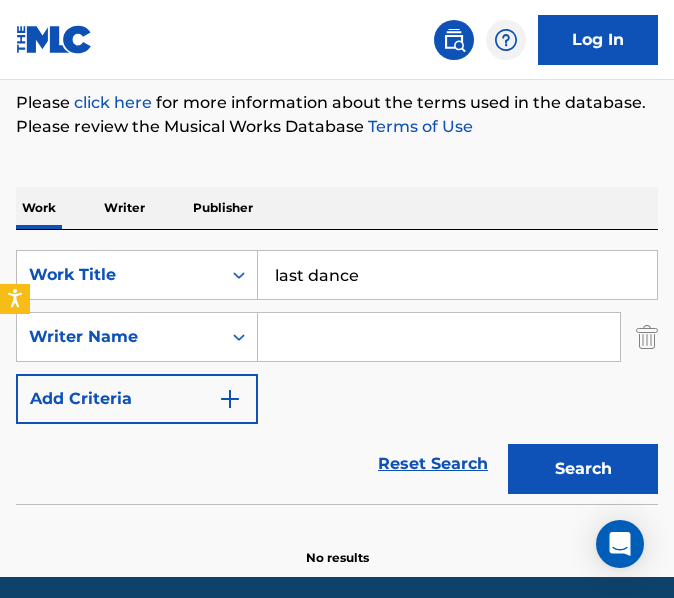 type on "last dance" 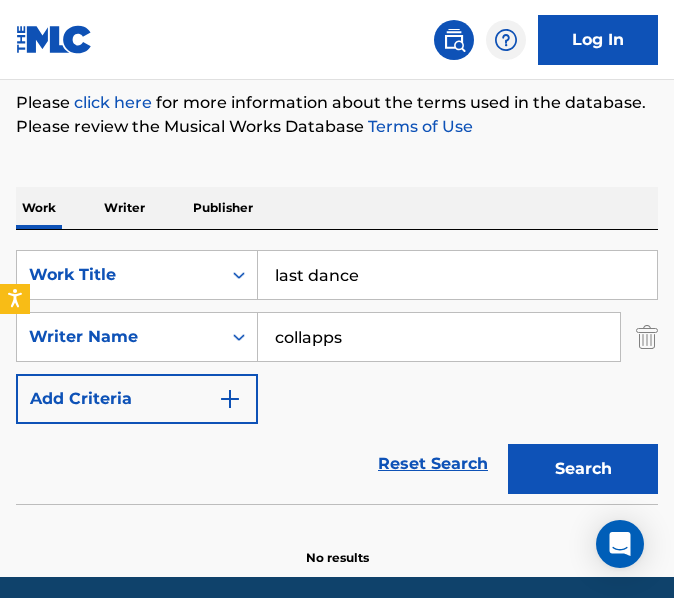 click on "Search" at bounding box center [583, 469] 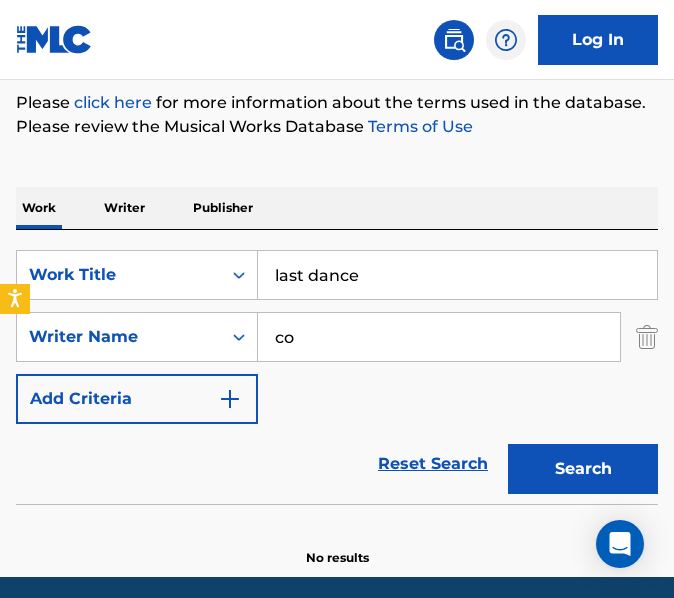 type on "c" 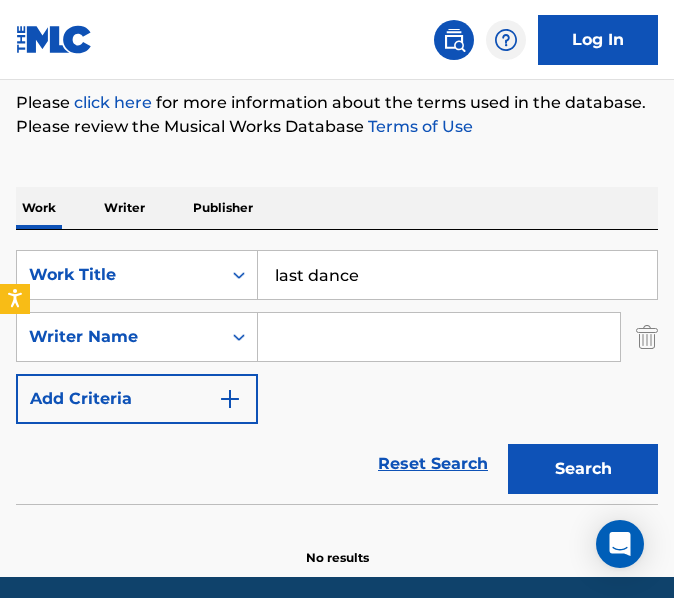 type on "m" 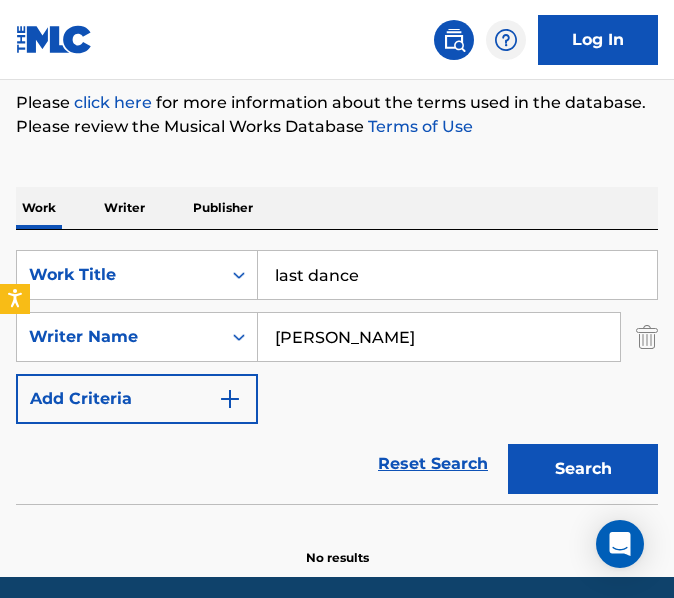 click on "Search" at bounding box center [583, 469] 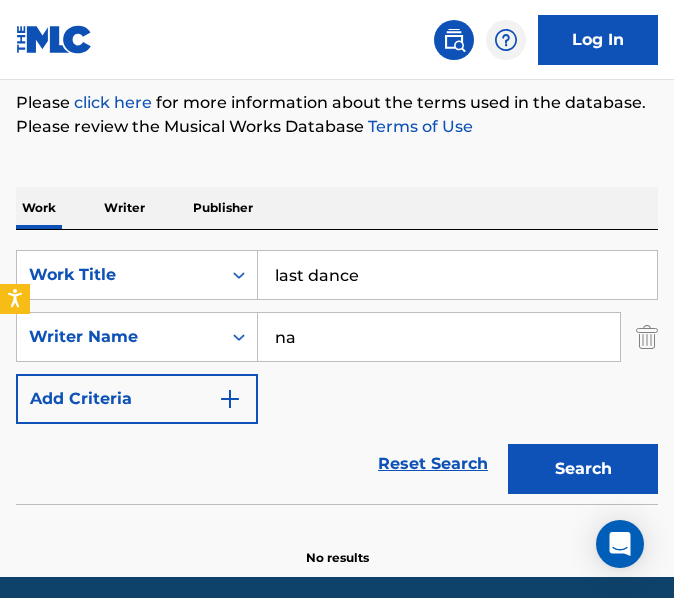 type on "n" 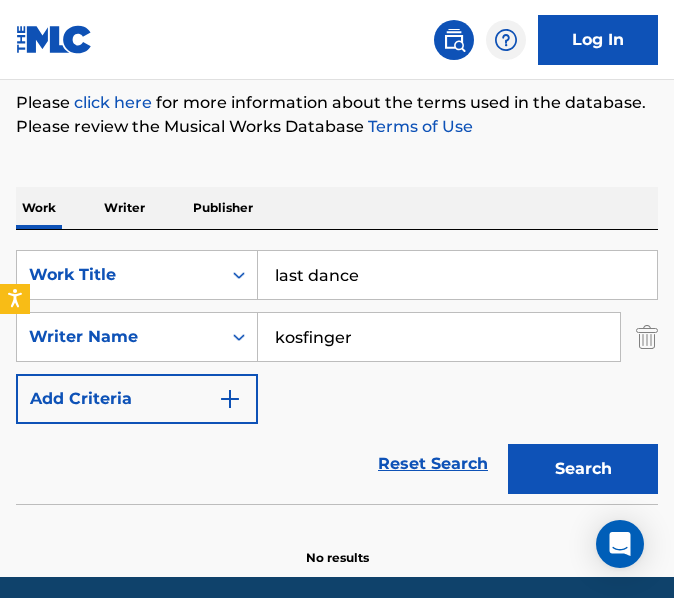 click on "Search" at bounding box center (583, 469) 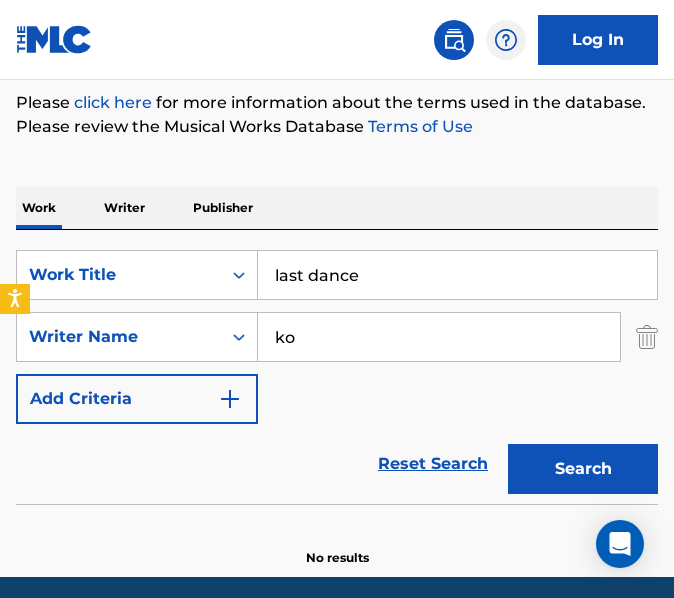 type on "k" 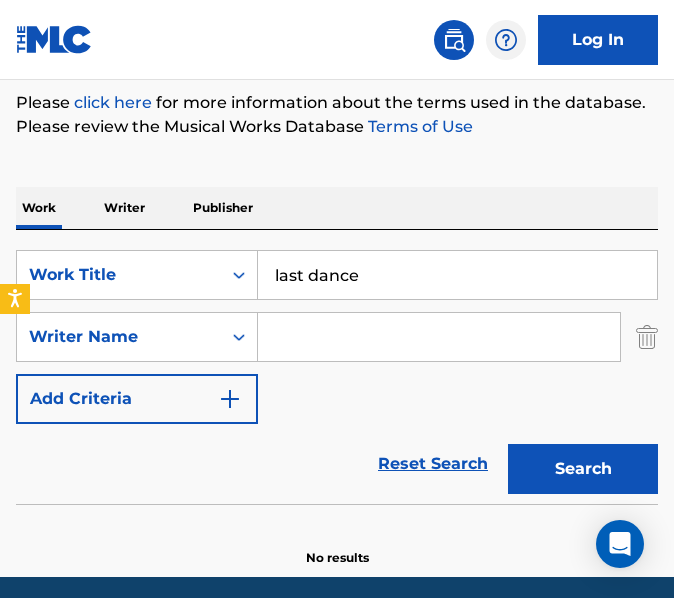 type 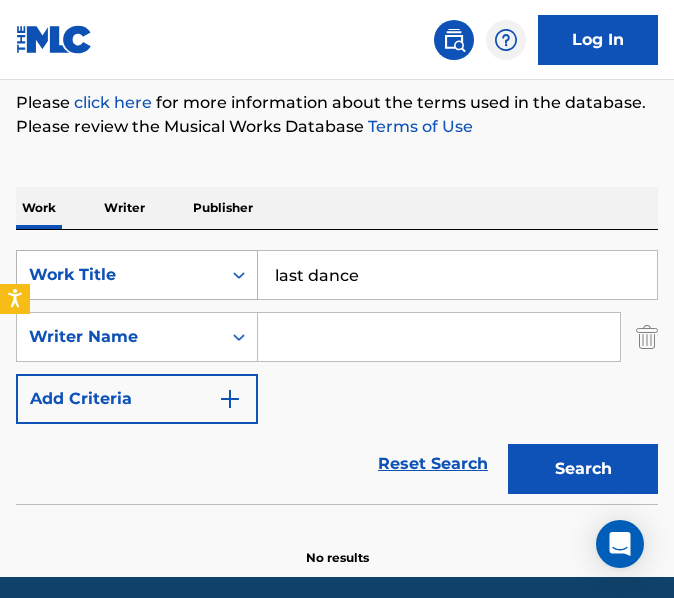 drag, startPoint x: 367, startPoint y: 276, endPoint x: 156, endPoint y: 263, distance: 211.4001 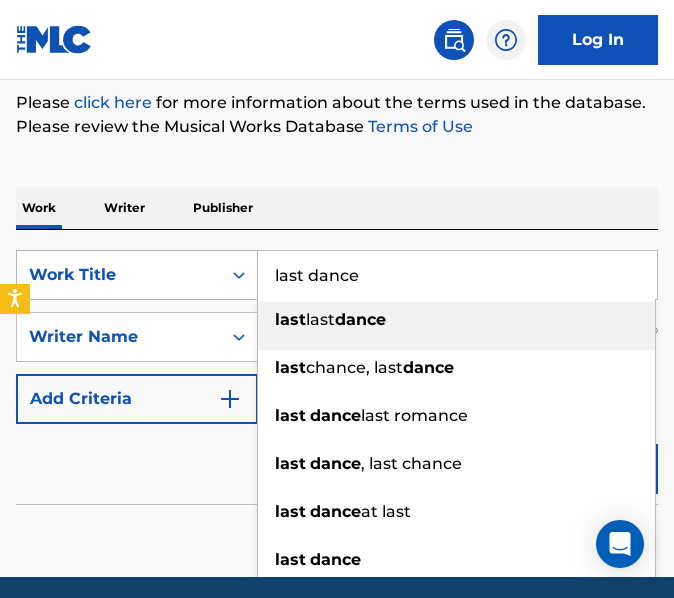 paste on "Jesus Christ My Rock" 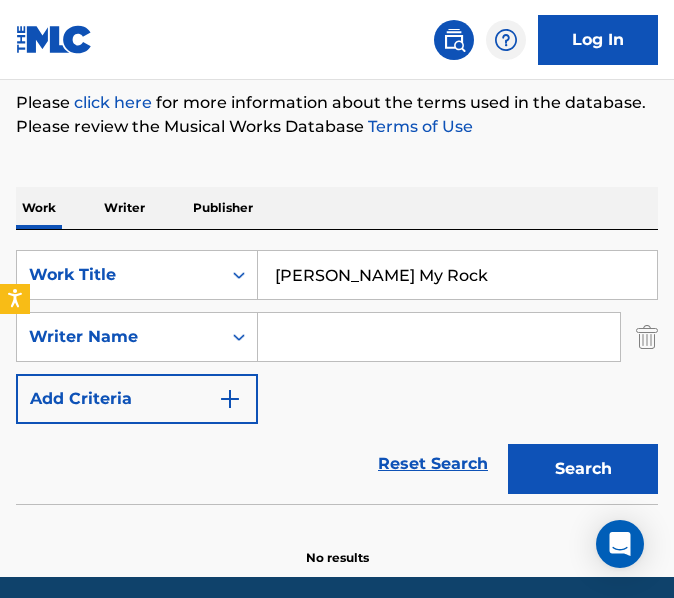 type on "Jesus Christ My Rock" 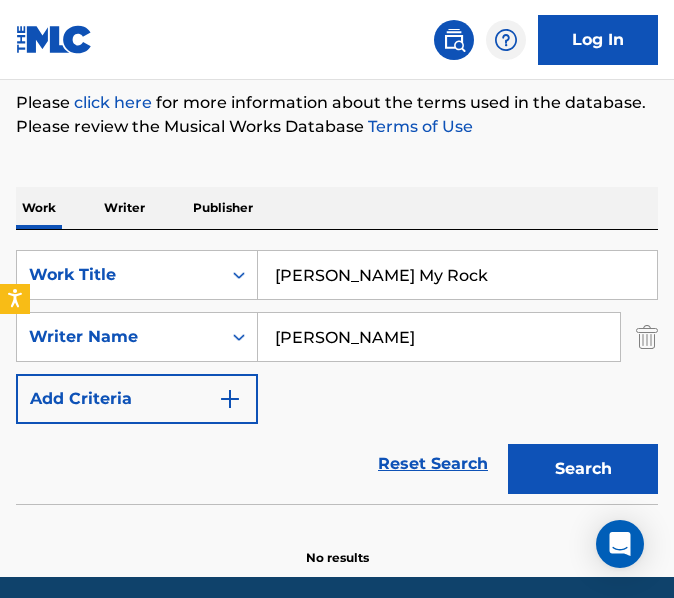 click on "Search" at bounding box center [583, 469] 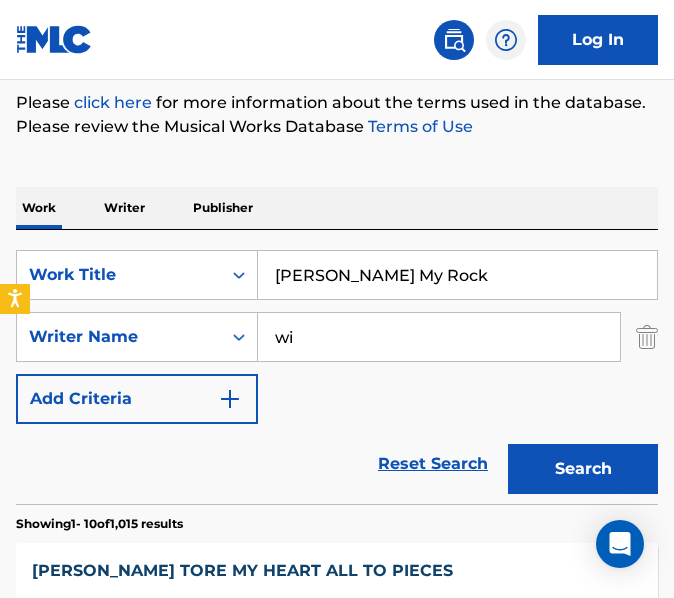 type on "w" 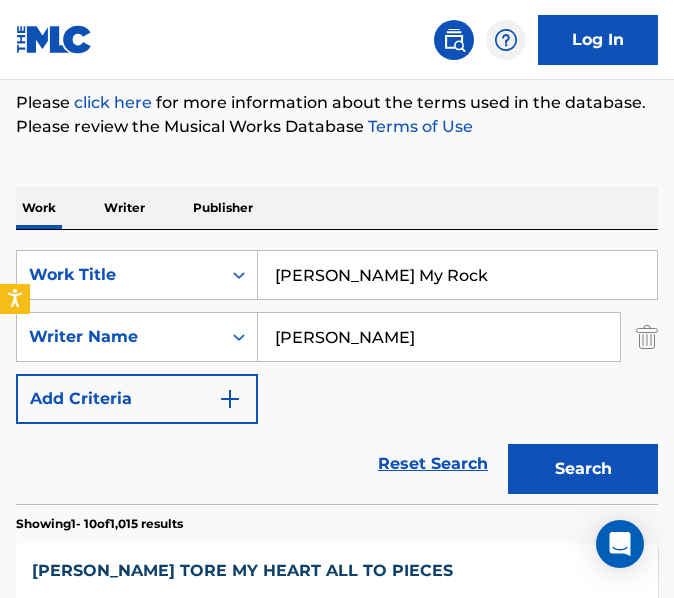 click on "Search" at bounding box center [583, 469] 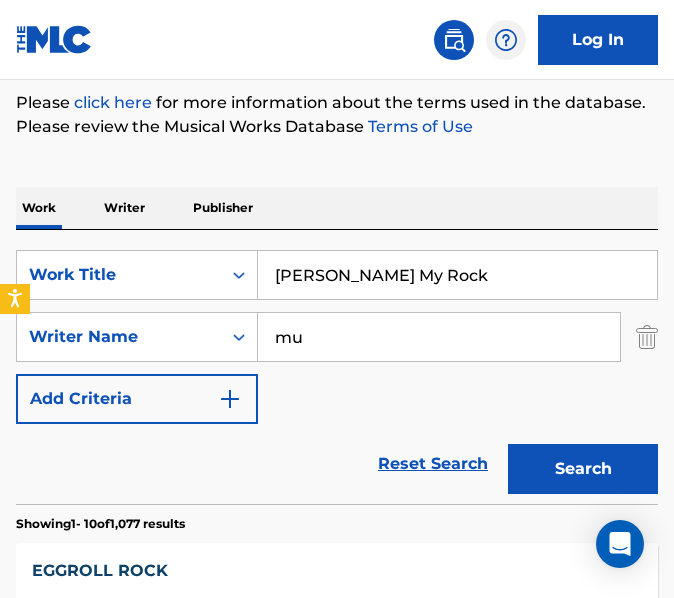 type on "m" 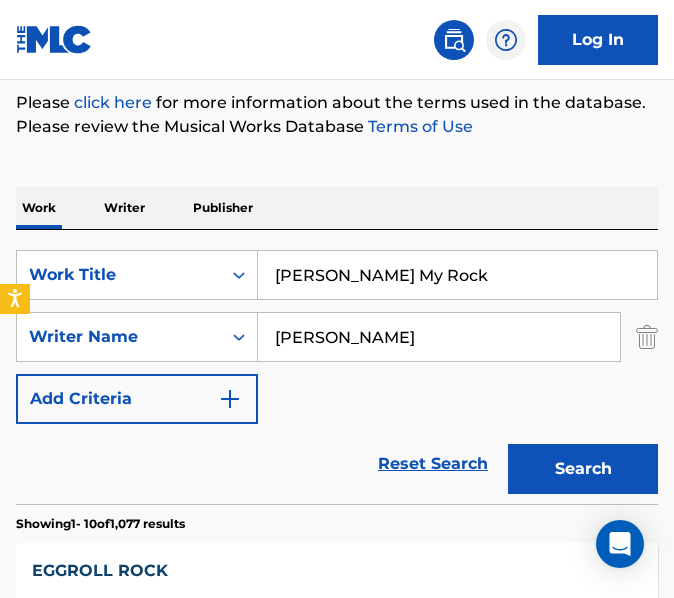 click on "Search" at bounding box center (583, 469) 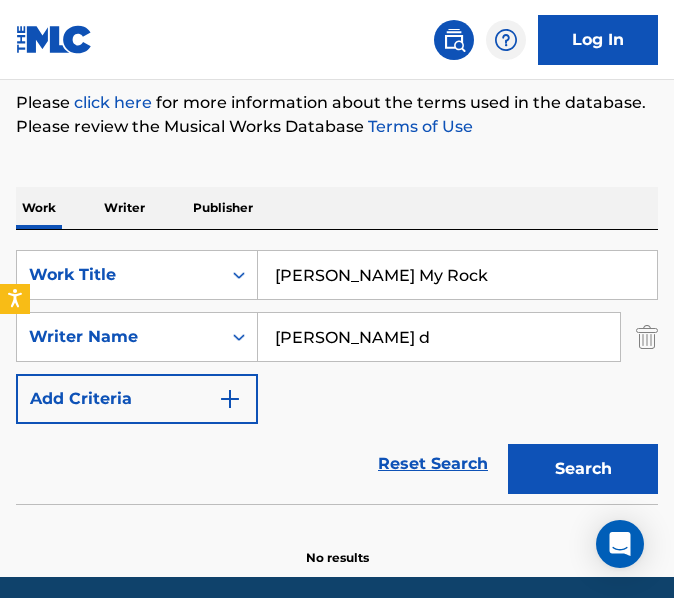 type on "willie d" 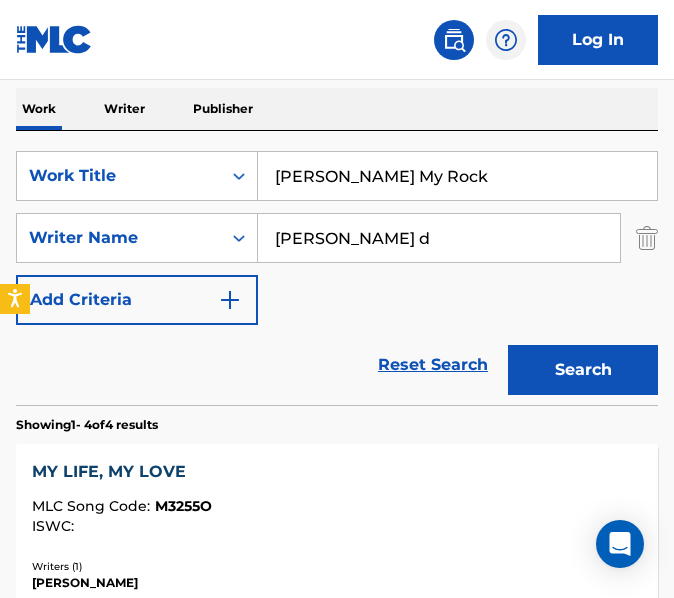 scroll, scrollTop: 353, scrollLeft: 0, axis: vertical 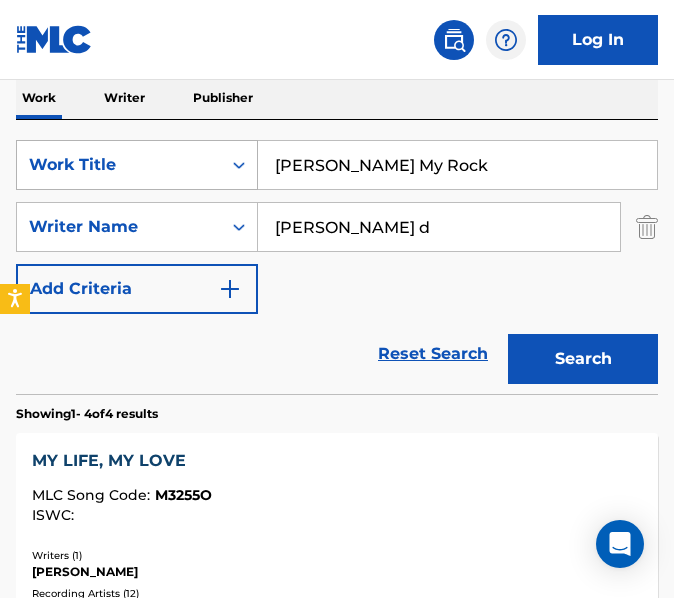 drag, startPoint x: 459, startPoint y: 161, endPoint x: 184, endPoint y: 146, distance: 275.40878 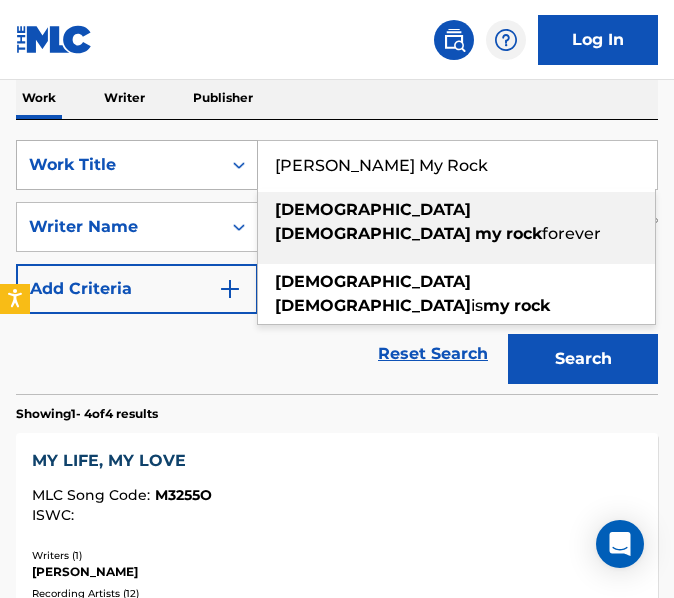 paste on "Too Uncomfortable" 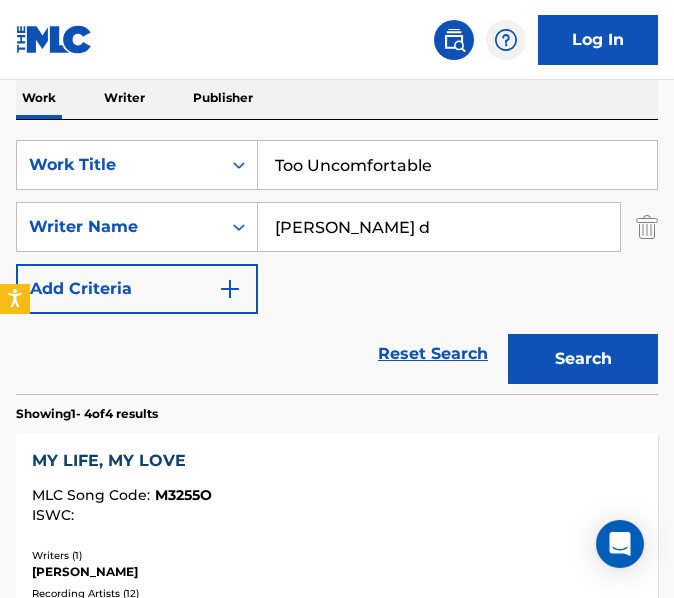 type on "Too Uncomfortable" 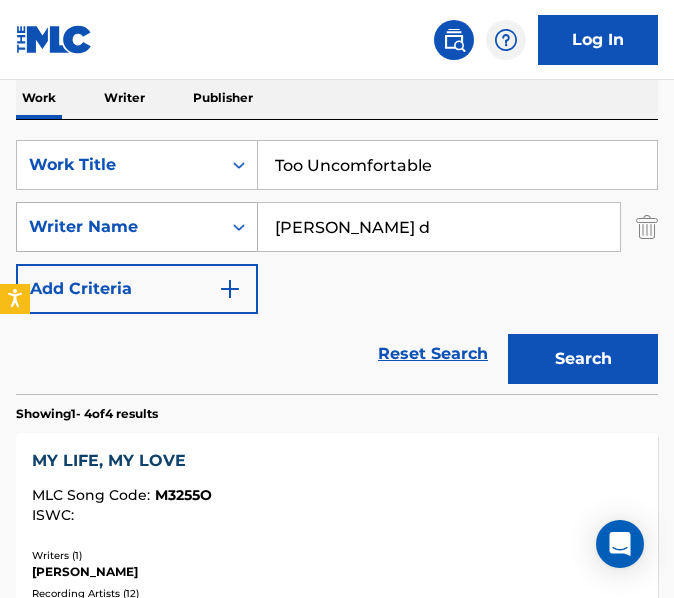 drag, startPoint x: 363, startPoint y: 233, endPoint x: 238, endPoint y: 220, distance: 125.67418 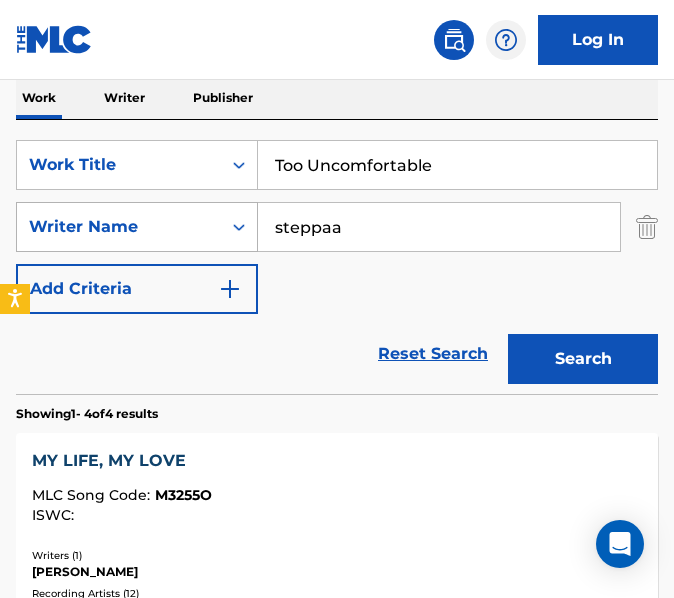 click on "Search" at bounding box center (583, 359) 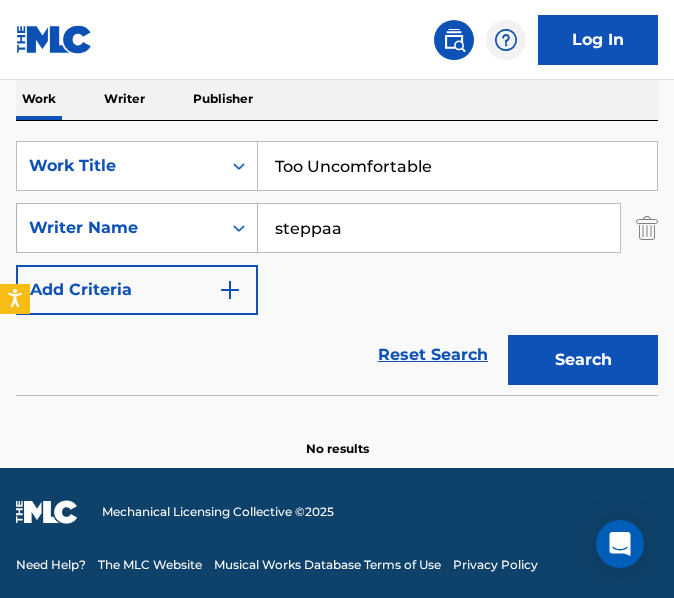 scroll, scrollTop: 352, scrollLeft: 0, axis: vertical 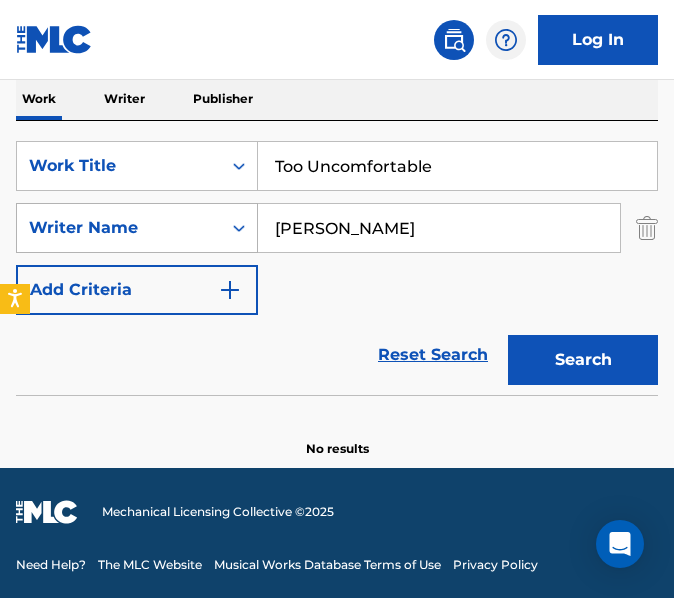 click on "Search" at bounding box center [583, 360] 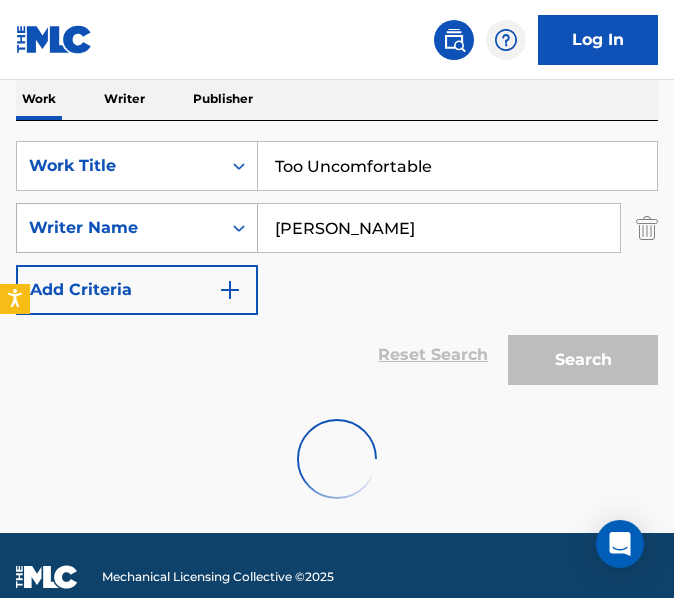scroll, scrollTop: 353, scrollLeft: 0, axis: vertical 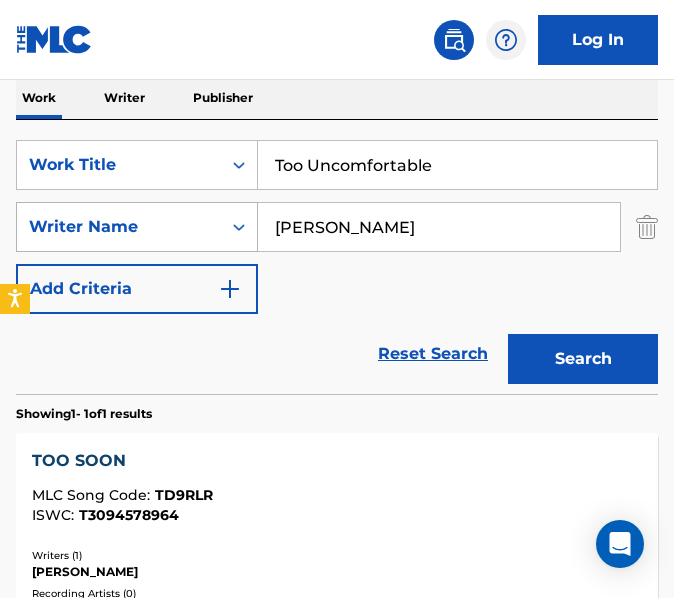 drag, startPoint x: 414, startPoint y: 237, endPoint x: 171, endPoint y: 229, distance: 243.13165 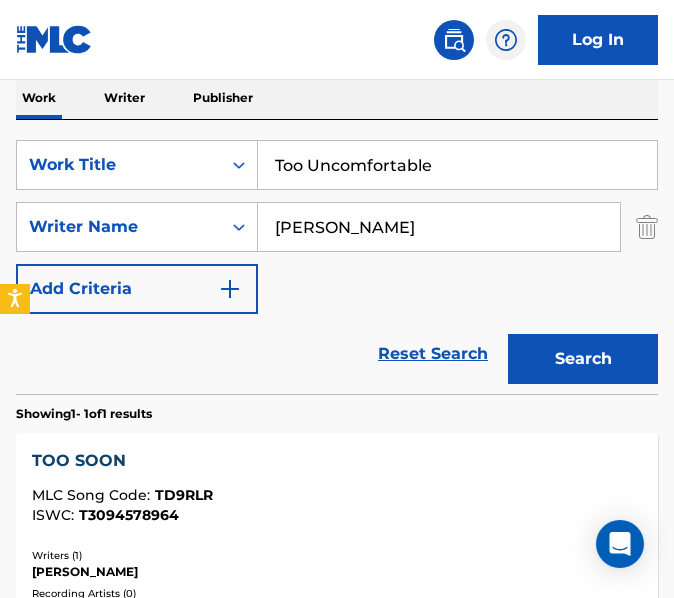 click on "[PERSON_NAME]" at bounding box center [439, 227] 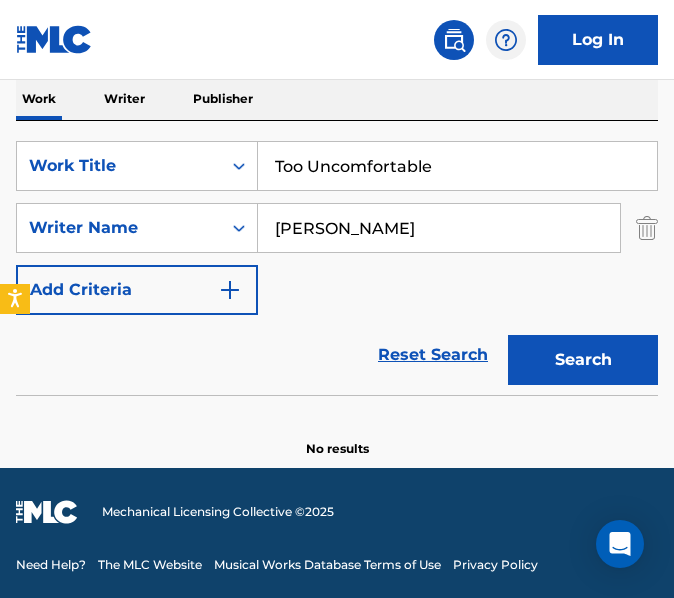 scroll, scrollTop: 352, scrollLeft: 0, axis: vertical 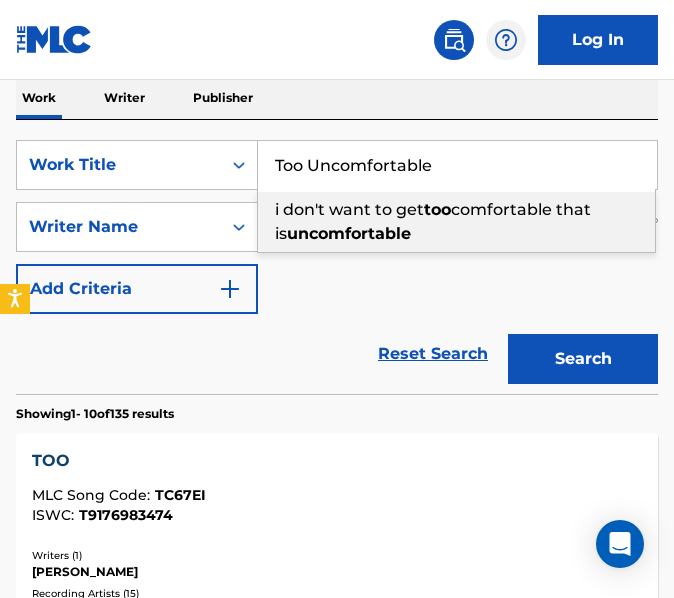 drag, startPoint x: 467, startPoint y: 168, endPoint x: 210, endPoint y: 198, distance: 258.74506 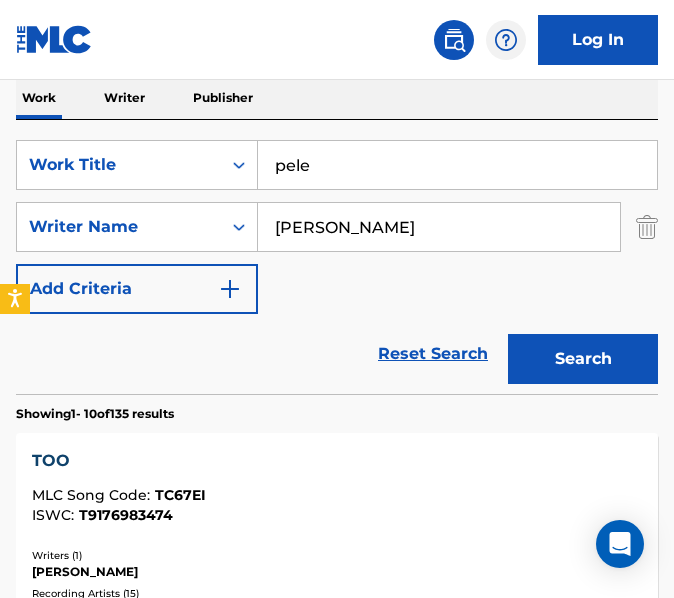 type on "pele" 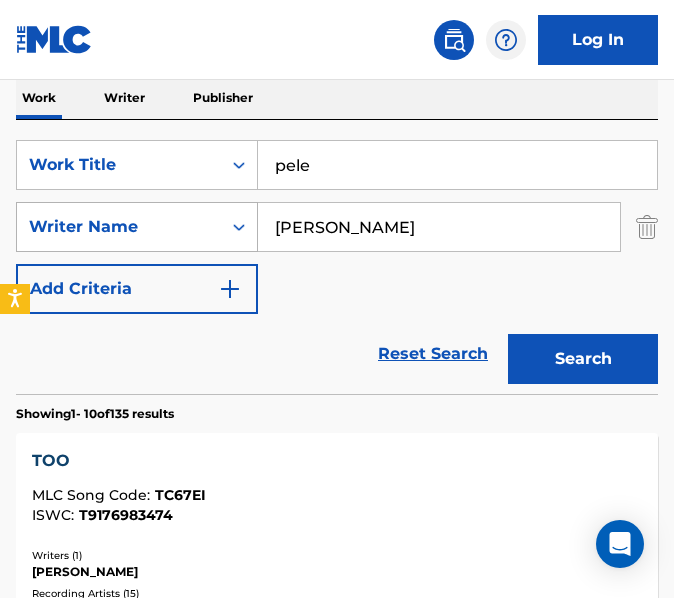 drag, startPoint x: 352, startPoint y: 251, endPoint x: 190, endPoint y: 241, distance: 162.30835 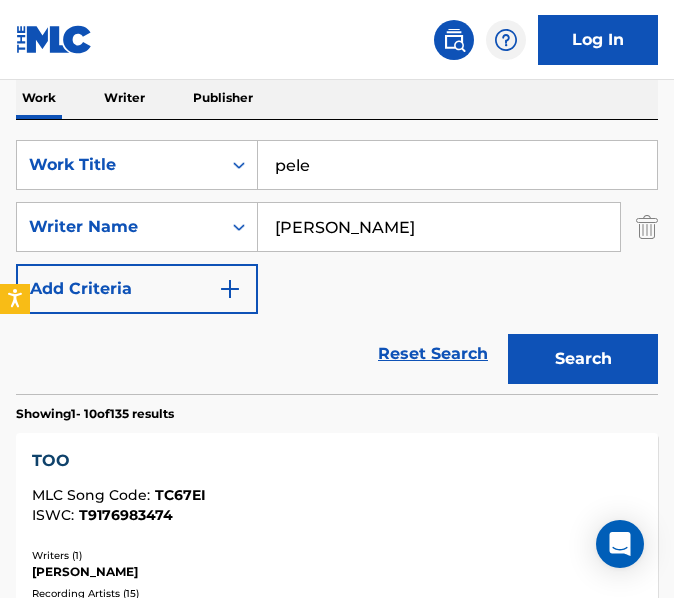 drag, startPoint x: 323, startPoint y: 212, endPoint x: 261, endPoint y: 215, distance: 62.072536 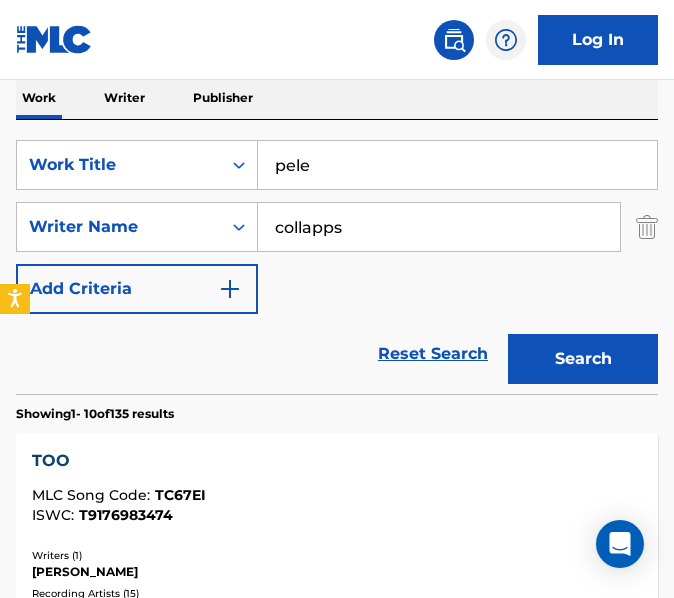 click on "Search" at bounding box center [583, 359] 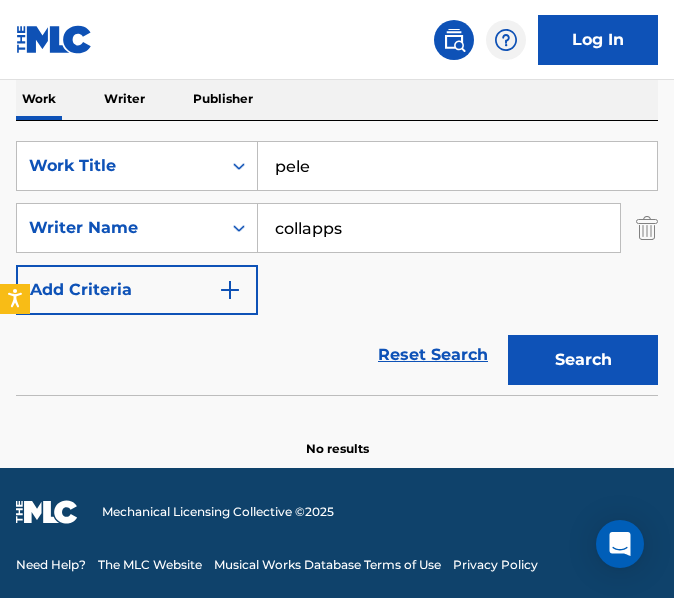 scroll, scrollTop: 352, scrollLeft: 0, axis: vertical 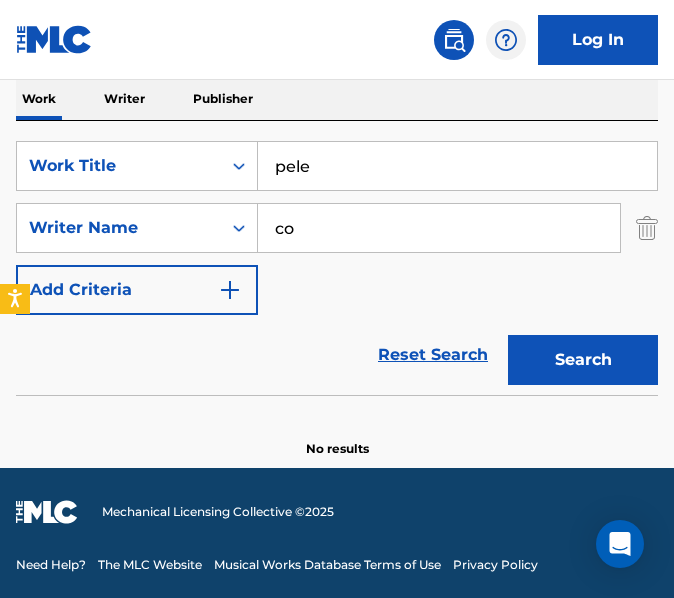 type on "c" 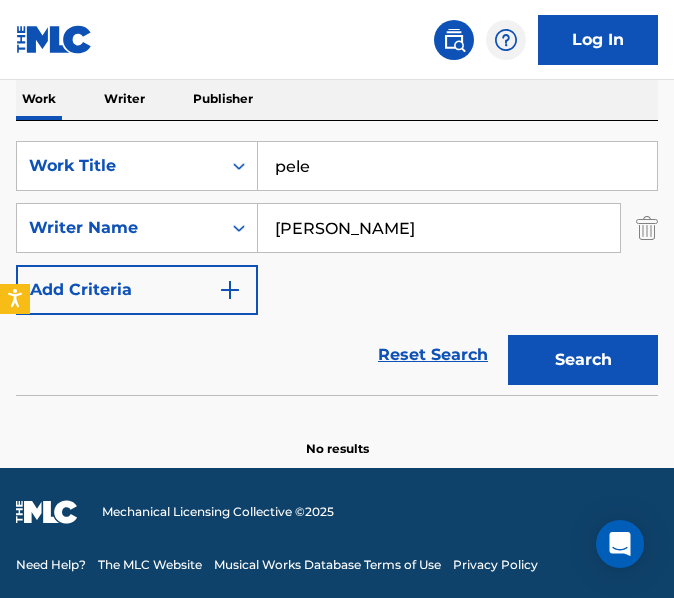 click on "Search" at bounding box center (583, 360) 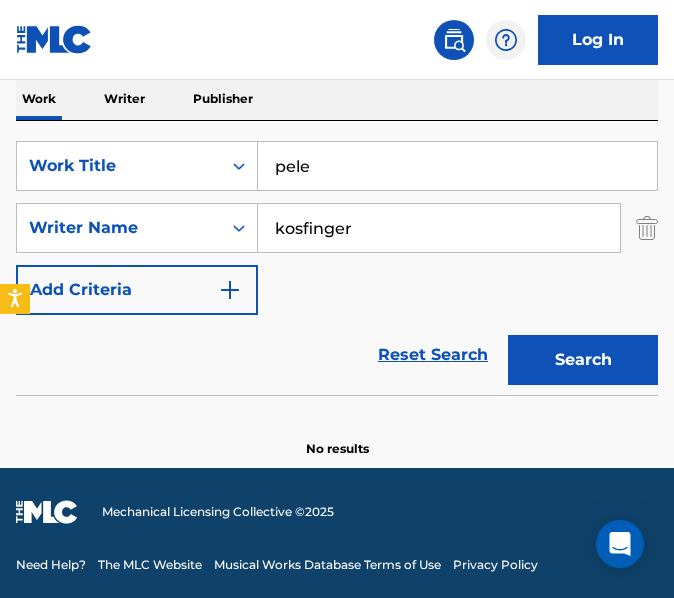 click on "Search" at bounding box center [583, 360] 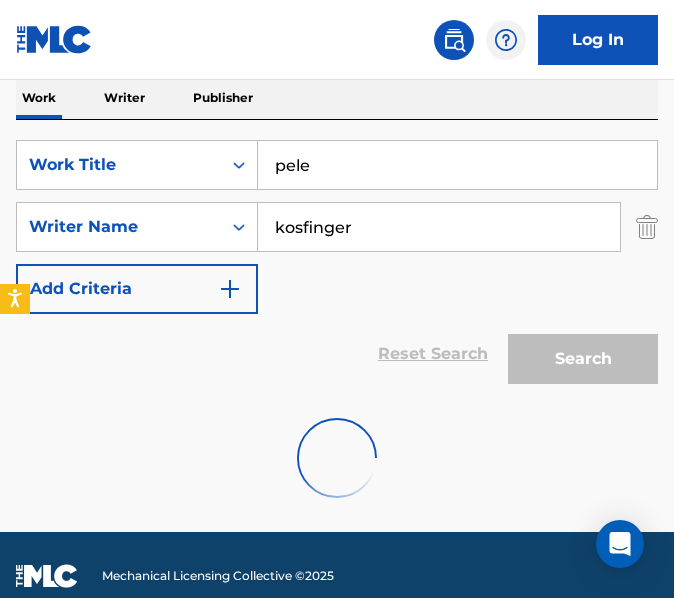 scroll, scrollTop: 352, scrollLeft: 0, axis: vertical 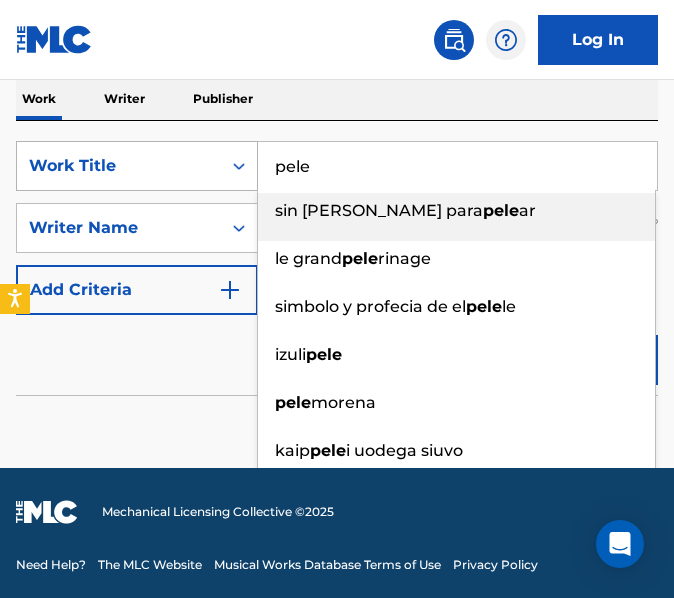 drag, startPoint x: 410, startPoint y: 170, endPoint x: 169, endPoint y: 158, distance: 241.29857 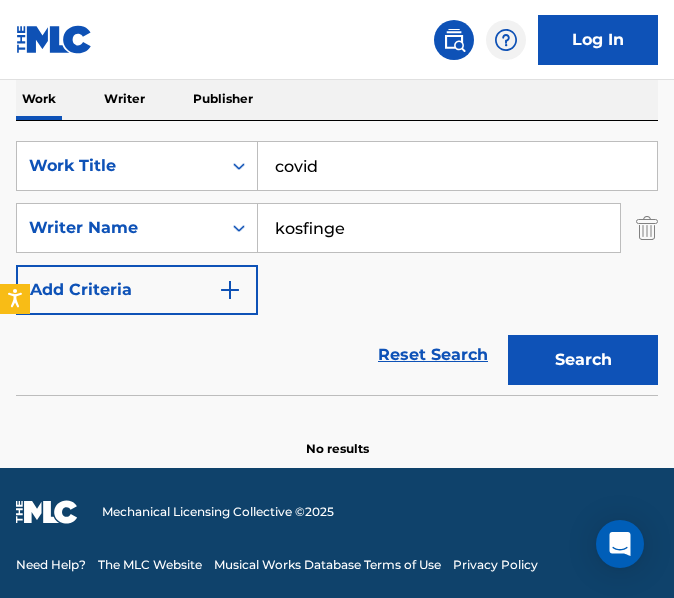 type on "covid" 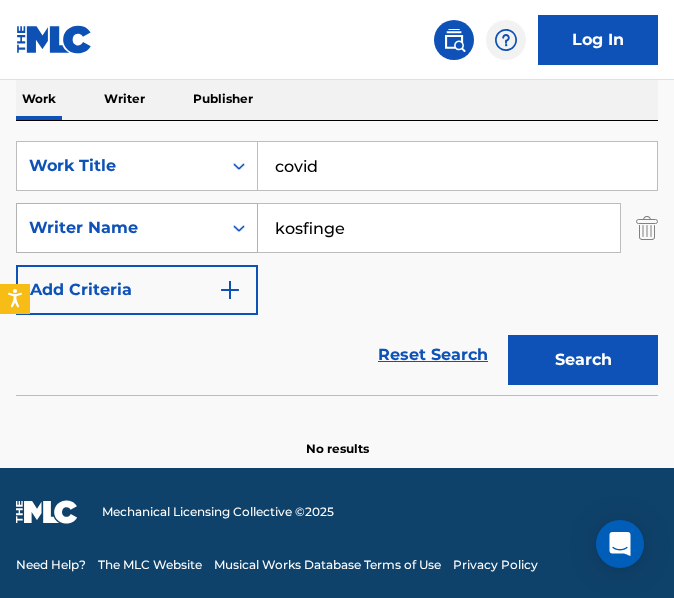 drag, startPoint x: 347, startPoint y: 218, endPoint x: 162, endPoint y: 211, distance: 185.13239 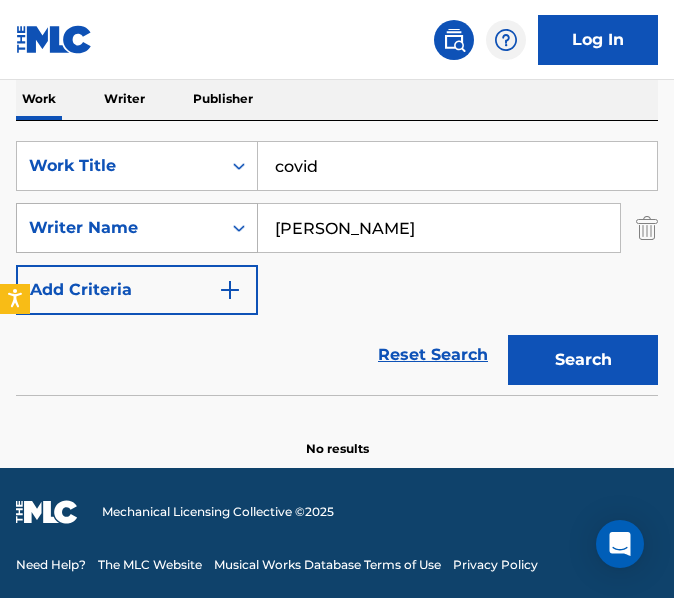 click on "Search" at bounding box center [583, 360] 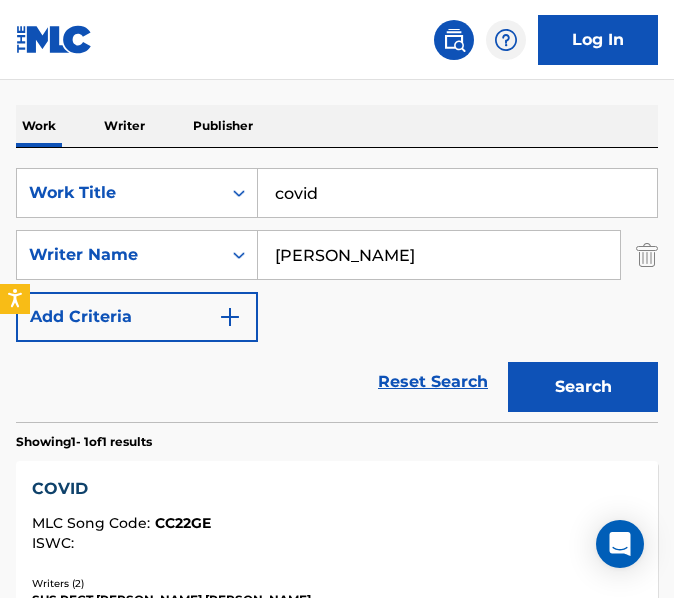 scroll, scrollTop: 309, scrollLeft: 0, axis: vertical 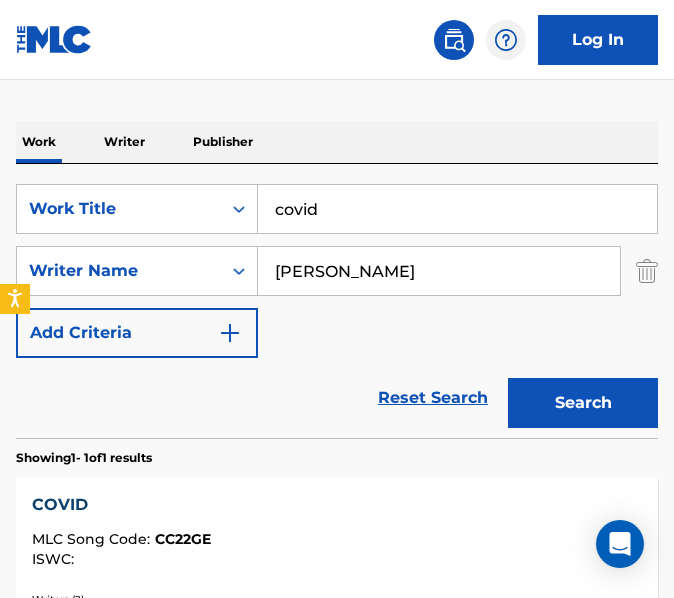 click on "[PERSON_NAME]" at bounding box center (439, 271) 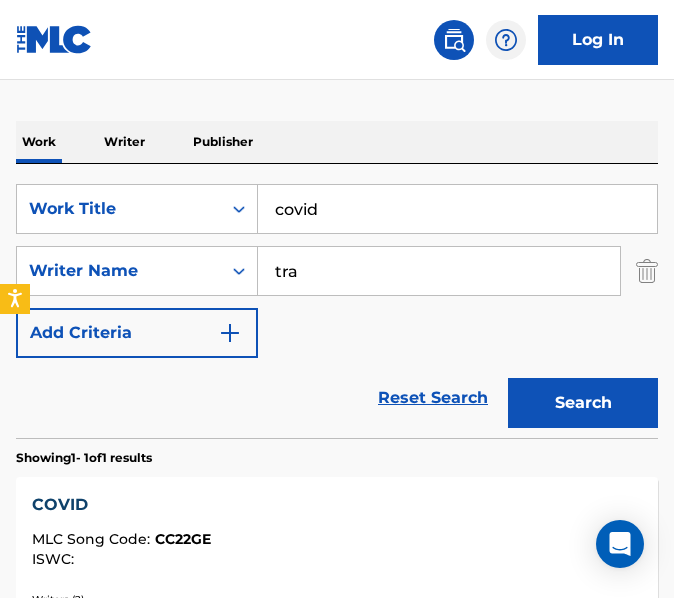 type on "tra" 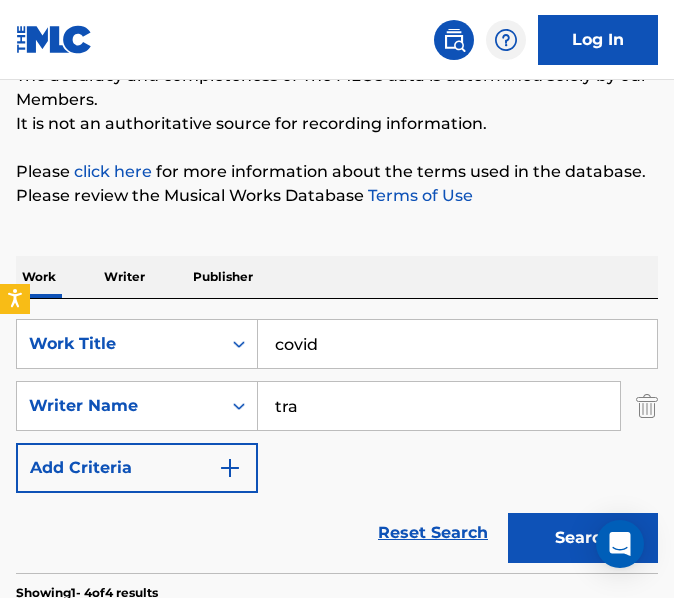 scroll, scrollTop: 223, scrollLeft: 0, axis: vertical 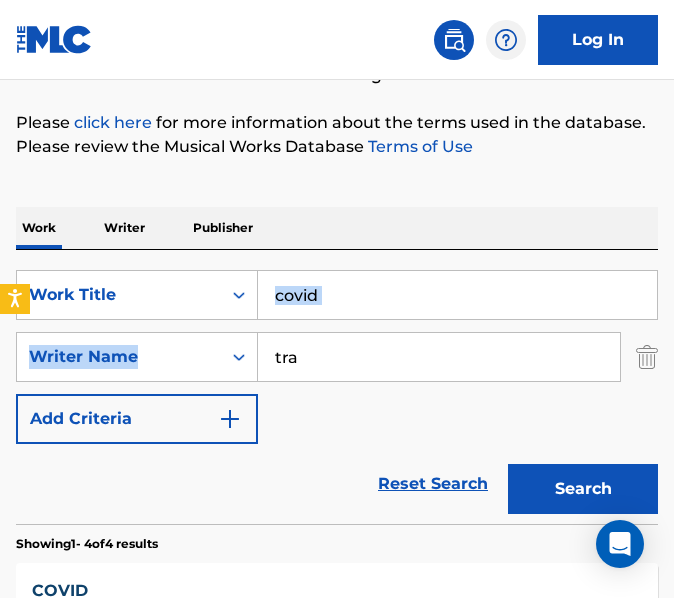 drag, startPoint x: 359, startPoint y: 323, endPoint x: 367, endPoint y: 309, distance: 16.124516 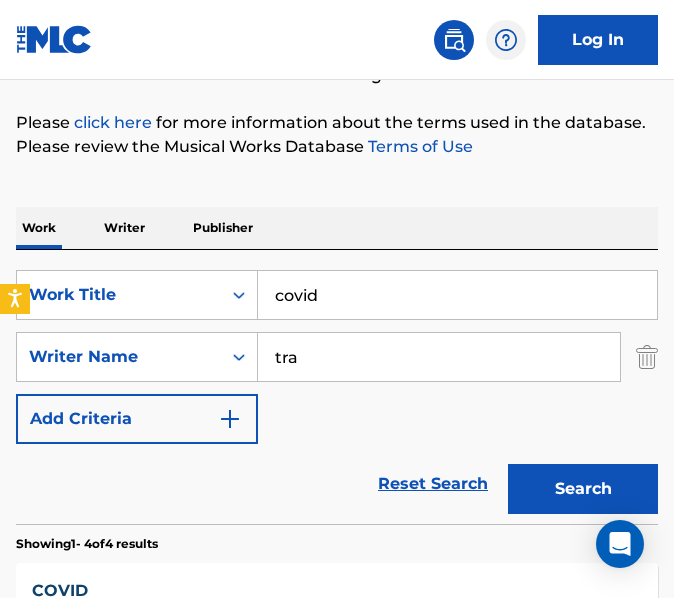 click on "covid" at bounding box center [457, 295] 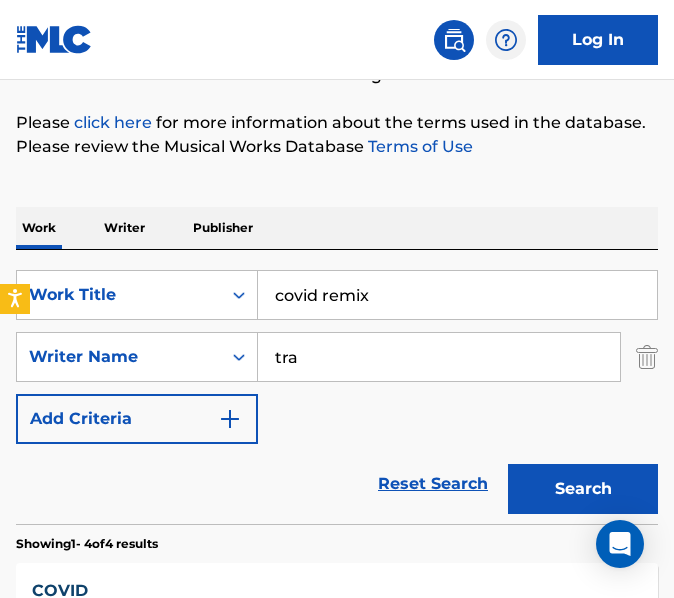 type on "covid remix" 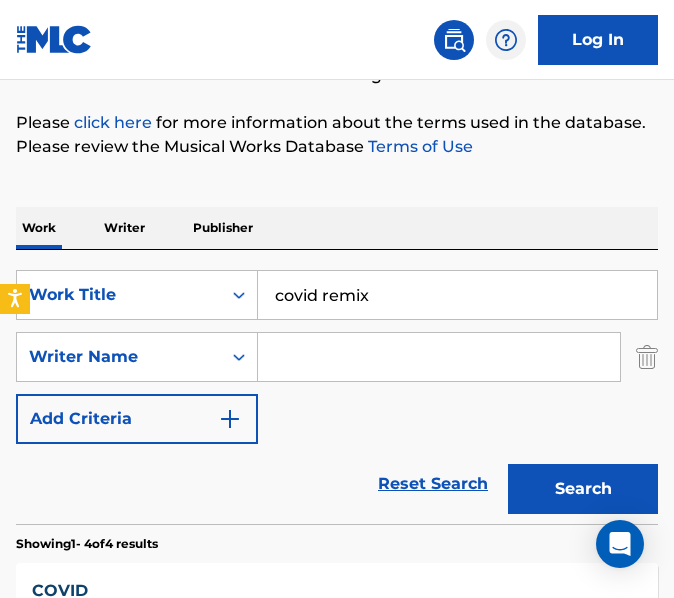 type 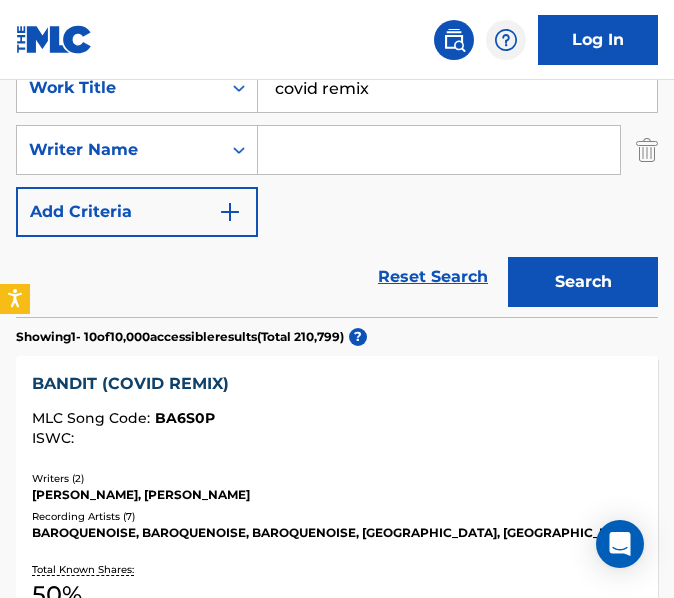 scroll, scrollTop: 537, scrollLeft: 0, axis: vertical 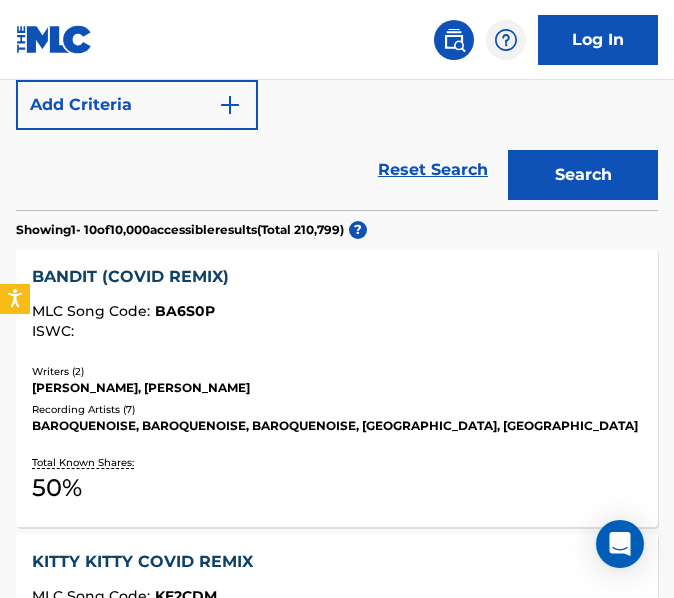 click on "MICHELE RENE, ROBERT JOSE BANCALARI" at bounding box center [337, 388] 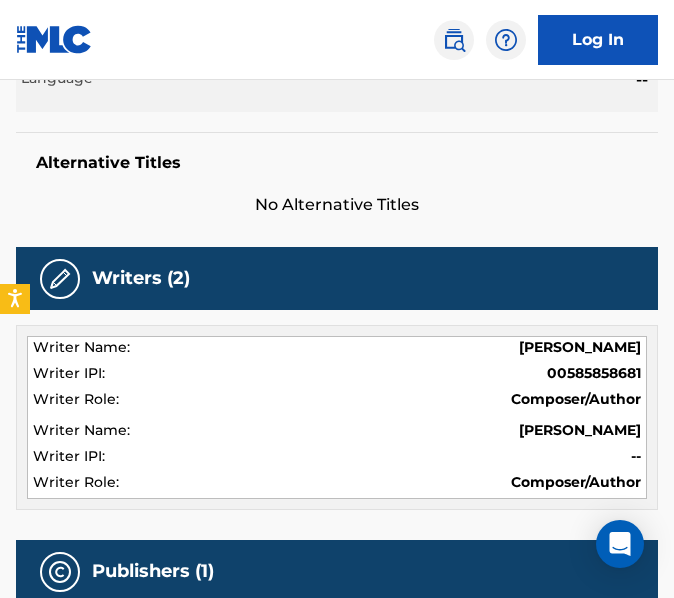 scroll, scrollTop: 0, scrollLeft: 0, axis: both 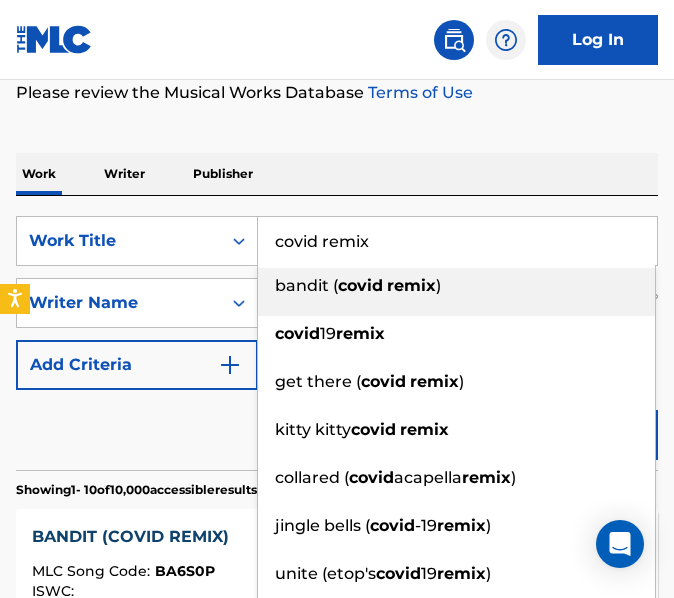 drag, startPoint x: 372, startPoint y: 235, endPoint x: 258, endPoint y: 226, distance: 114.35471 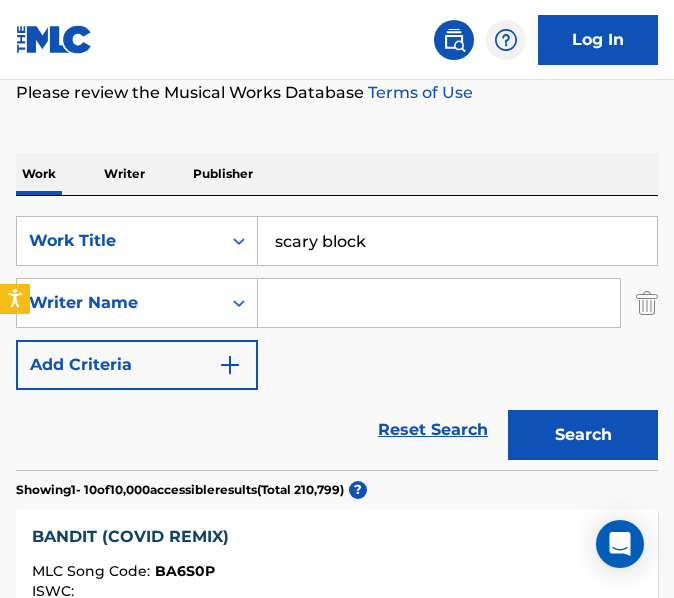 type on "scary block" 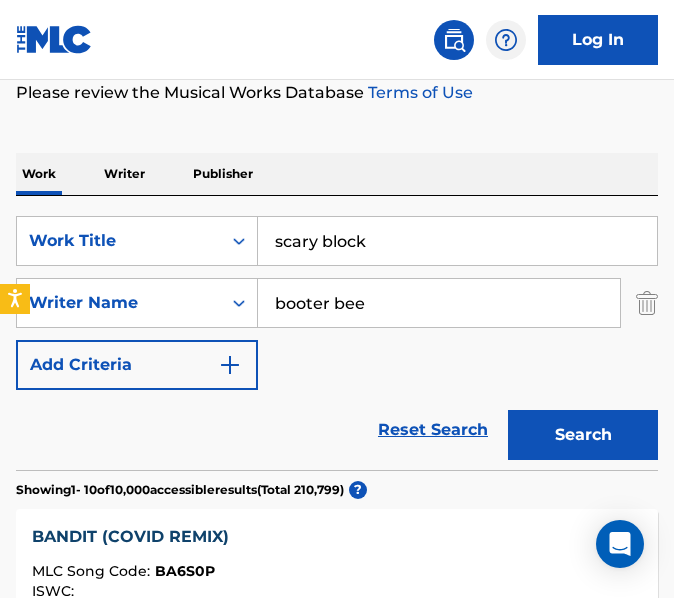 click on "Search" at bounding box center [583, 435] 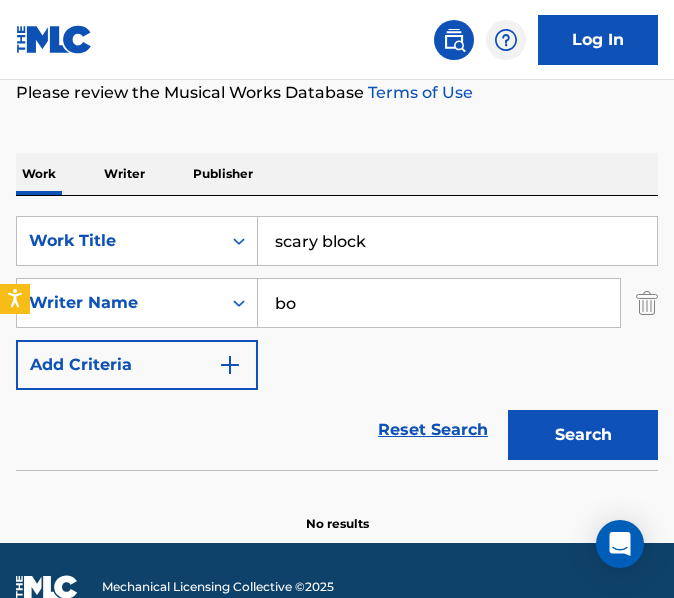type on "b" 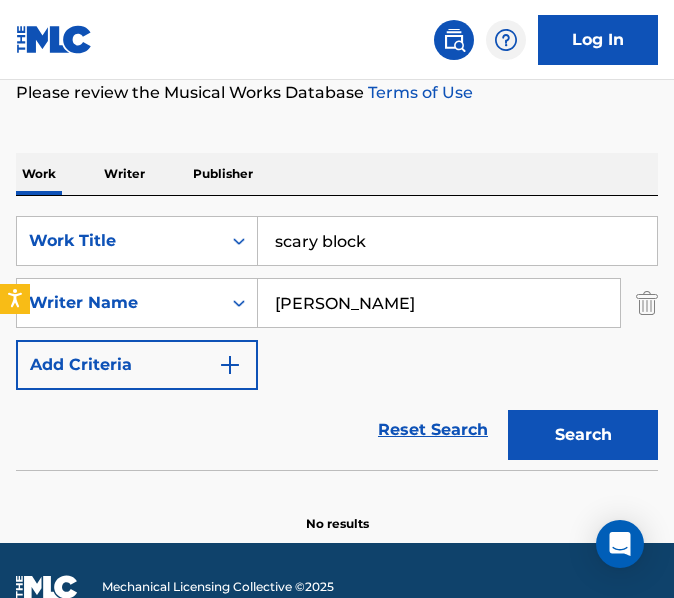 type on "[PERSON_NAME]" 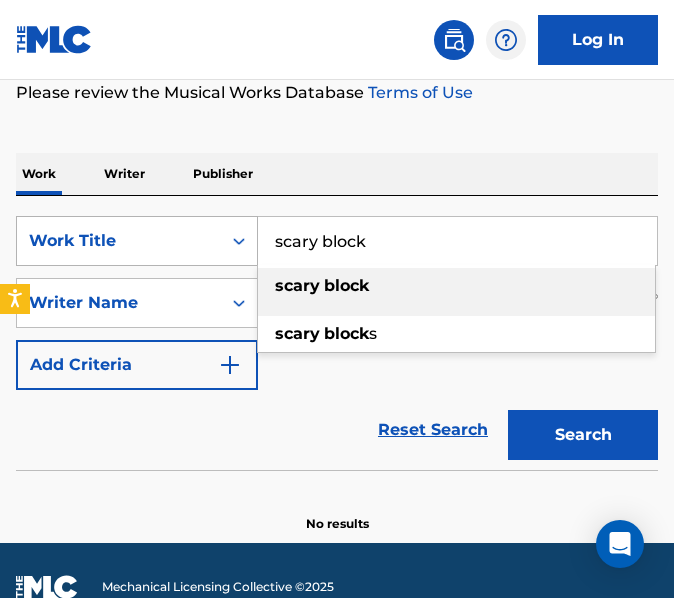 drag, startPoint x: 364, startPoint y: 257, endPoint x: 169, endPoint y: 262, distance: 195.06409 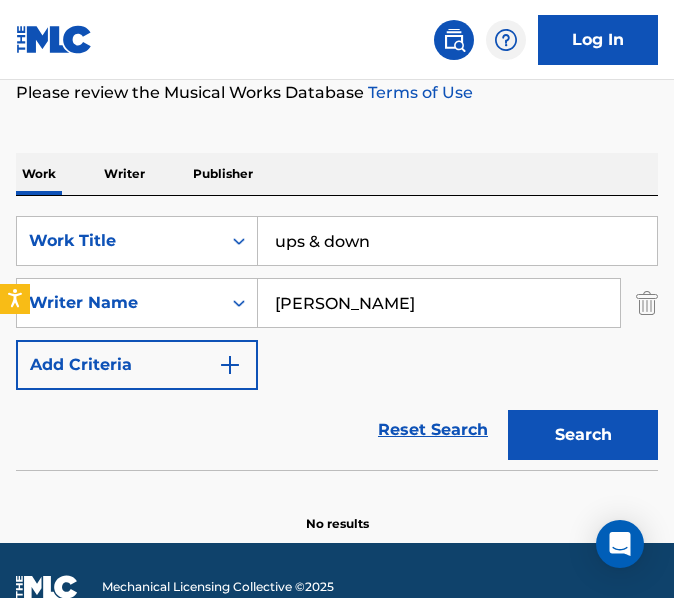 type on "ups & down" 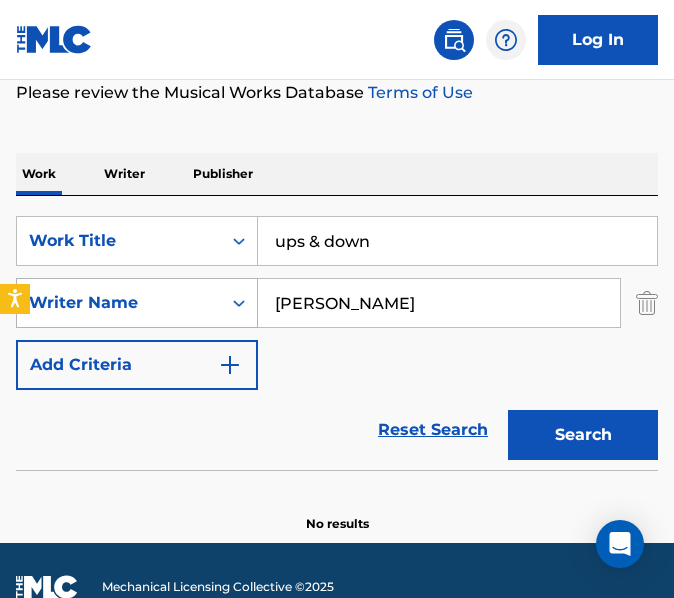 drag, startPoint x: 374, startPoint y: 305, endPoint x: 167, endPoint y: 304, distance: 207.00241 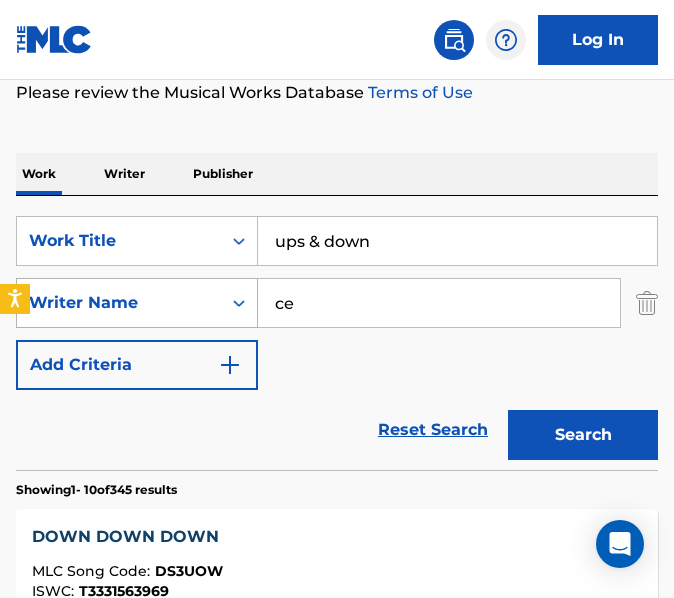 type on "c" 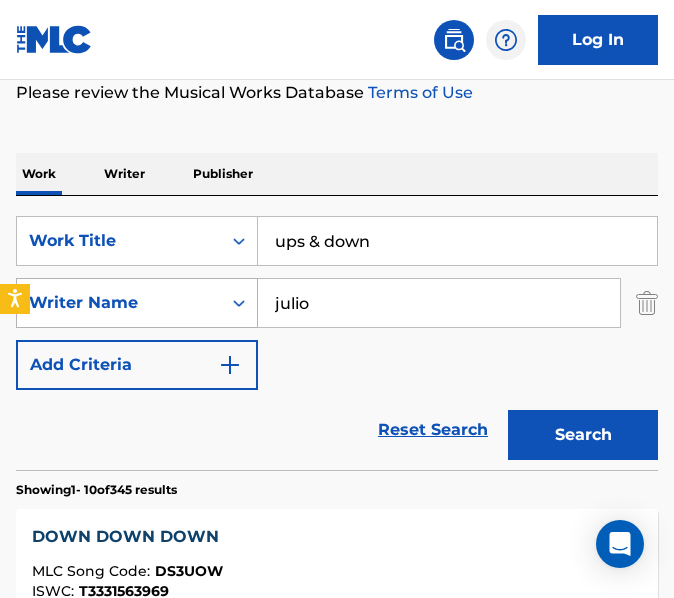 click on "Search" at bounding box center [583, 435] 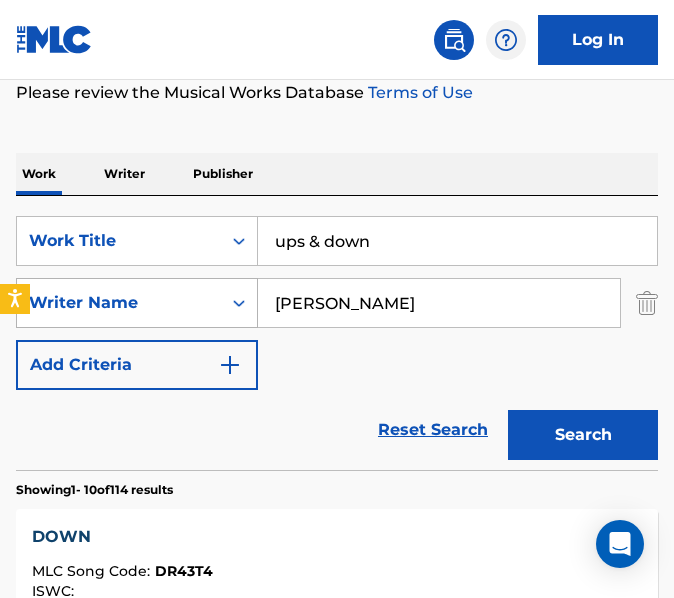 type on "julio cesar" 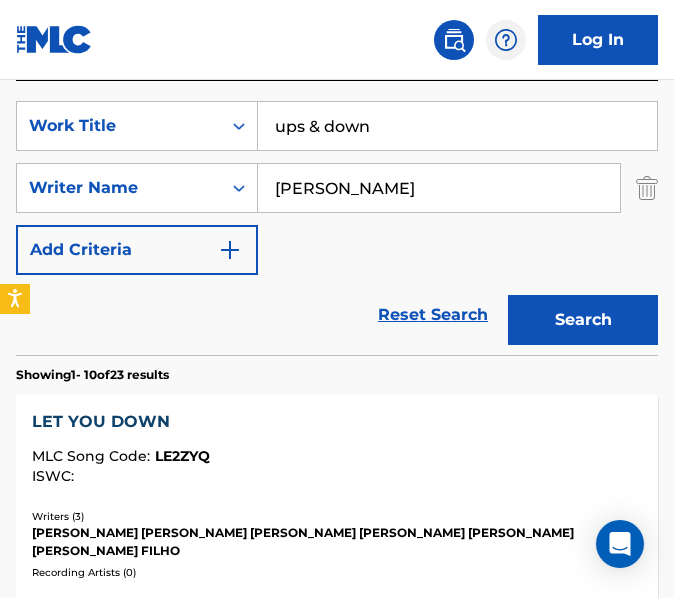 scroll, scrollTop: 330, scrollLeft: 0, axis: vertical 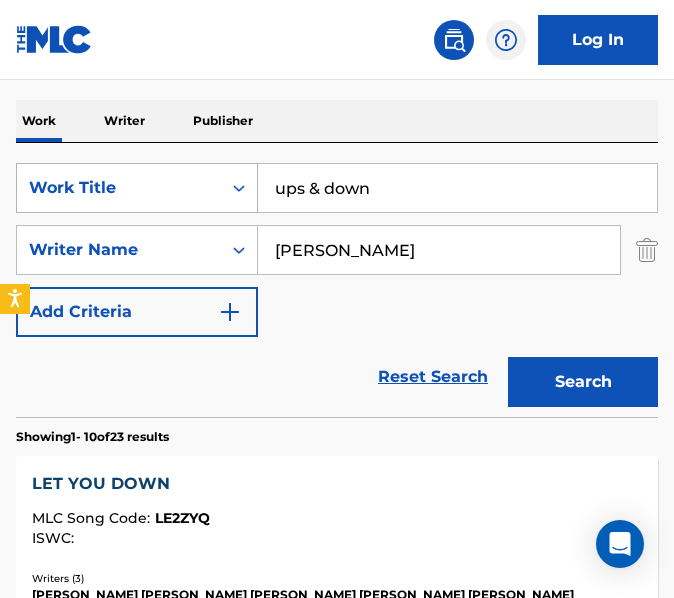 drag, startPoint x: 401, startPoint y: 179, endPoint x: 224, endPoint y: 175, distance: 177.0452 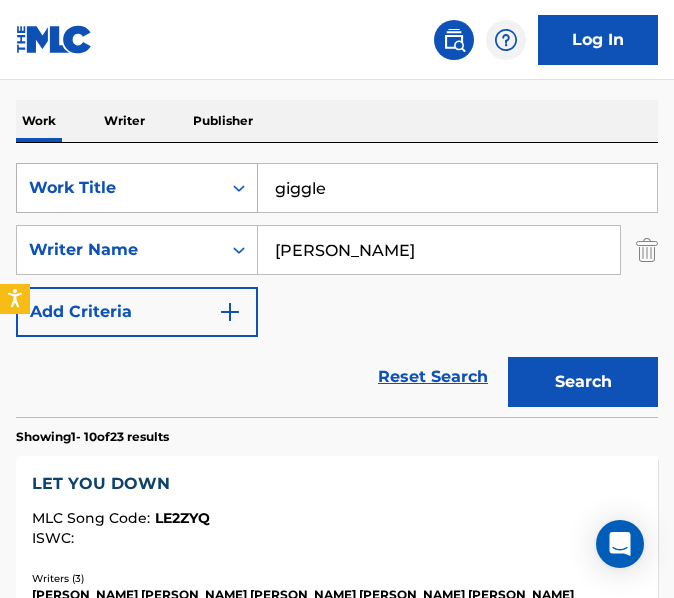type on "giggle" 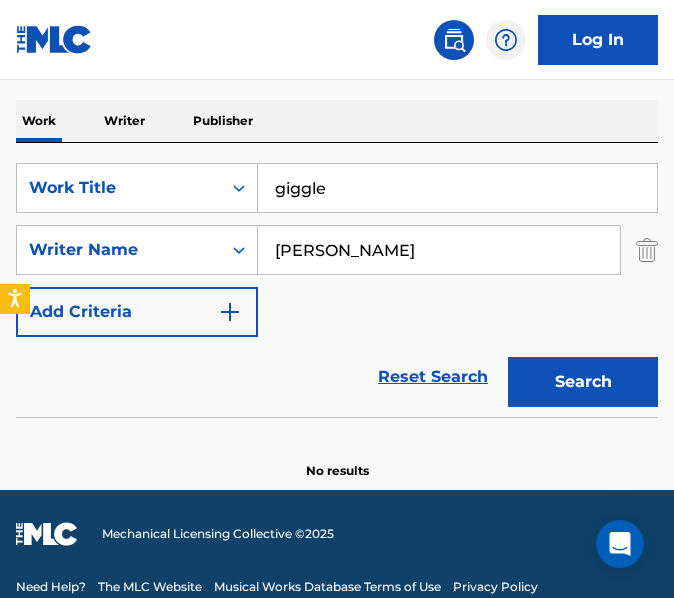 click on "julio cesar" at bounding box center (439, 250) 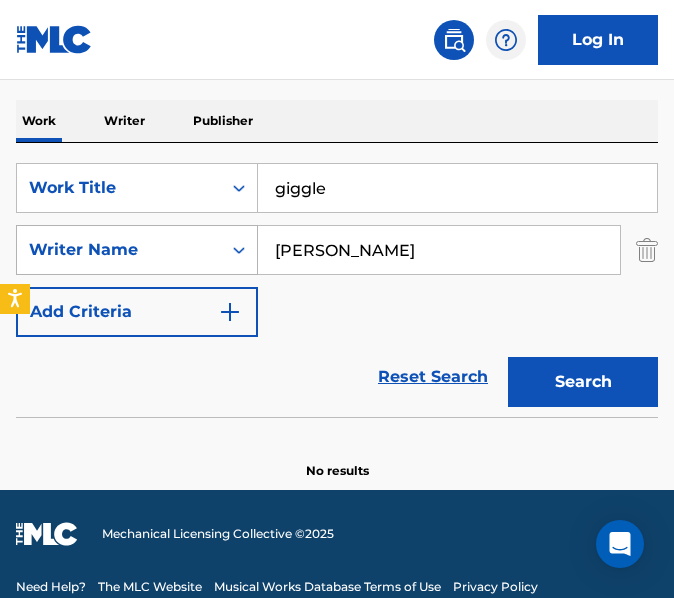 drag, startPoint x: 384, startPoint y: 237, endPoint x: 147, endPoint y: 236, distance: 237.0021 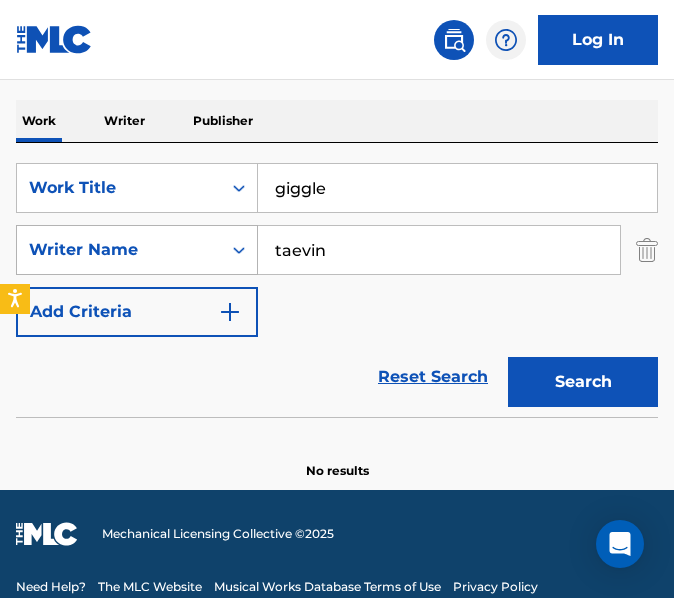 type on "taevin" 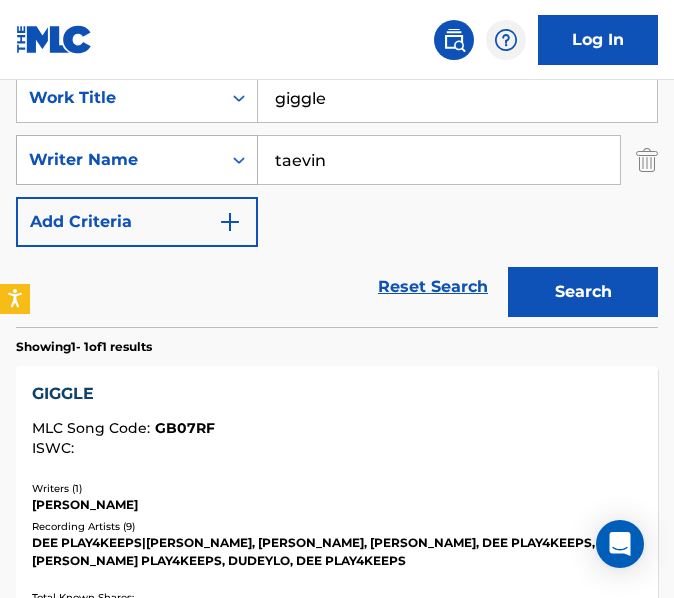 scroll, scrollTop: 424, scrollLeft: 0, axis: vertical 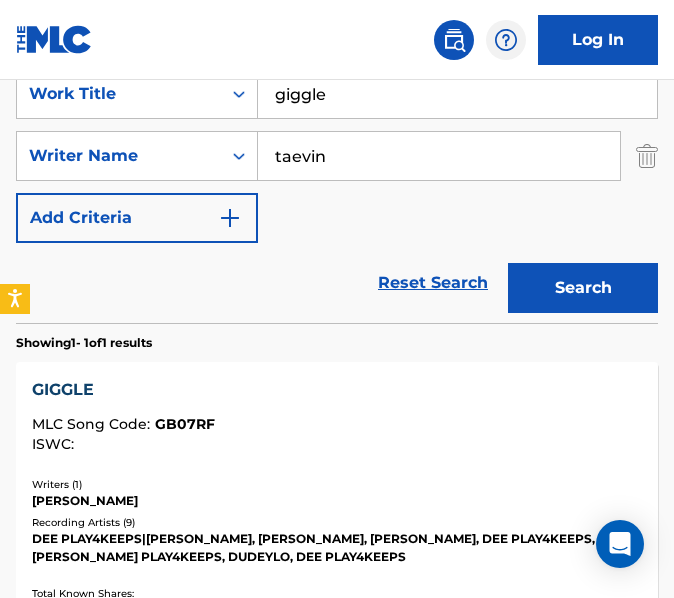 click on "GIGGLE MLC Song Code : GB07RF ISWC :" at bounding box center [337, 415] 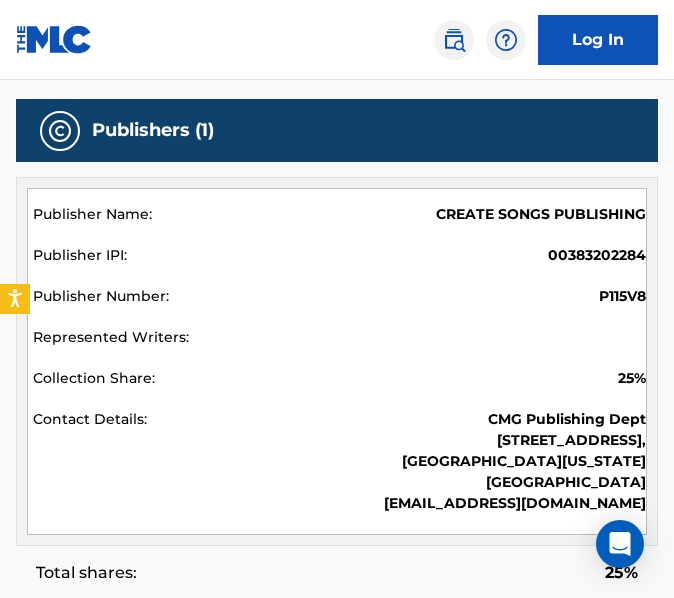 scroll, scrollTop: 0, scrollLeft: 0, axis: both 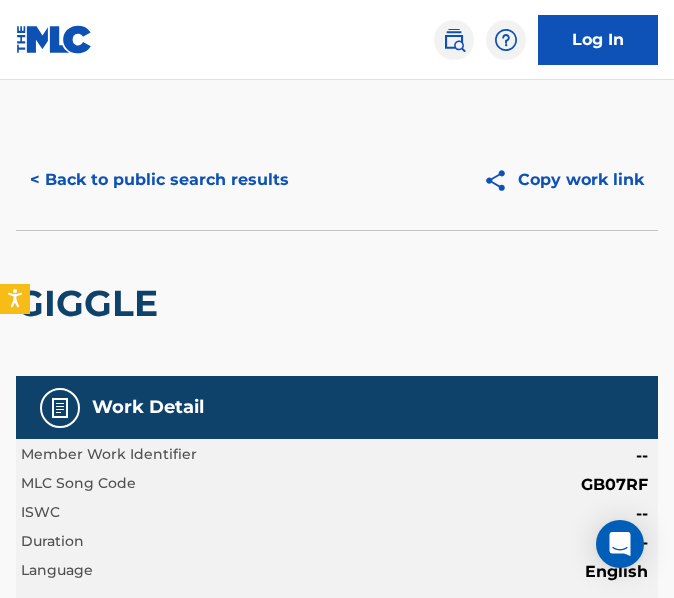 click on "< Back to public search results" at bounding box center [159, 180] 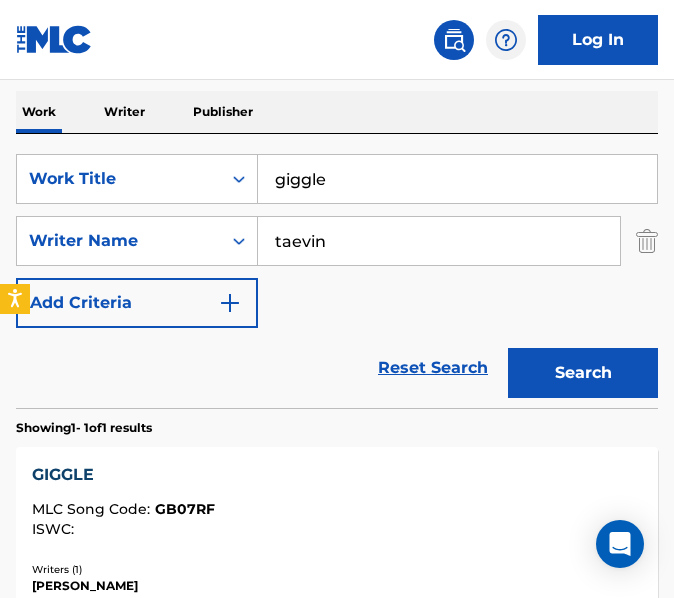 scroll, scrollTop: 147, scrollLeft: 0, axis: vertical 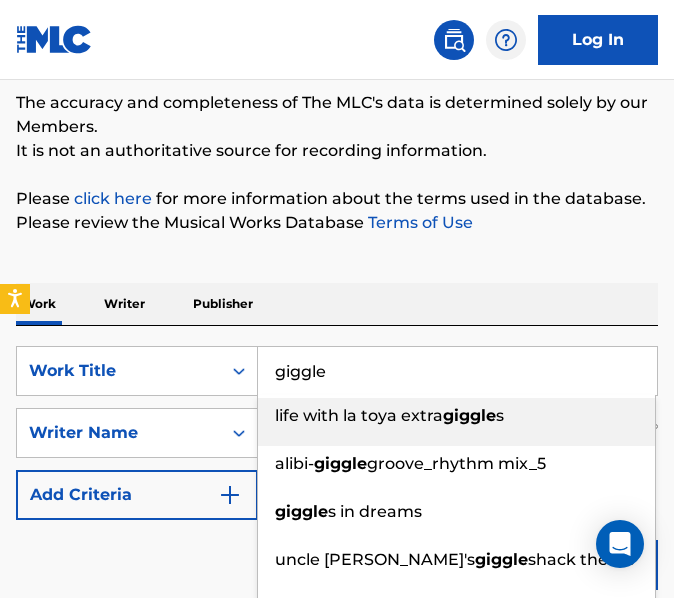drag, startPoint x: 350, startPoint y: 359, endPoint x: 259, endPoint y: 365, distance: 91.197586 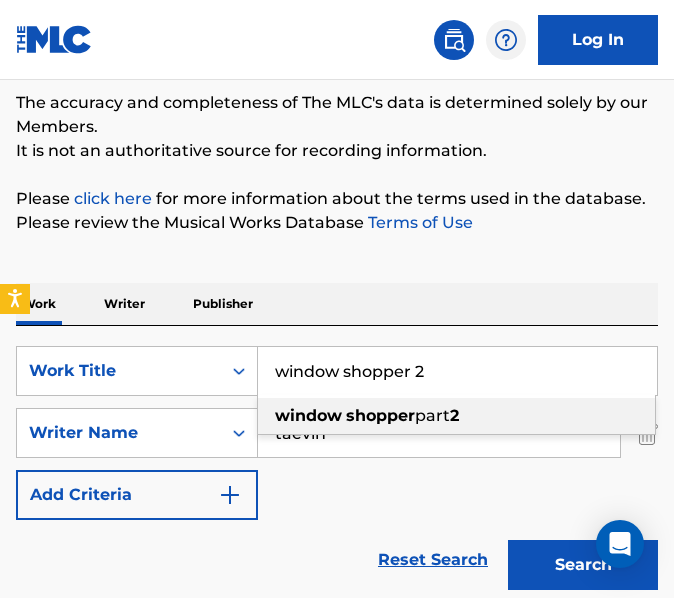 click on "window   shopper  part  2" at bounding box center (456, 416) 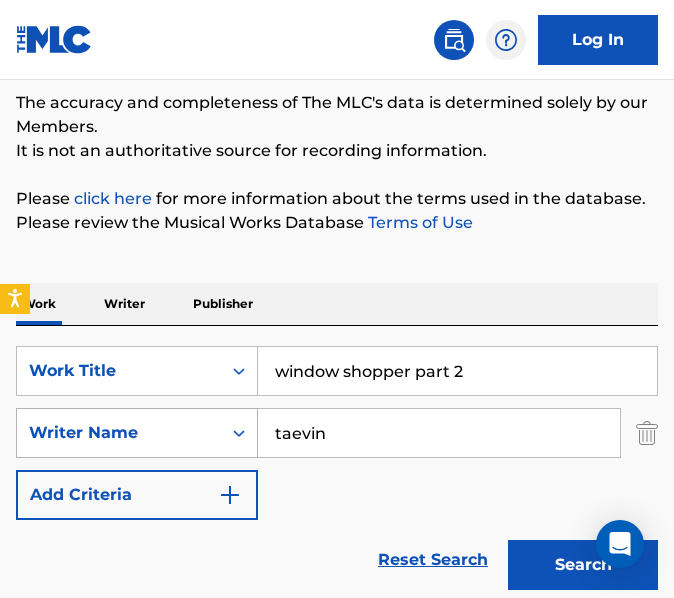 drag, startPoint x: 343, startPoint y: 419, endPoint x: 166, endPoint y: 411, distance: 177.1807 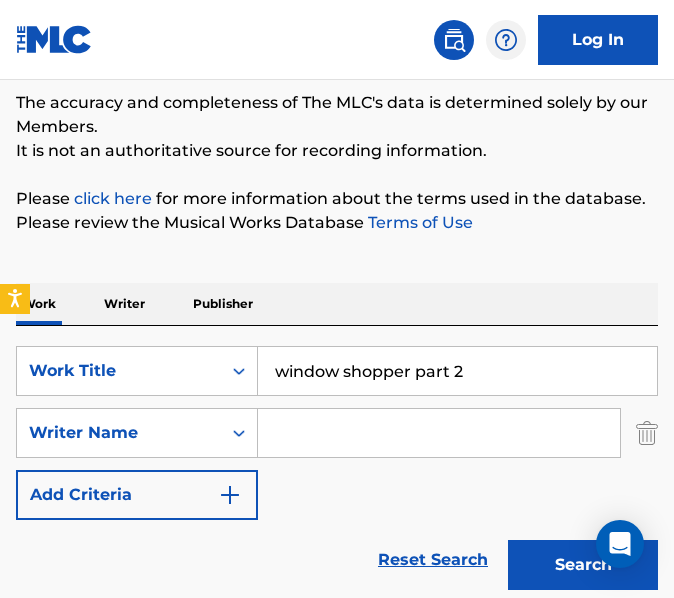 type 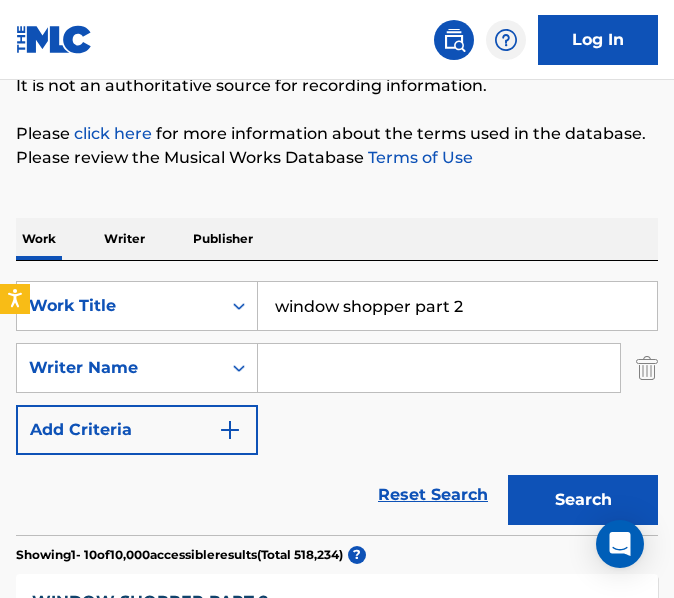 scroll, scrollTop: 164, scrollLeft: 0, axis: vertical 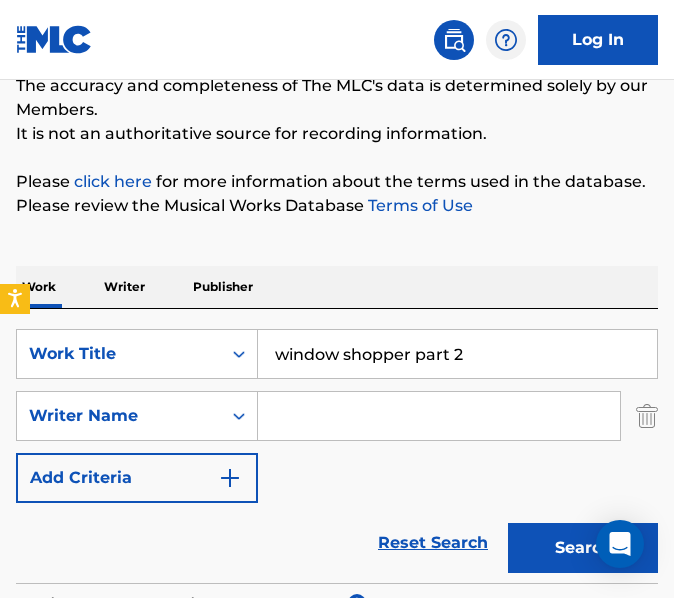 click on "window shopper part 2" at bounding box center (457, 354) 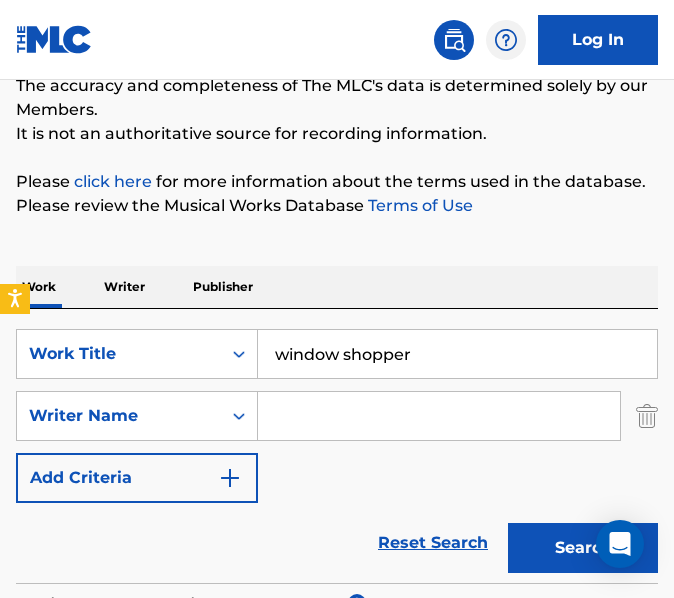 type on "window shopper" 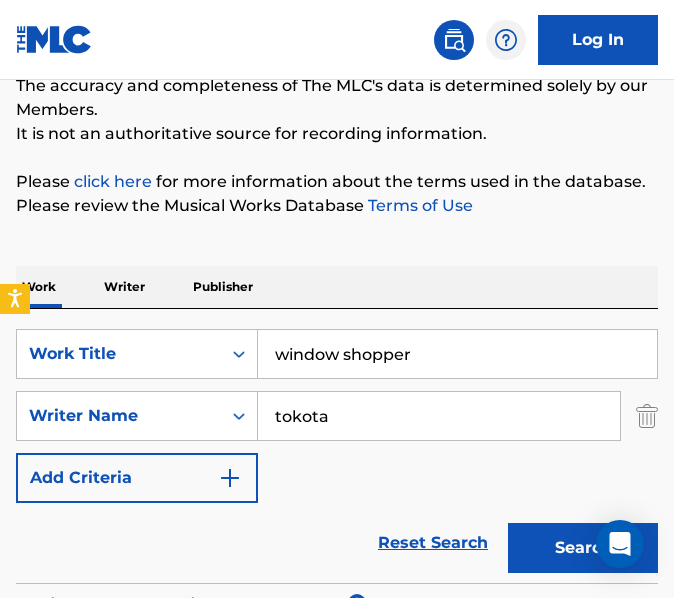 click on "Search" at bounding box center (583, 548) 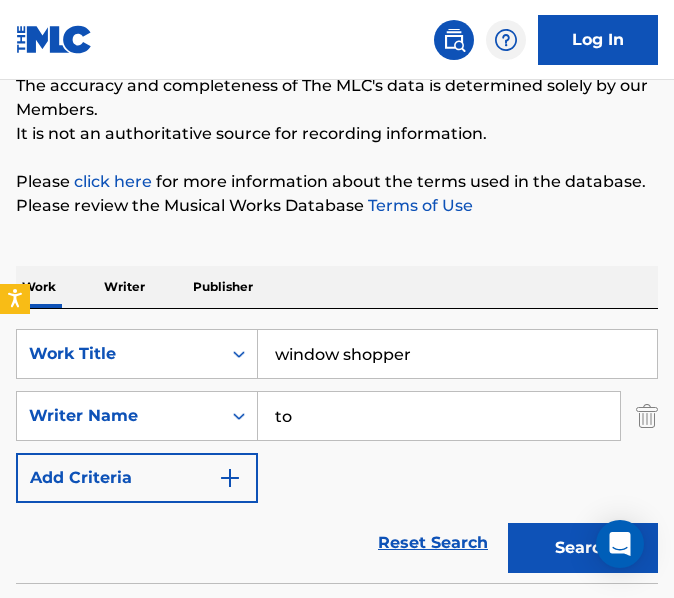 type on "t" 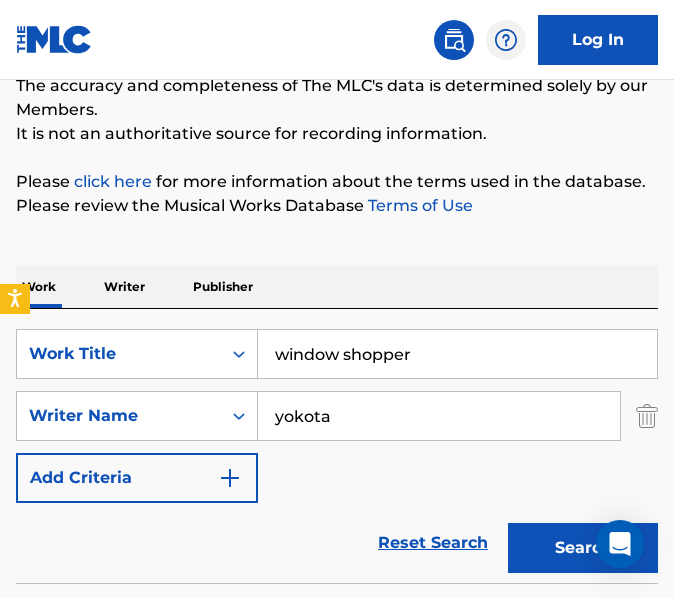 click on "Search" at bounding box center (583, 548) 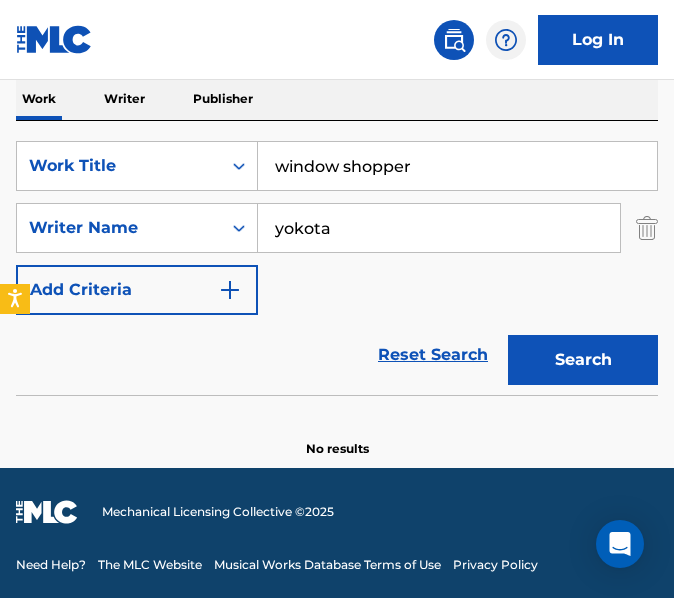 click on "yokota" at bounding box center [439, 228] 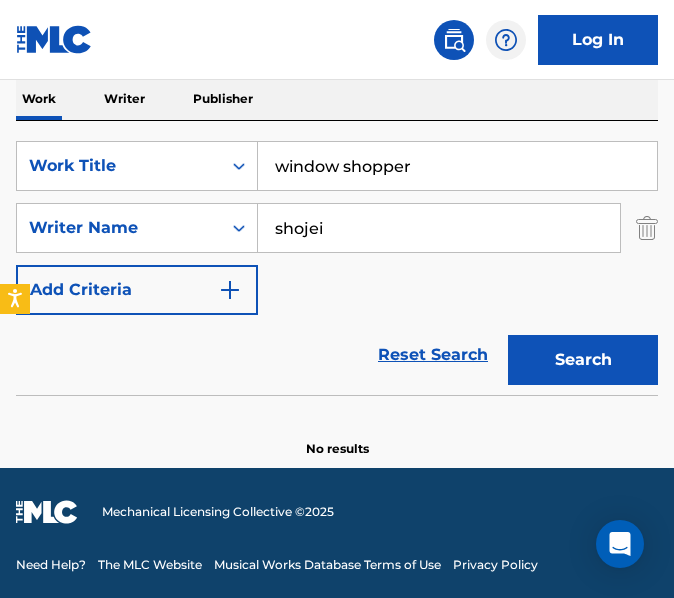 click on "Search" at bounding box center (583, 360) 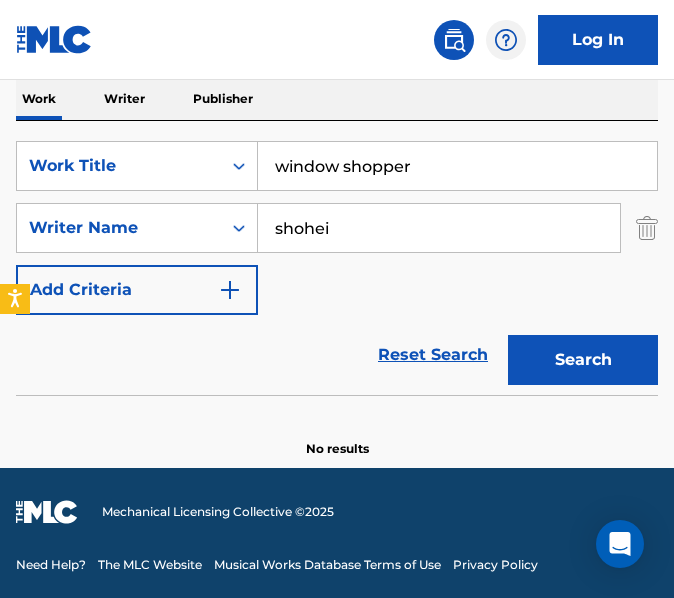 click on "Search" at bounding box center (583, 360) 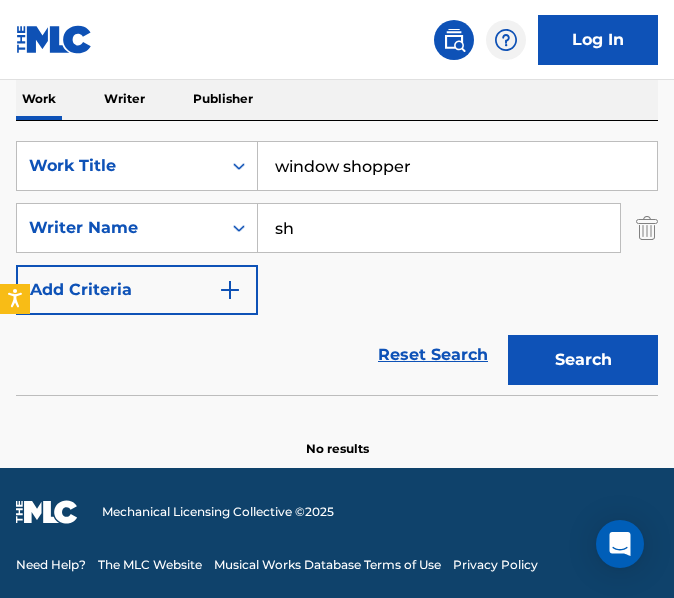 type on "s" 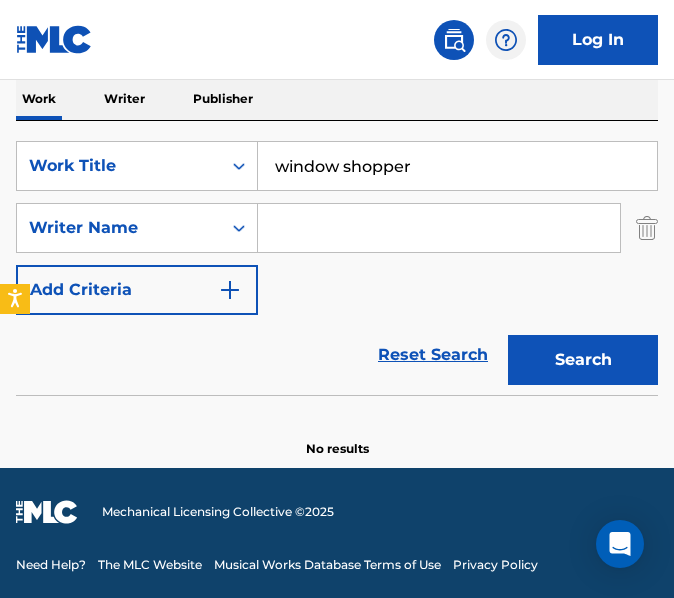 type 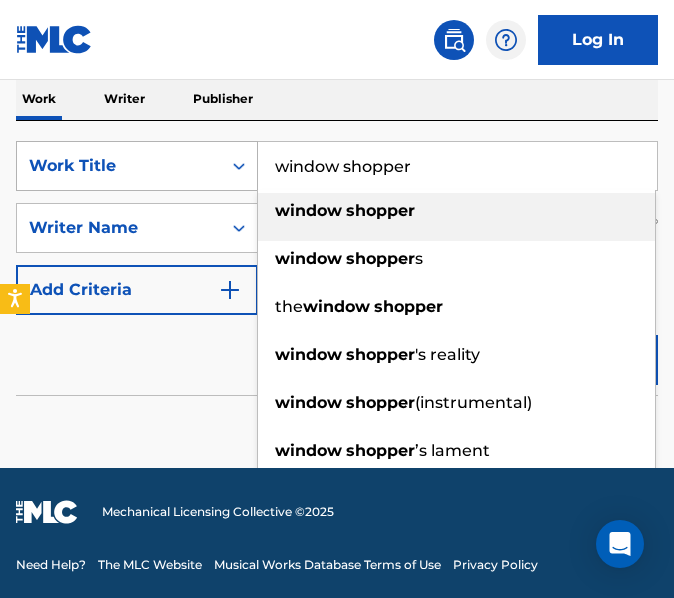 drag, startPoint x: 428, startPoint y: 170, endPoint x: 182, endPoint y: 159, distance: 246.24582 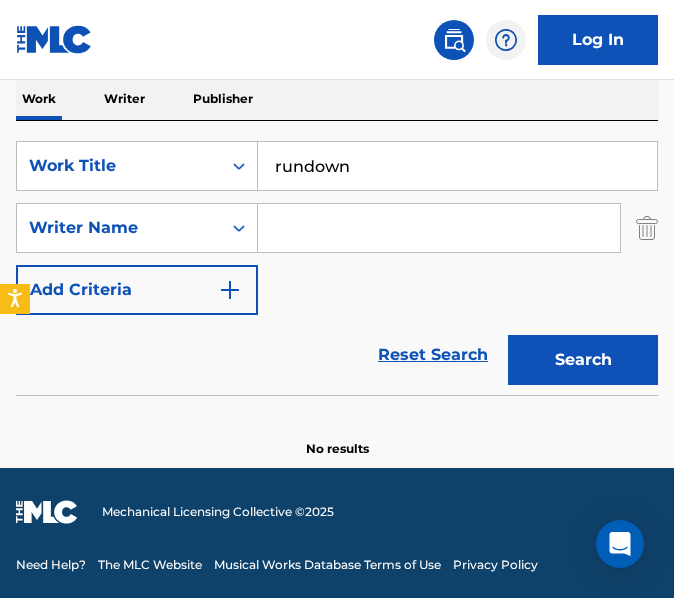 type on "rundown" 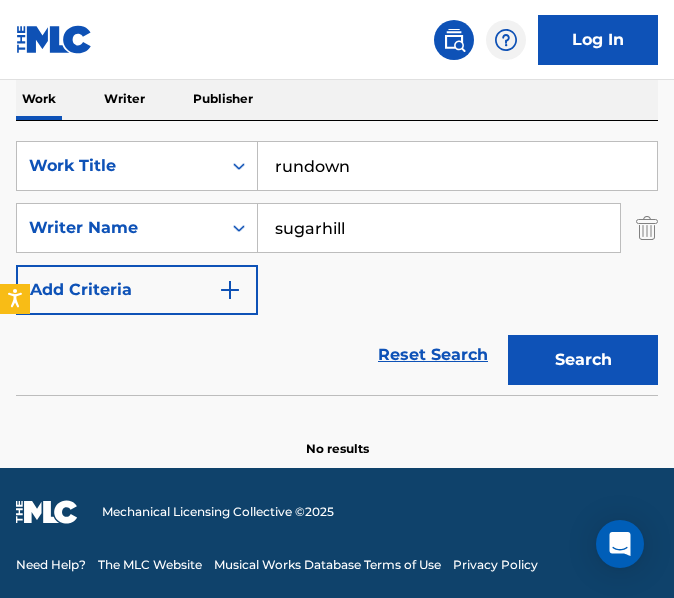 click on "Search" at bounding box center (583, 360) 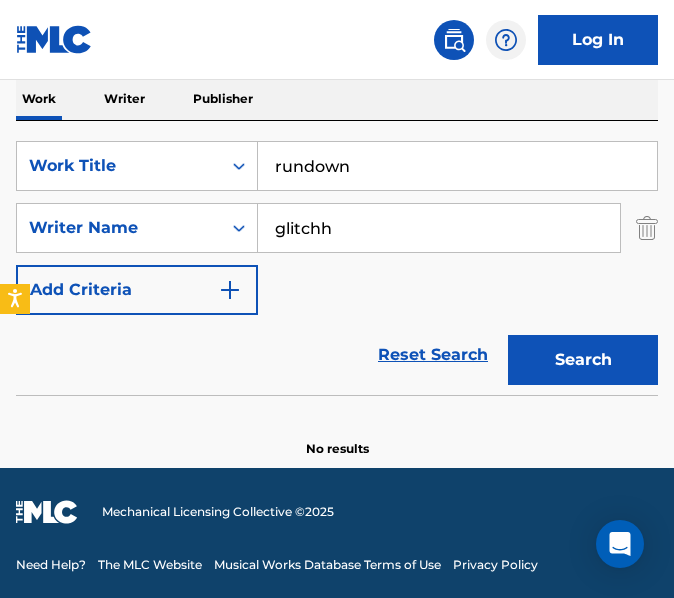 type on "glitchh" 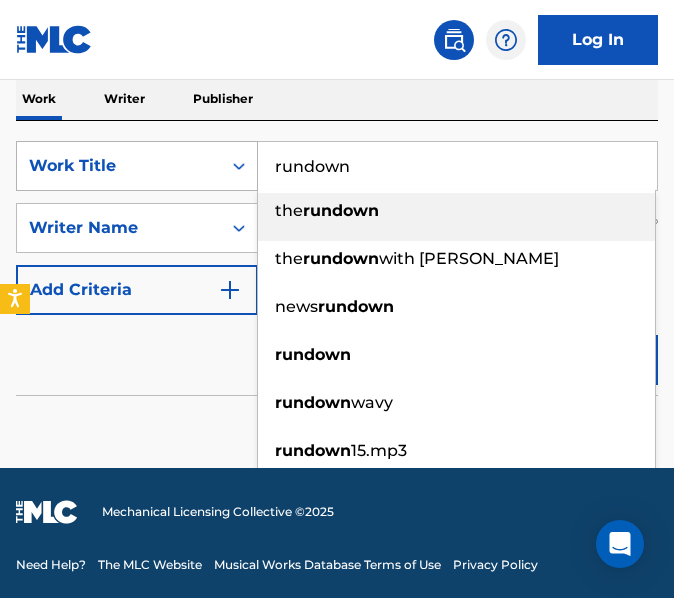 drag, startPoint x: 362, startPoint y: 144, endPoint x: 186, endPoint y: 157, distance: 176.47946 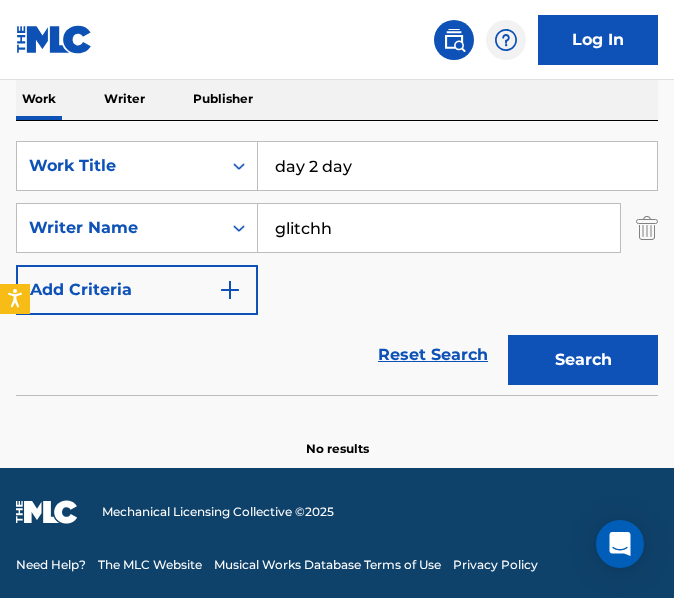 type on "day 2 day" 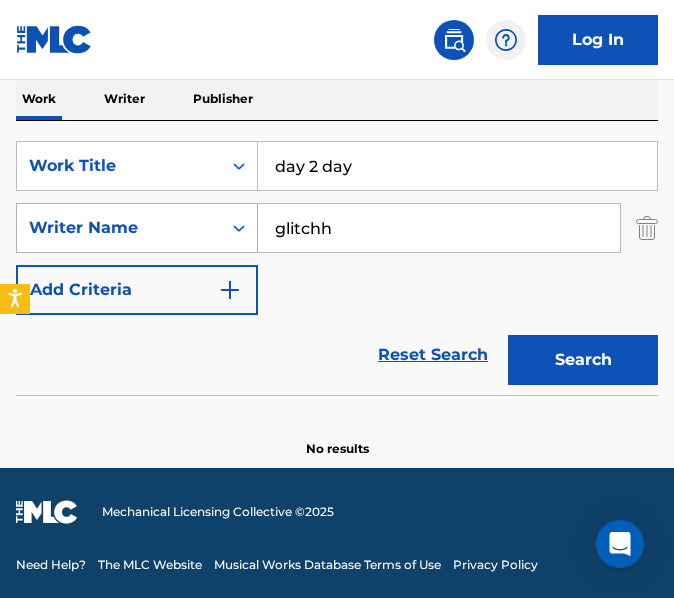 drag, startPoint x: 378, startPoint y: 223, endPoint x: 176, endPoint y: 232, distance: 202.2004 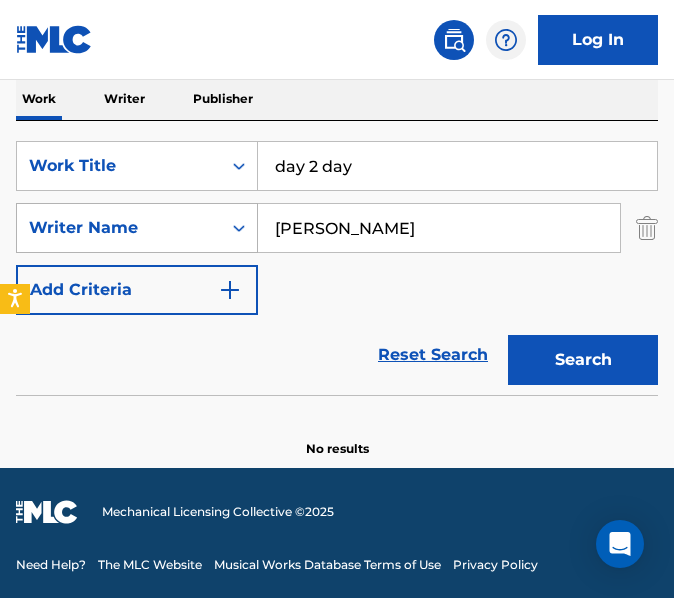 type on "jon dior" 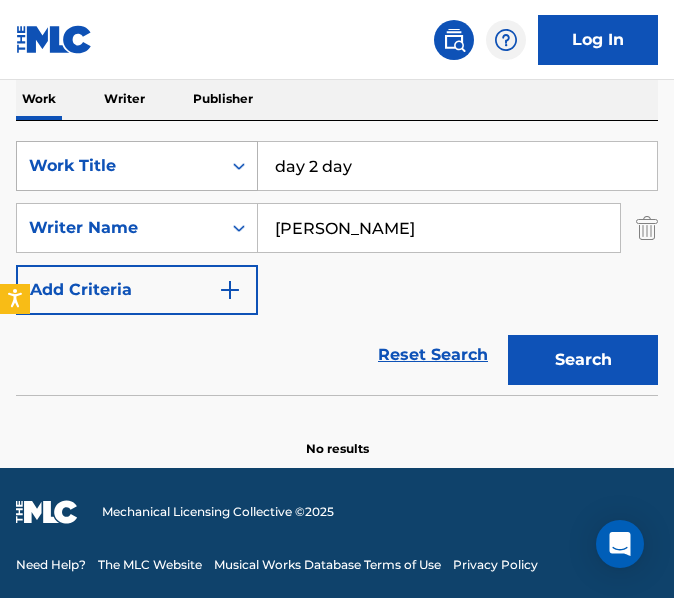 drag, startPoint x: 343, startPoint y: 148, endPoint x: 245, endPoint y: 150, distance: 98.02041 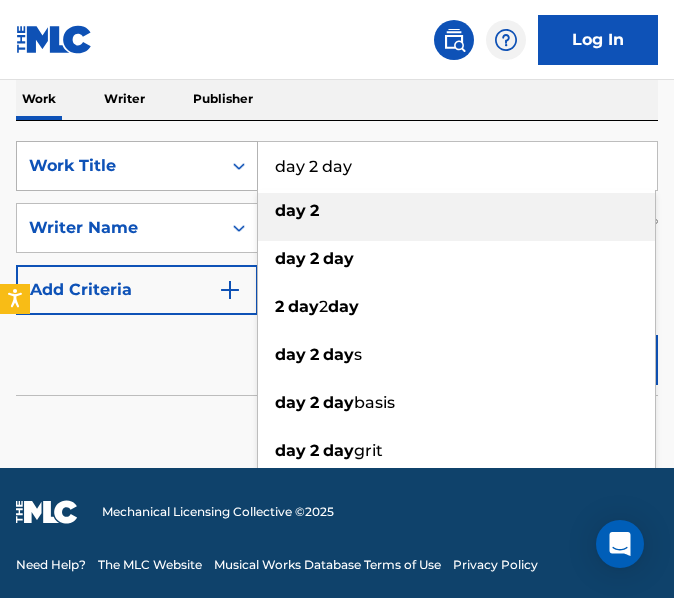 type on "y" 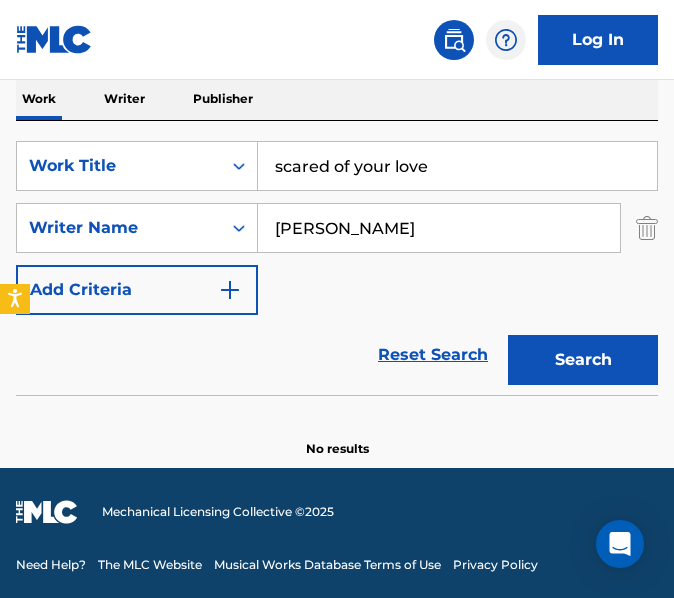 type on "scared of your love" 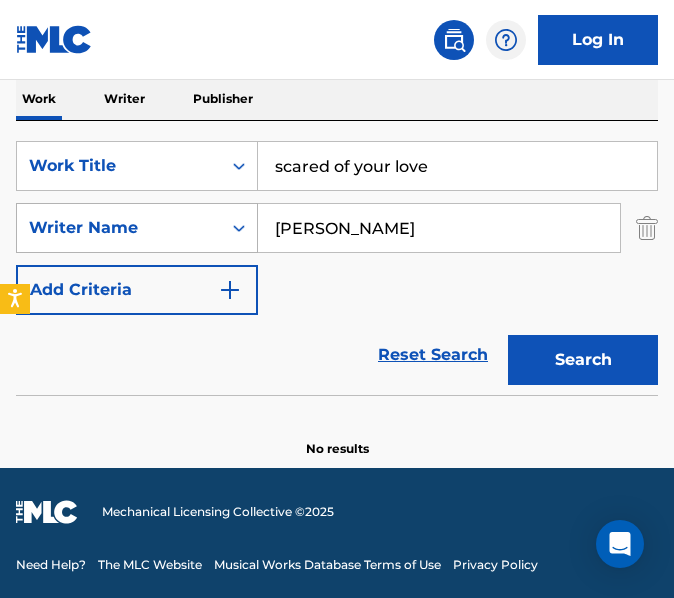 drag, startPoint x: 355, startPoint y: 234, endPoint x: 240, endPoint y: 219, distance: 115.97414 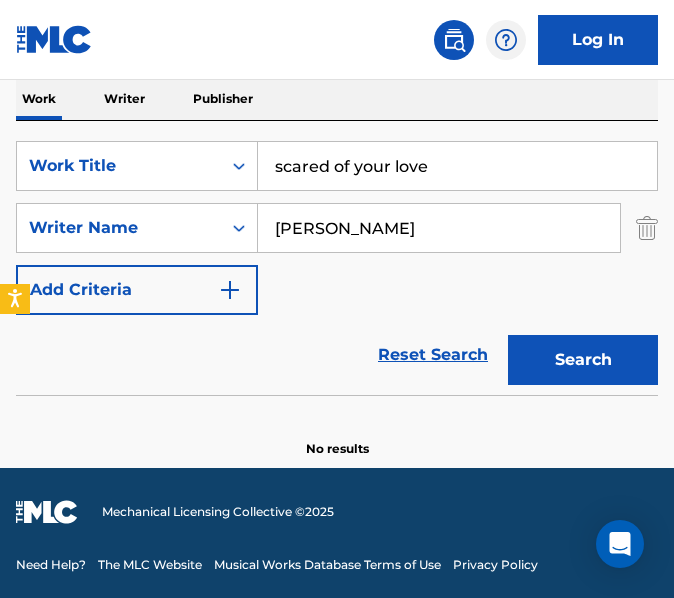click on "Search" at bounding box center (583, 360) 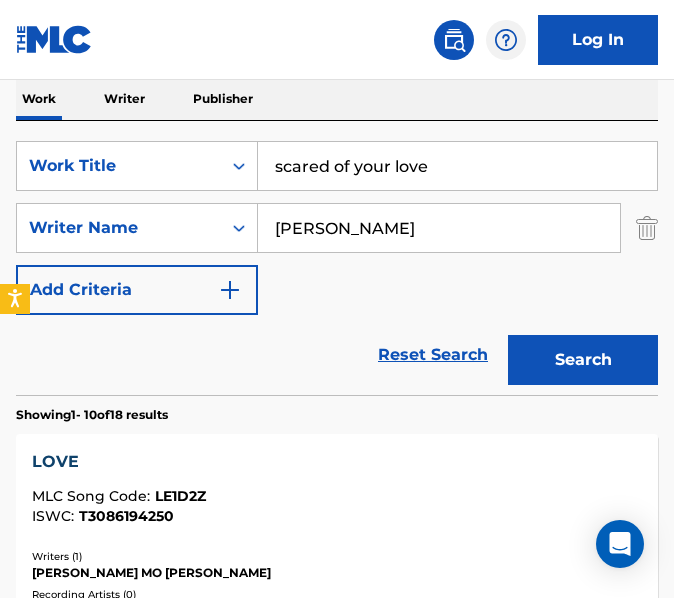 type on "matthew sesay" 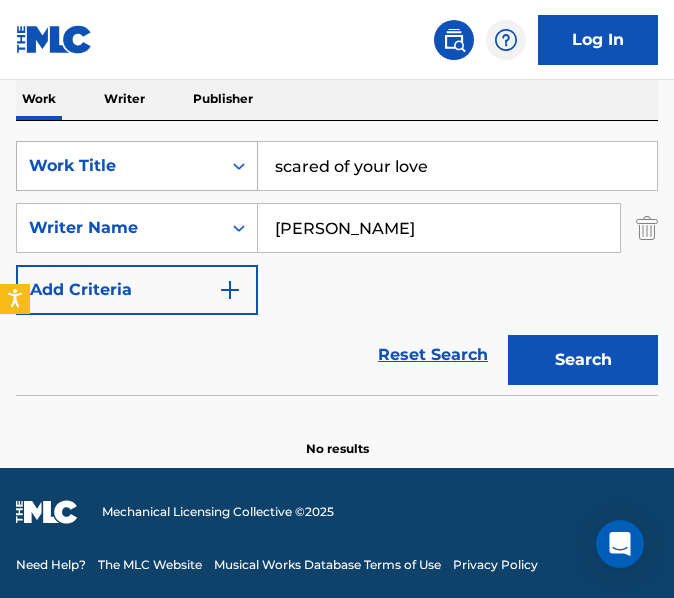 drag, startPoint x: 458, startPoint y: 172, endPoint x: 149, endPoint y: 151, distance: 309.71277 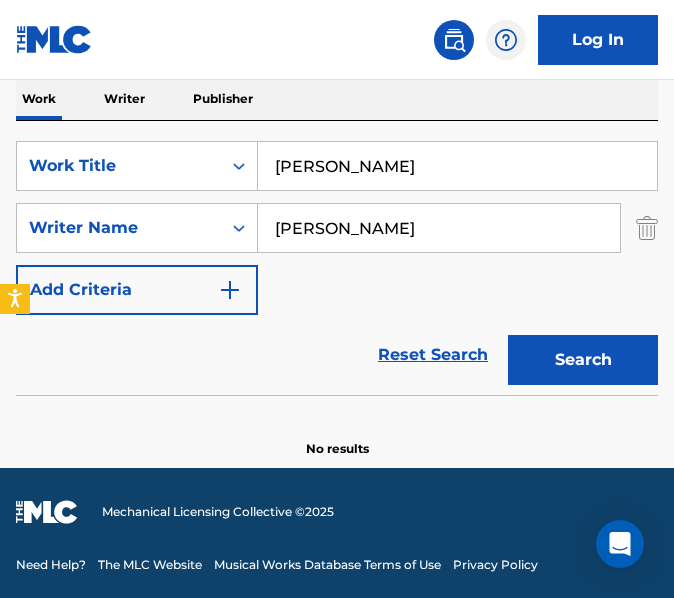 type on "murphy" 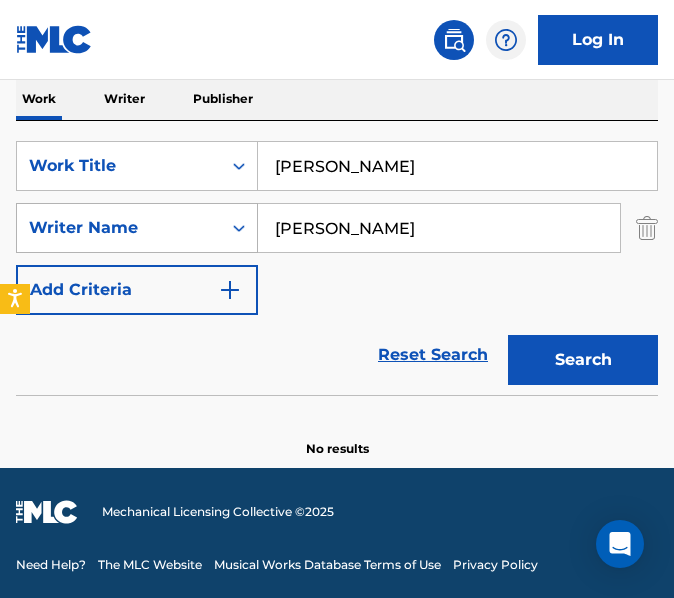 drag, startPoint x: 458, startPoint y: 243, endPoint x: 141, endPoint y: 250, distance: 317.07727 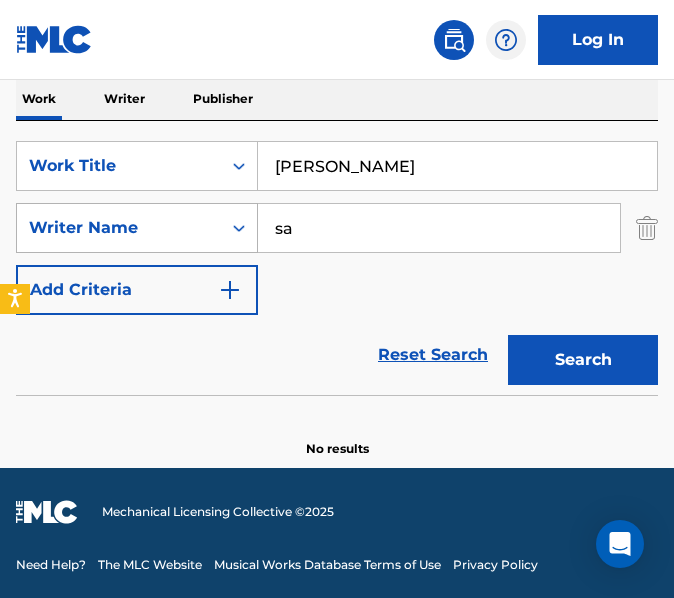 type on "s" 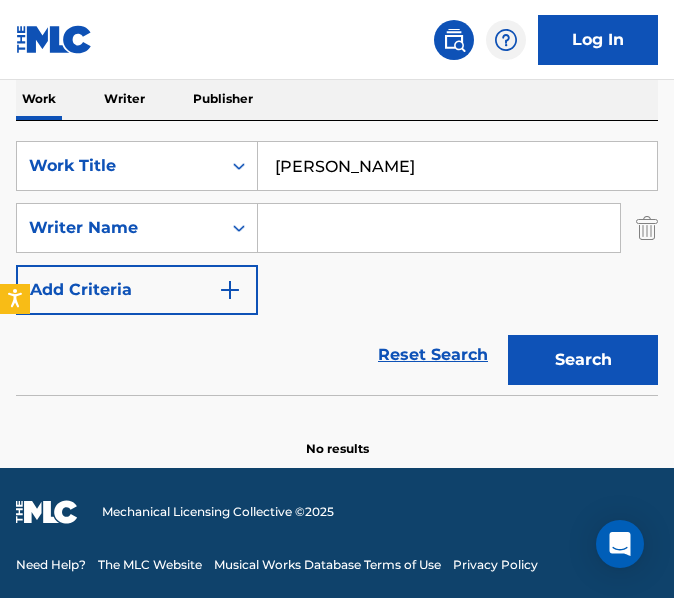 type 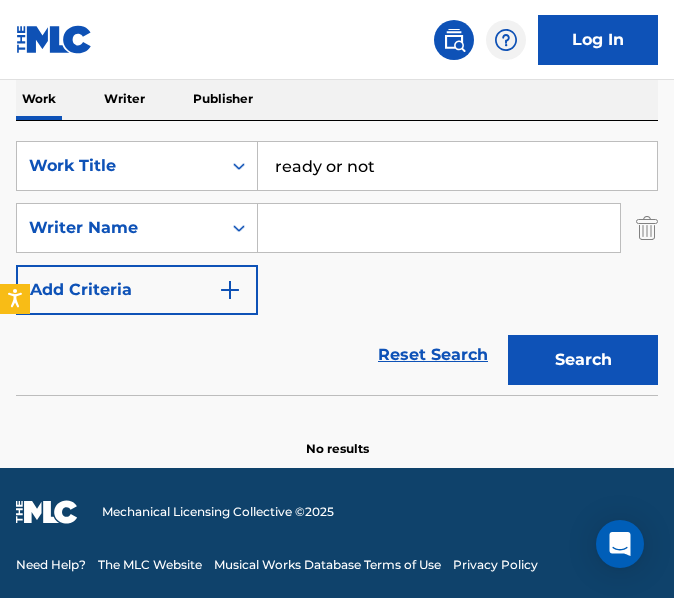 type on "ready or not" 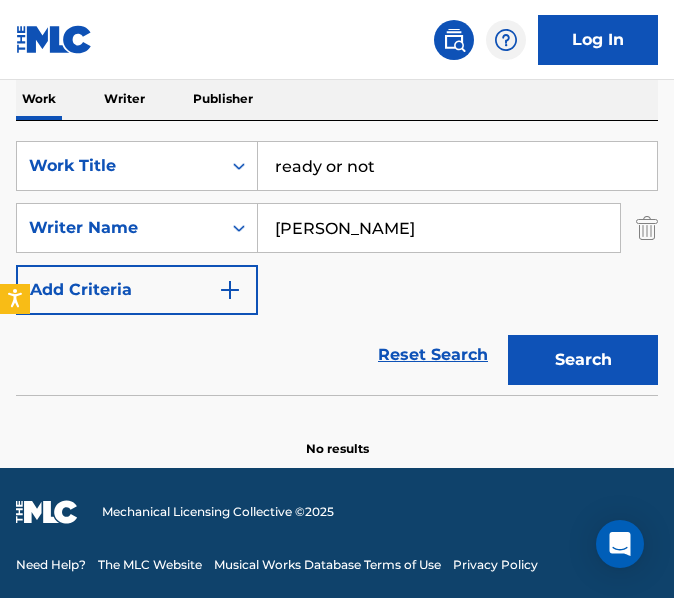 type on "savon dutson" 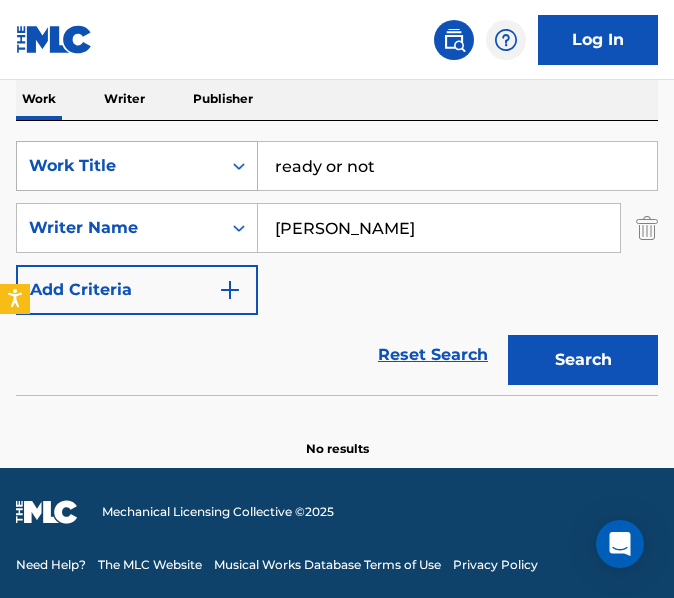 drag, startPoint x: 490, startPoint y: 181, endPoint x: 147, endPoint y: 175, distance: 343.05246 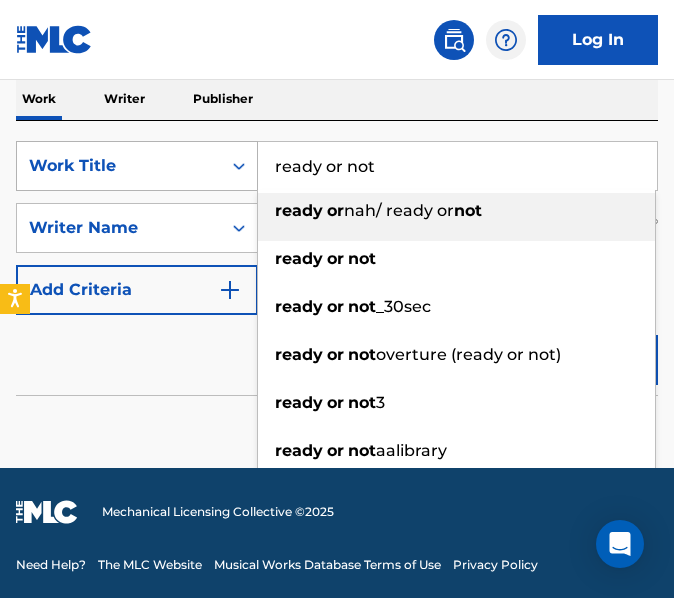 paste on "Porobiony Mikołaj" 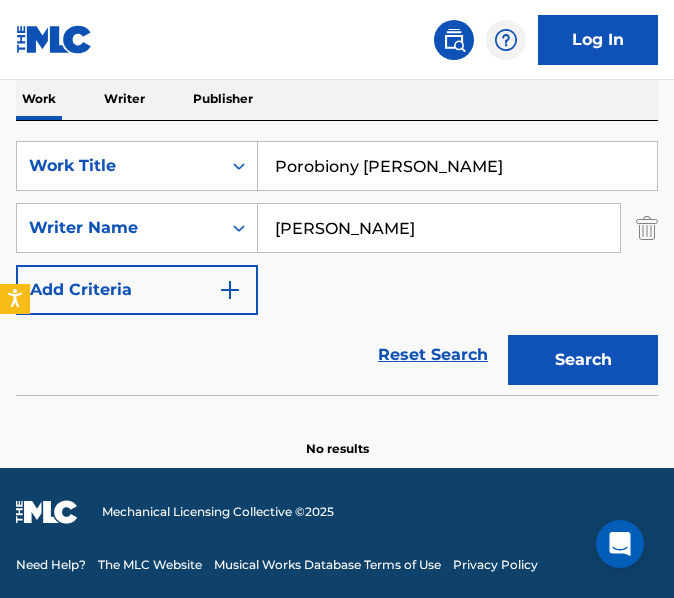 type on "Porobiony Mikołaj" 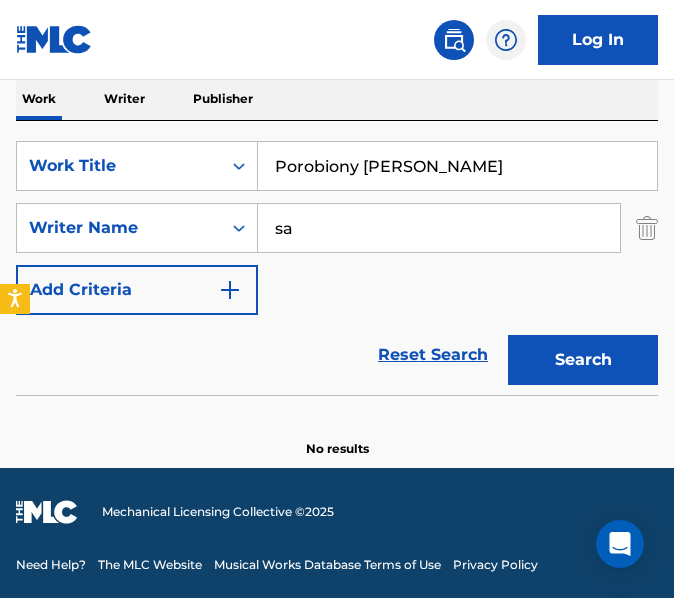 type on "s" 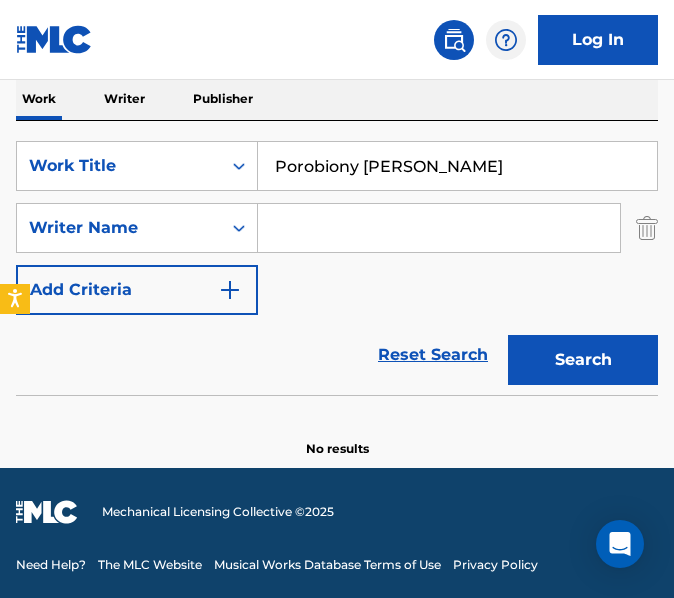 type 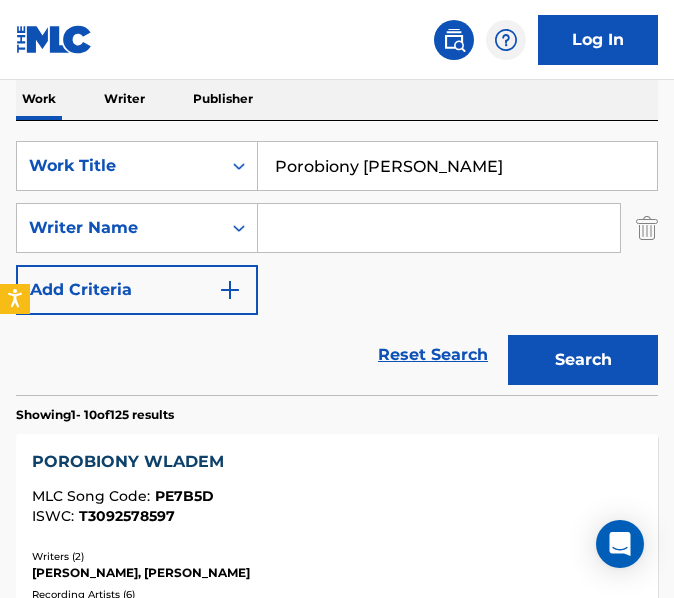 click on "Search" at bounding box center [583, 360] 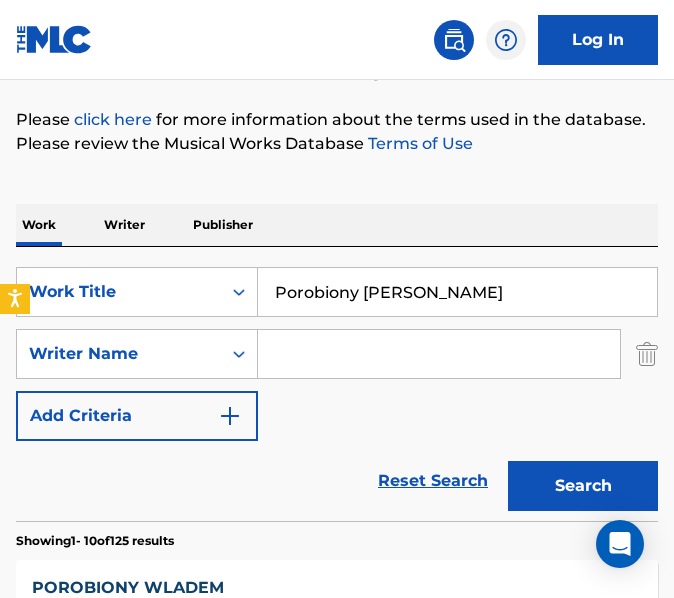 scroll, scrollTop: 330, scrollLeft: 0, axis: vertical 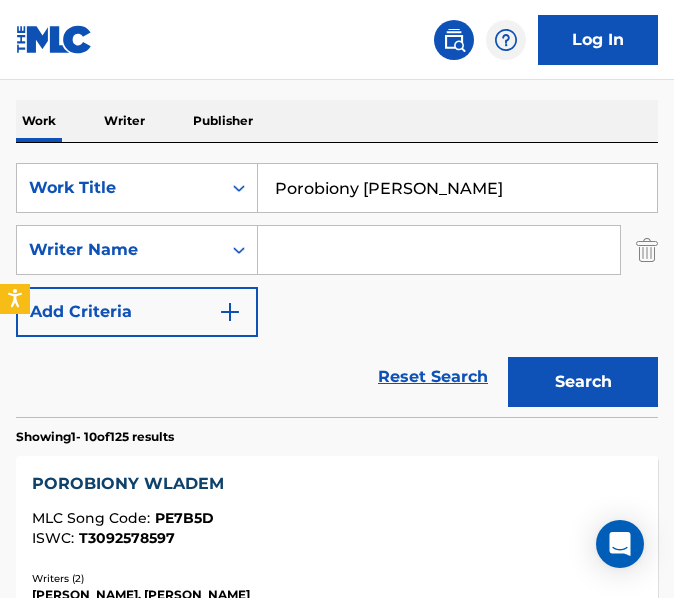 click on "Porobiony Mikołaj" at bounding box center (457, 188) 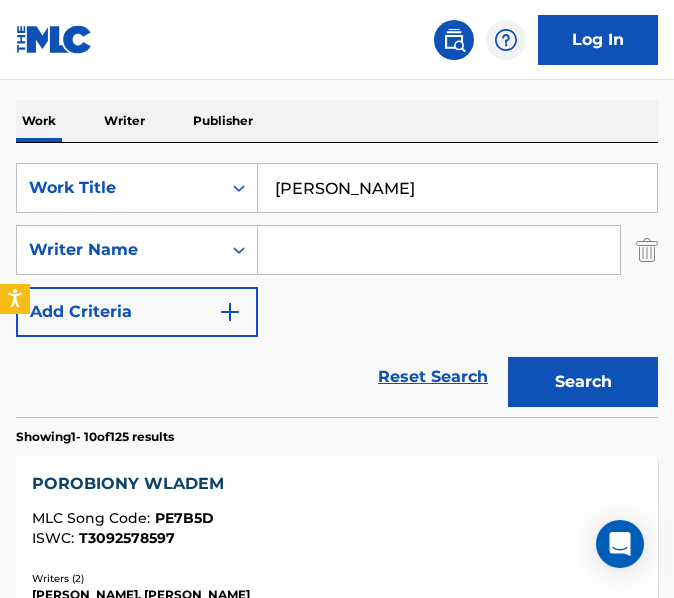 type on "Mikołaj" 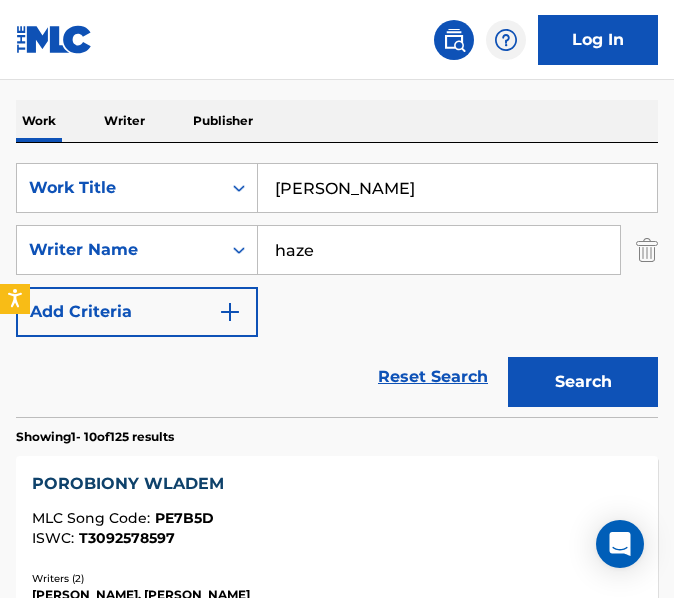 click on "Search" at bounding box center (583, 382) 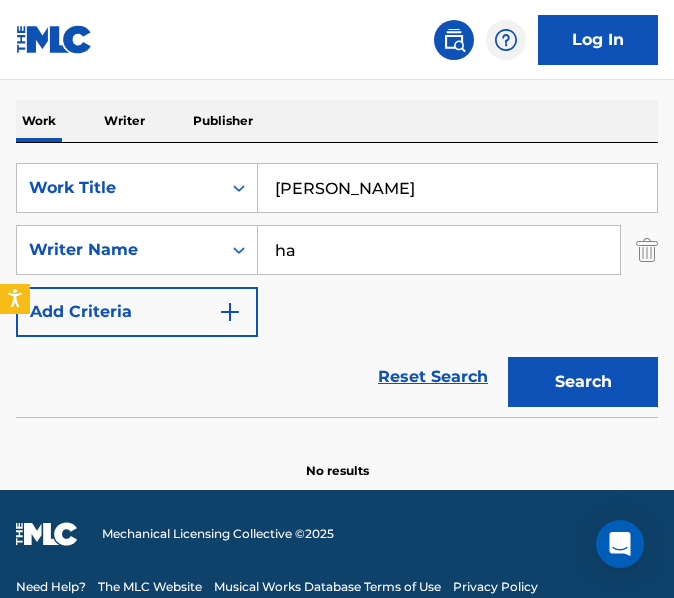 type on "h" 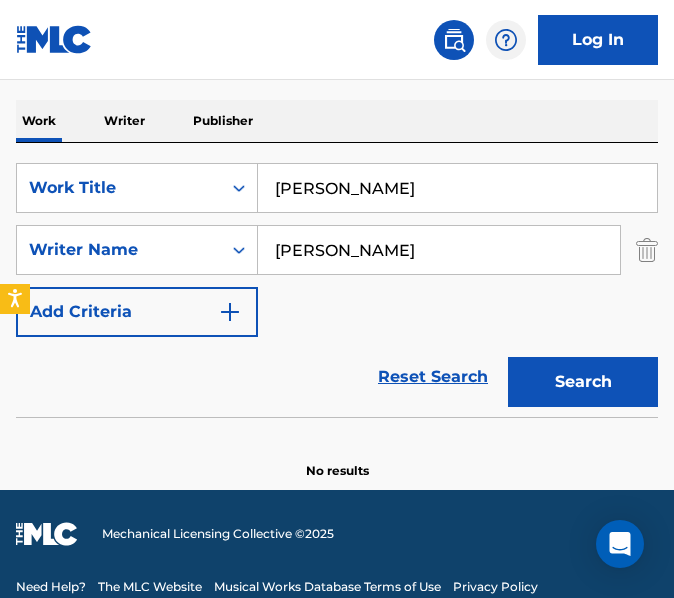 click on "Search" at bounding box center (583, 382) 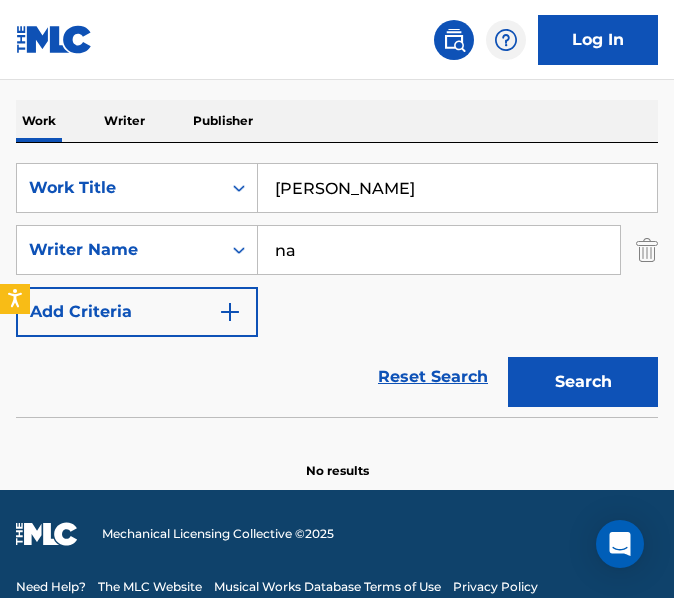 type on "n" 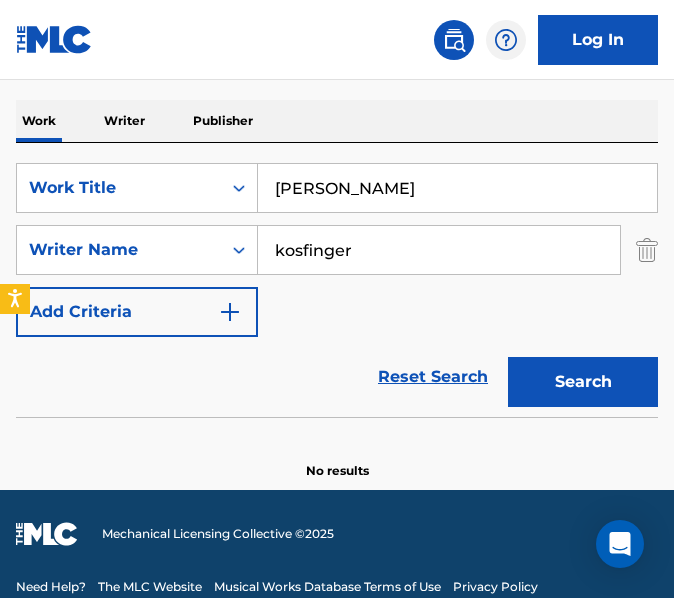 type on "kosfinger" 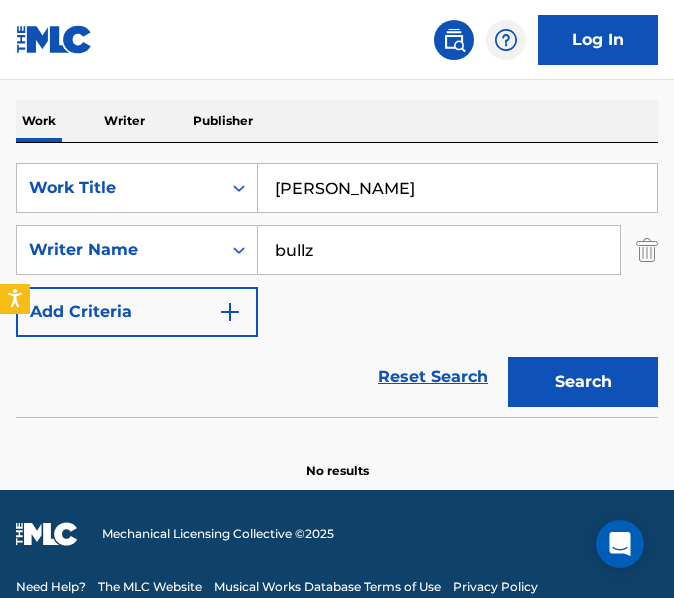 click on "Search" at bounding box center (583, 382) 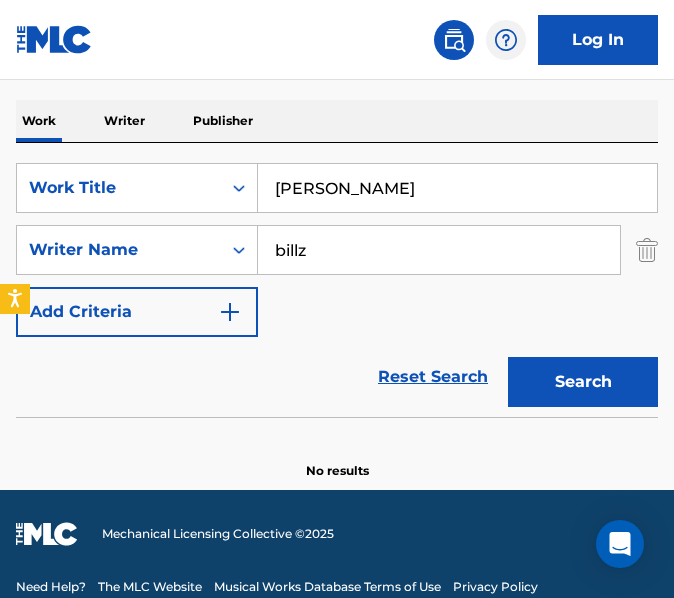 click on "Search" at bounding box center (583, 382) 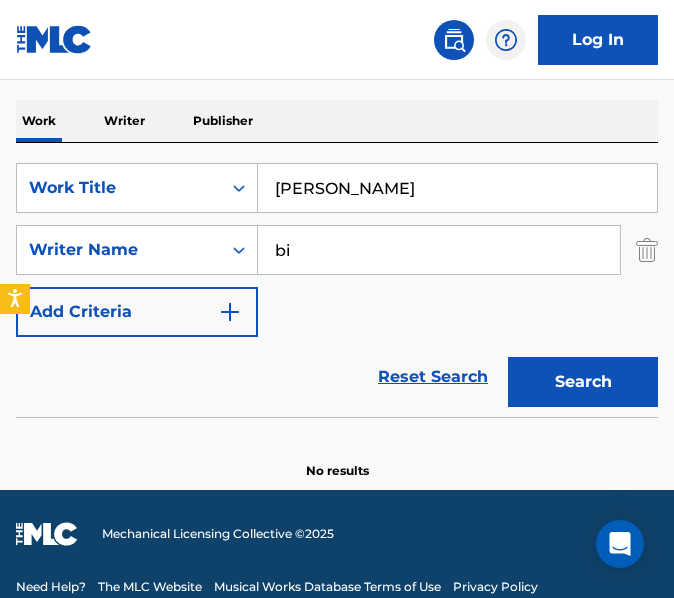 type on "b" 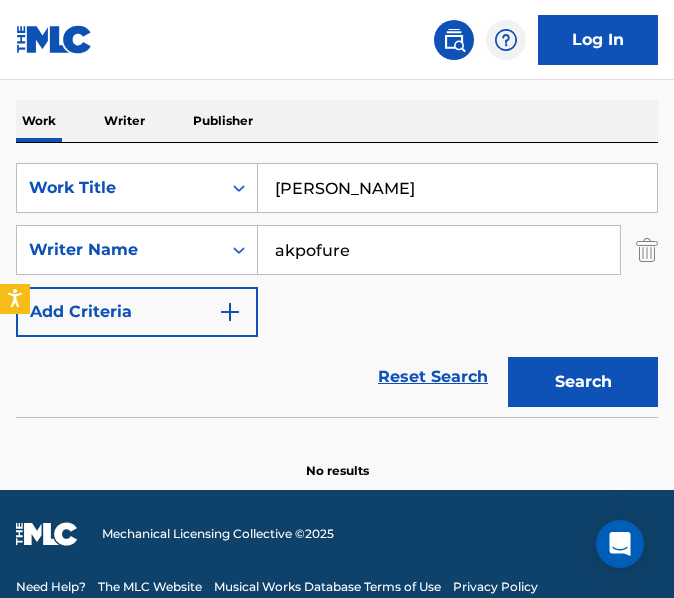 type on "akpofure" 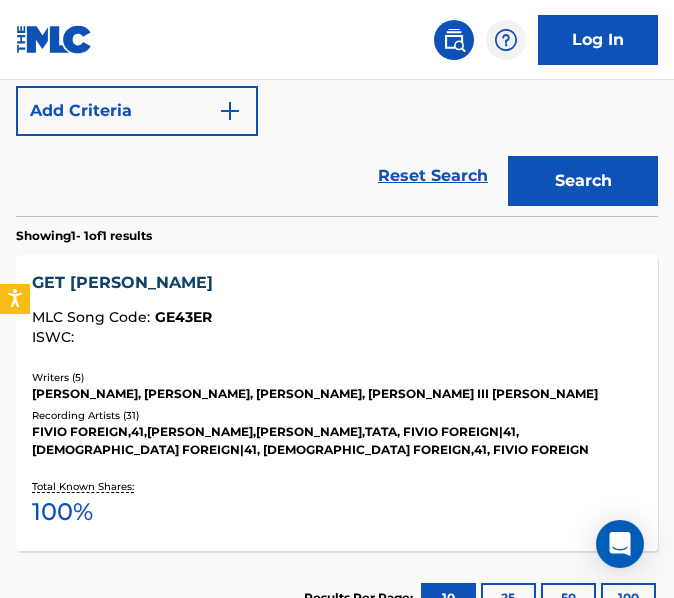 scroll, scrollTop: 587, scrollLeft: 0, axis: vertical 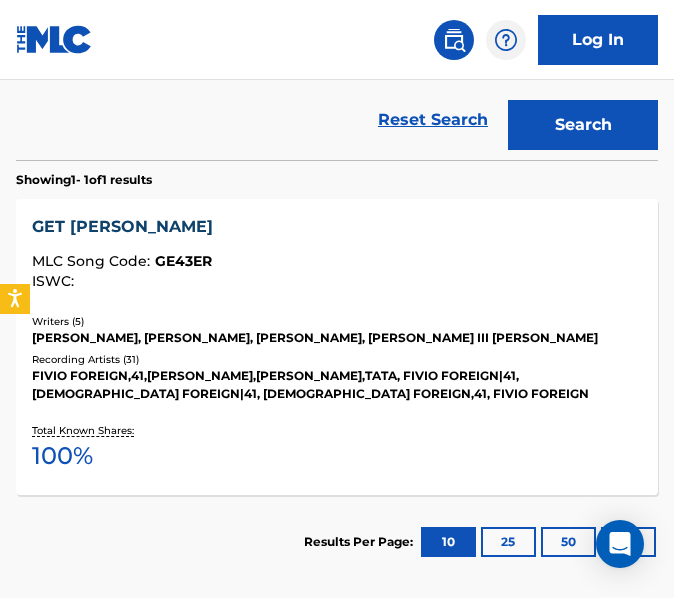click on "ZAIRE RIVERA, HENRY FASHEUN, JENNIFER AKPOFURE, ASWAD ASIF, MAXIE LEE III RYLES" at bounding box center [337, 338] 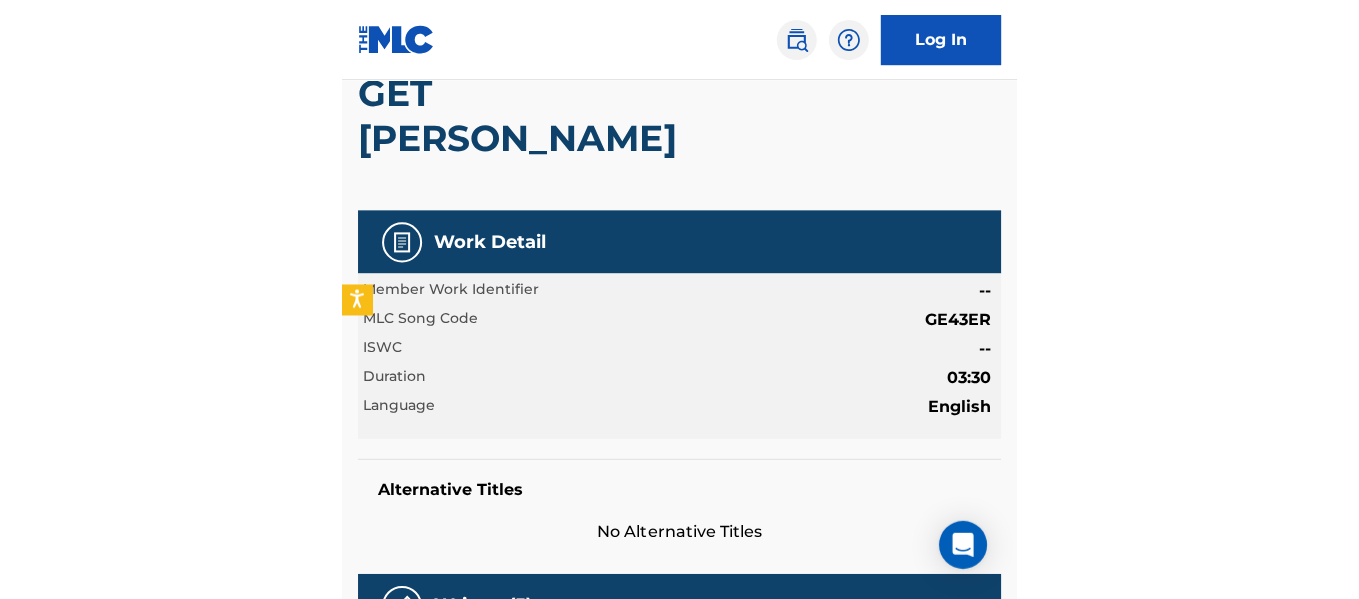 scroll, scrollTop: 0, scrollLeft: 0, axis: both 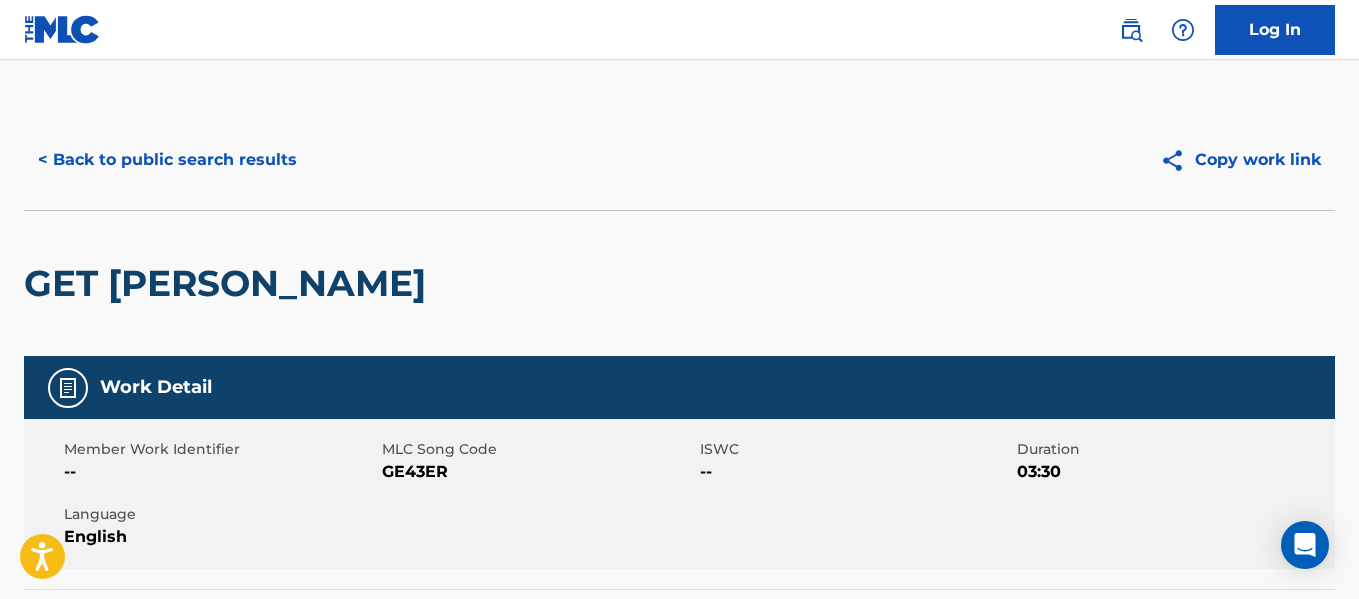 click on "< Back to public search results" at bounding box center (167, 160) 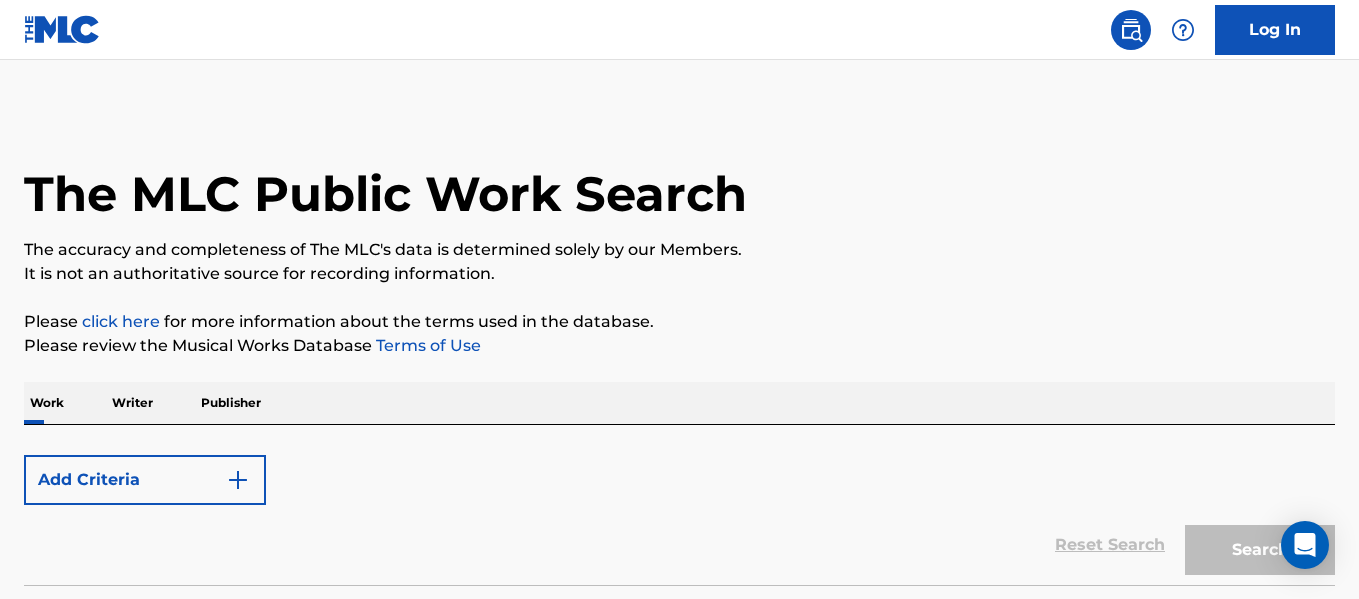 scroll, scrollTop: 0, scrollLeft: 0, axis: both 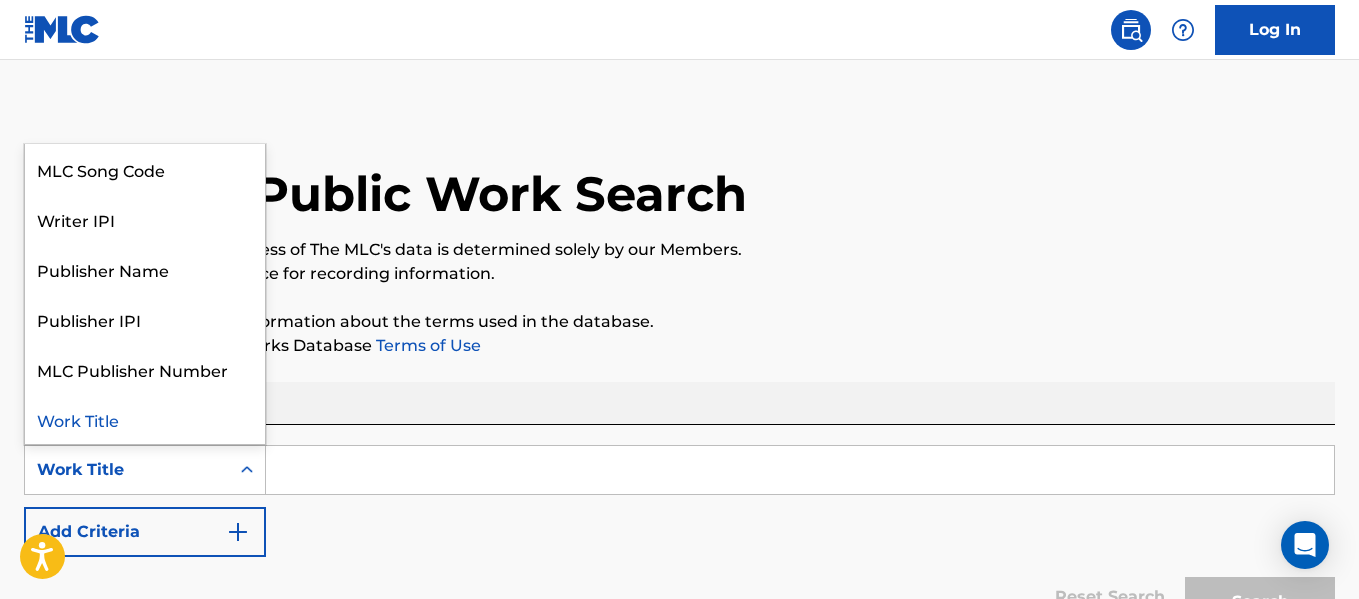 click at bounding box center [247, 470] 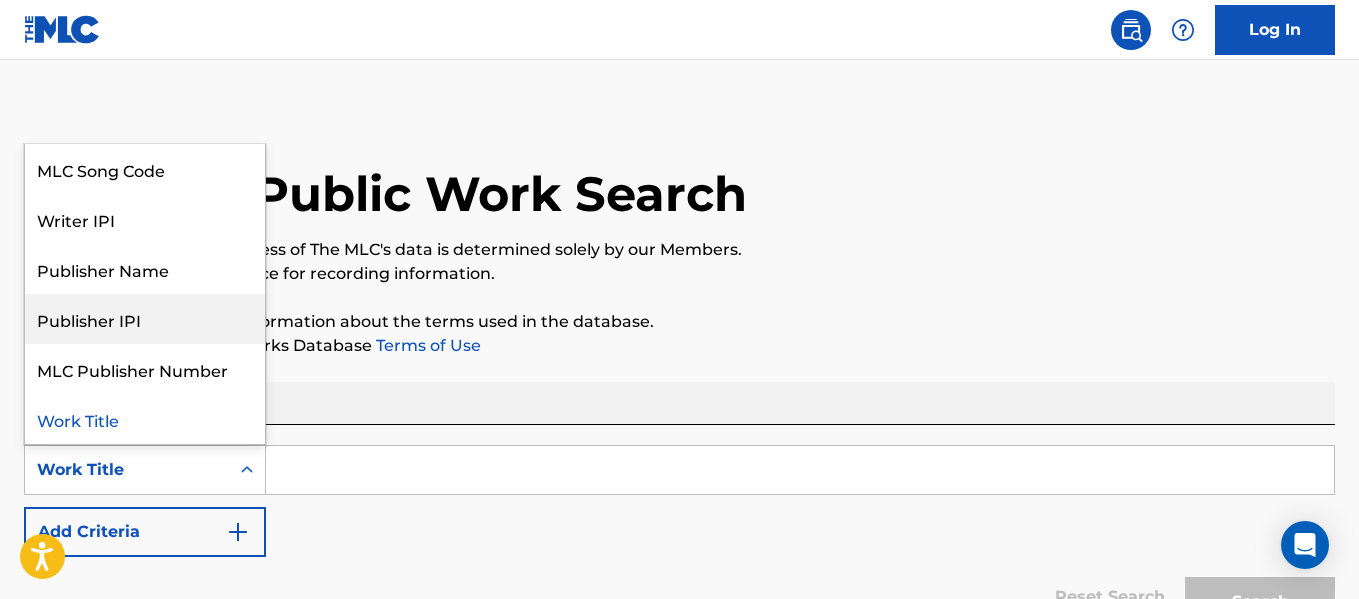 scroll, scrollTop: 0, scrollLeft: 0, axis: both 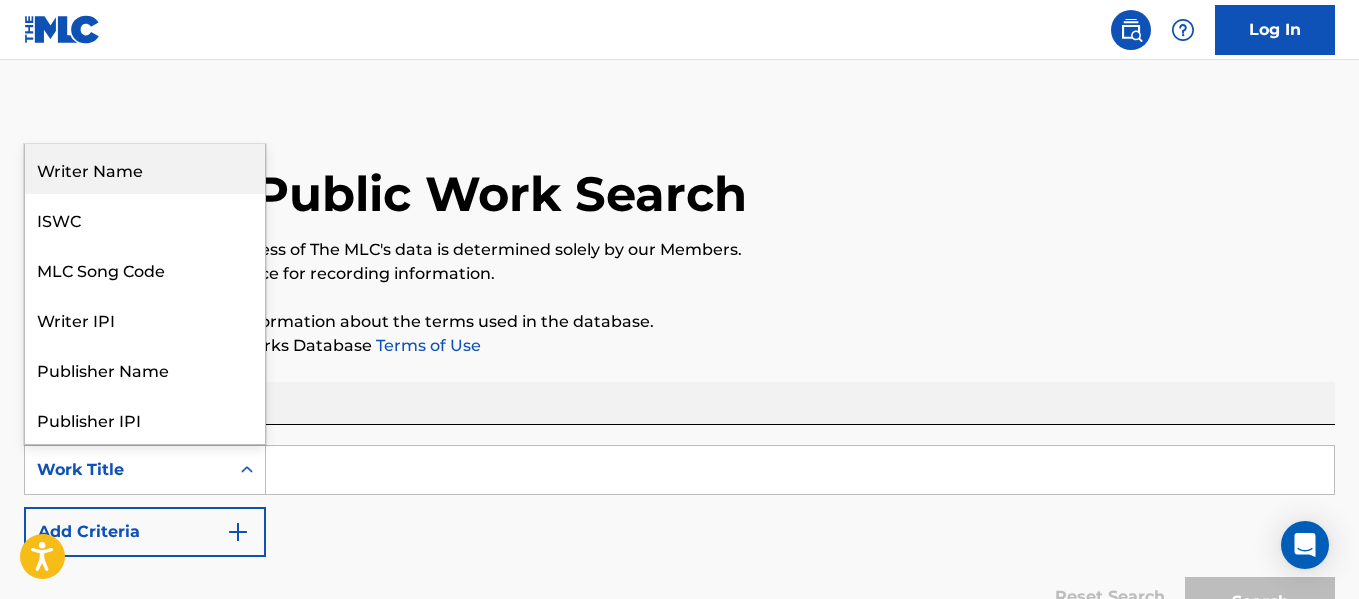click on "Writer Name" at bounding box center (145, 169) 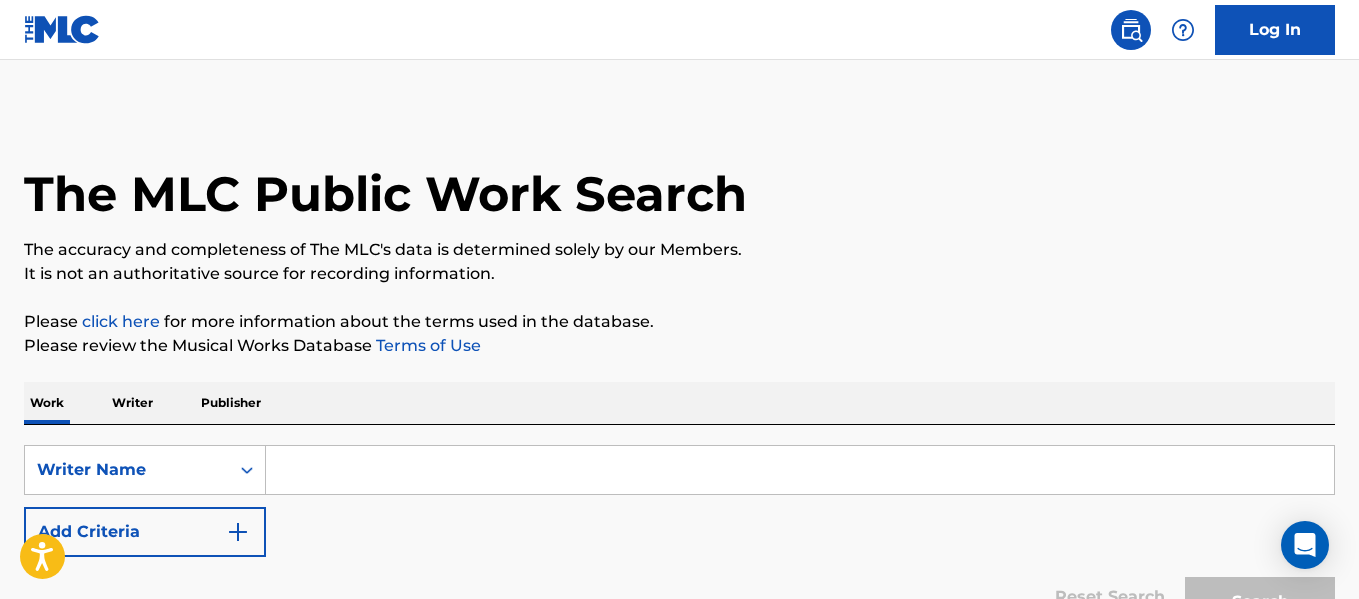click at bounding box center (800, 470) 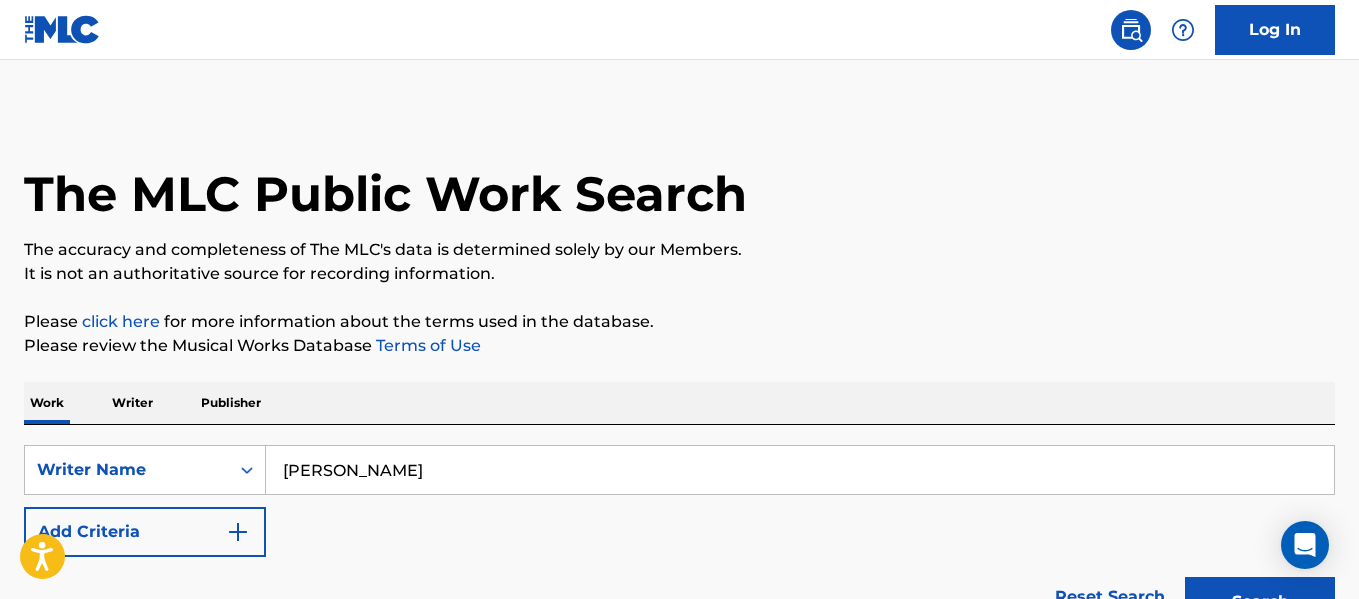 type on "Samara Henderson" 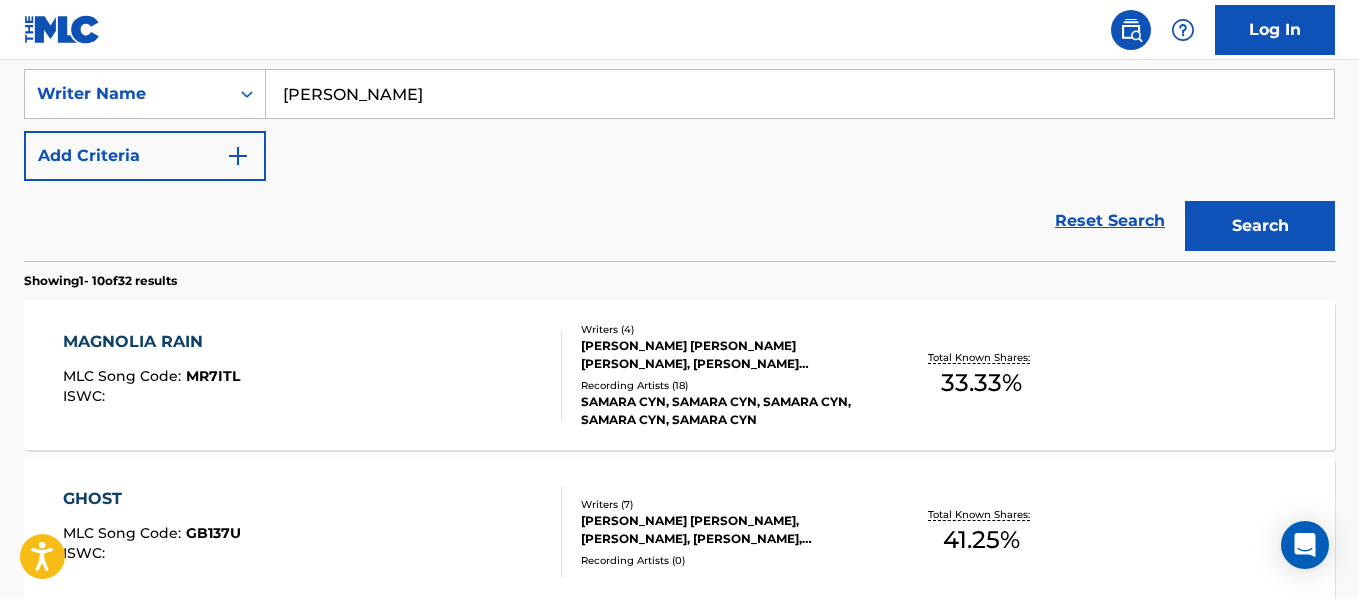 scroll, scrollTop: 385, scrollLeft: 0, axis: vertical 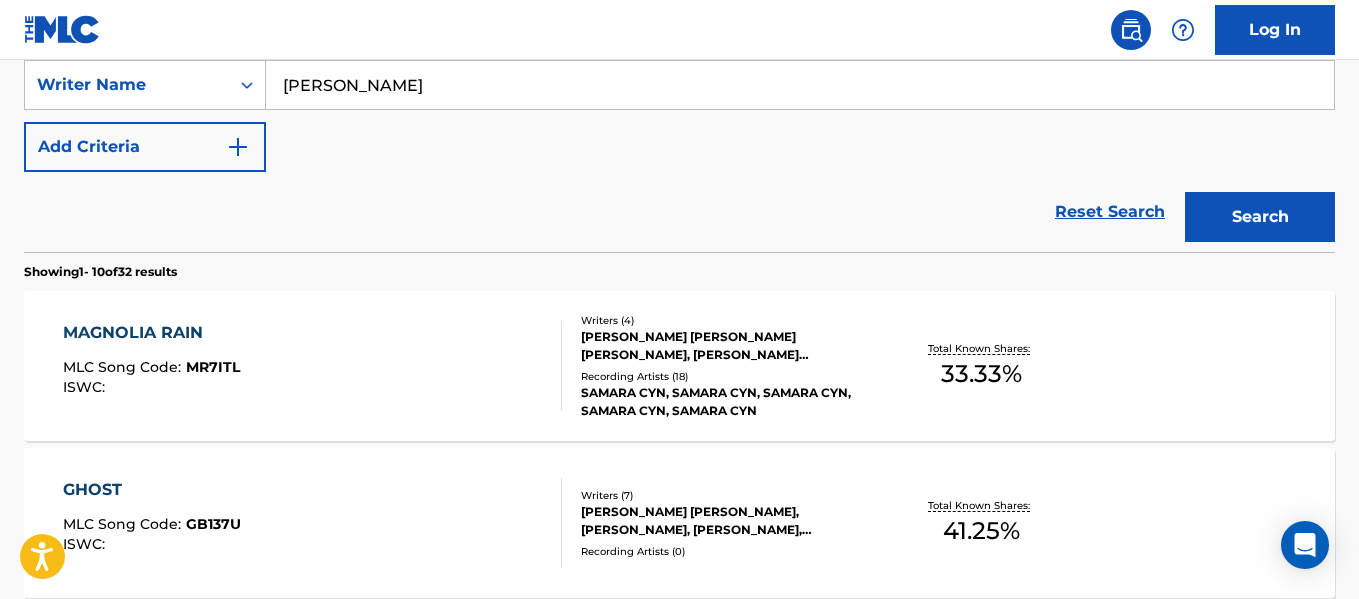 click on "MAGNOLIA RAIN MLC Song Code : MR7ITL ISWC :" at bounding box center (312, 366) 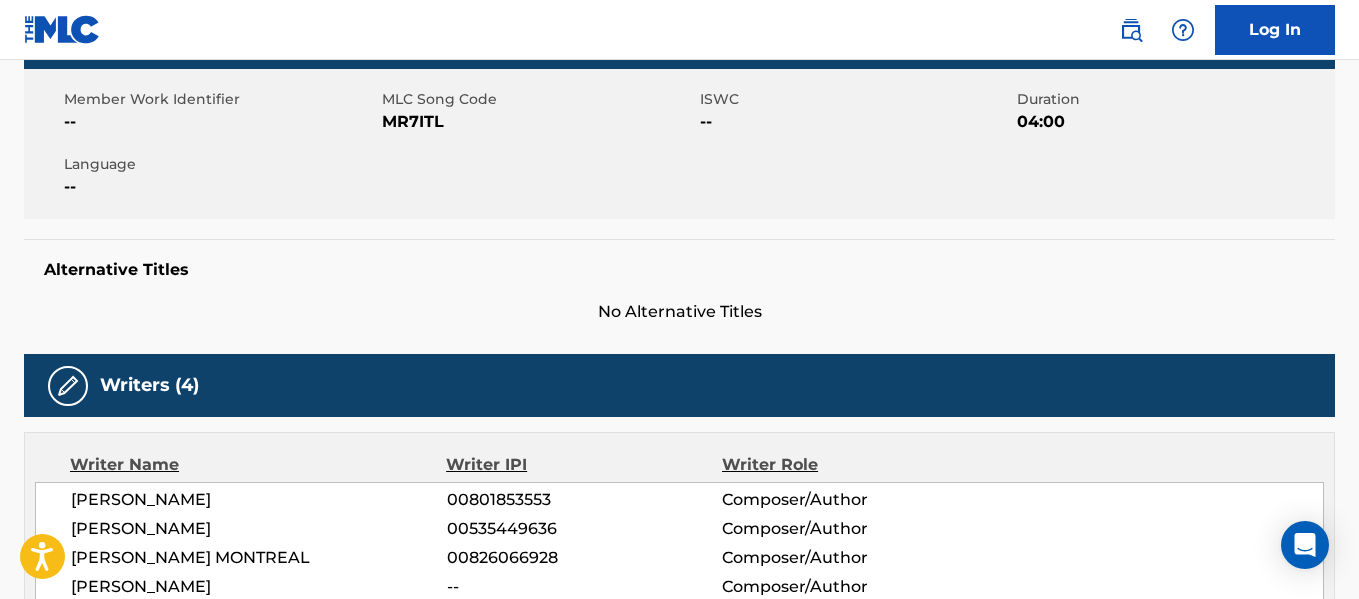 scroll, scrollTop: 0, scrollLeft: 0, axis: both 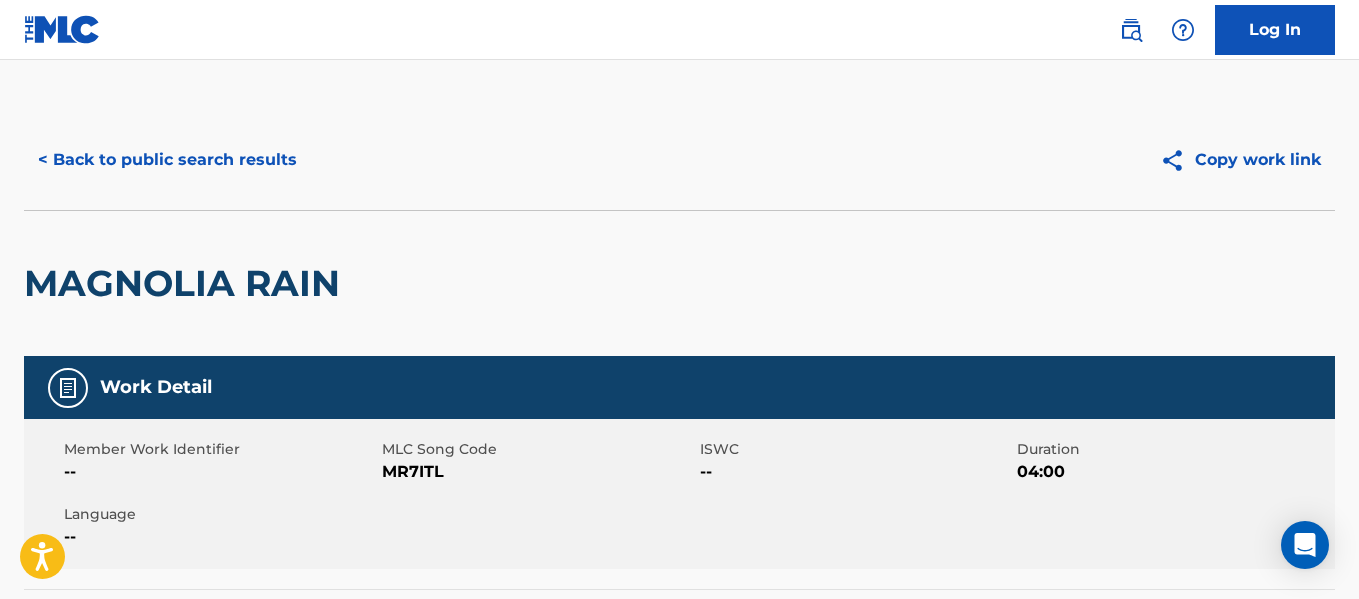 click on "< Back to public search results Copy work link" at bounding box center [679, 160] 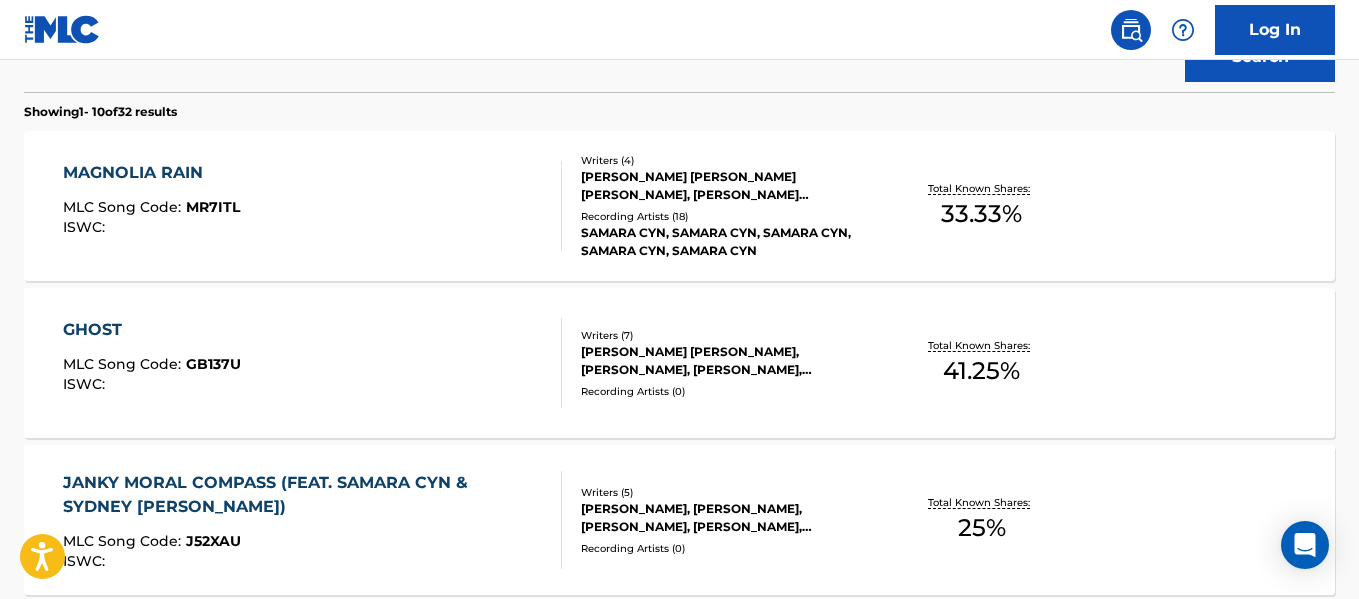 scroll, scrollTop: 605, scrollLeft: 0, axis: vertical 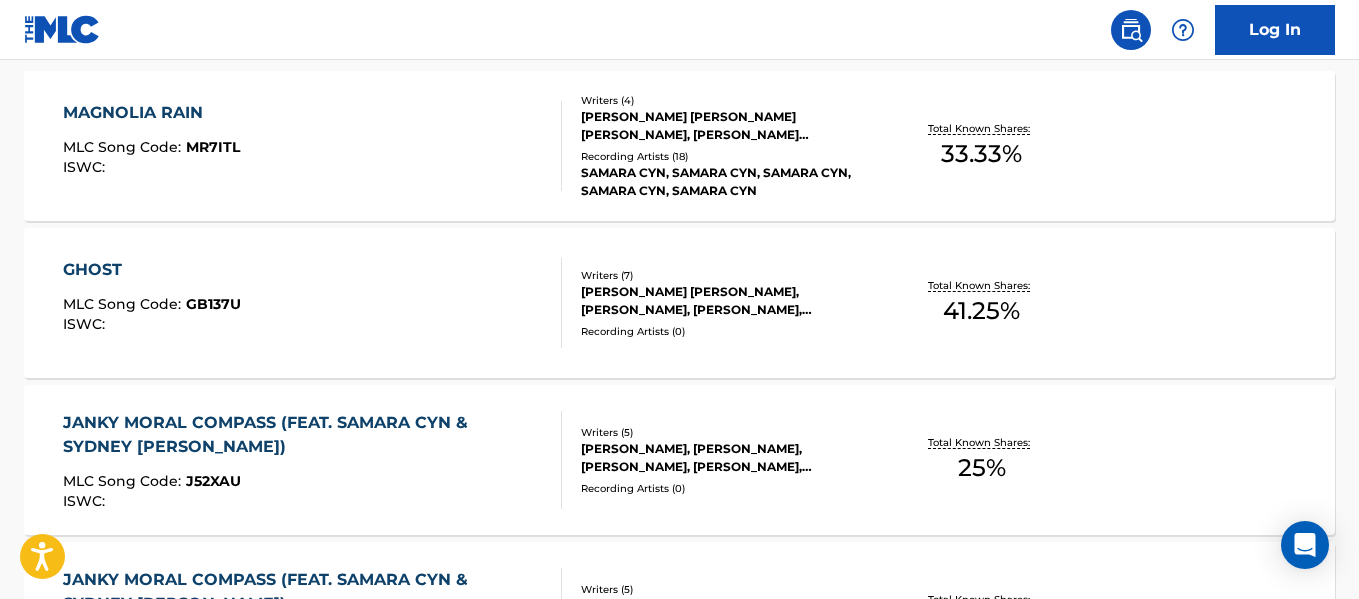 click on "GHOST MLC Song Code : GB137U ISWC :" at bounding box center [312, 303] 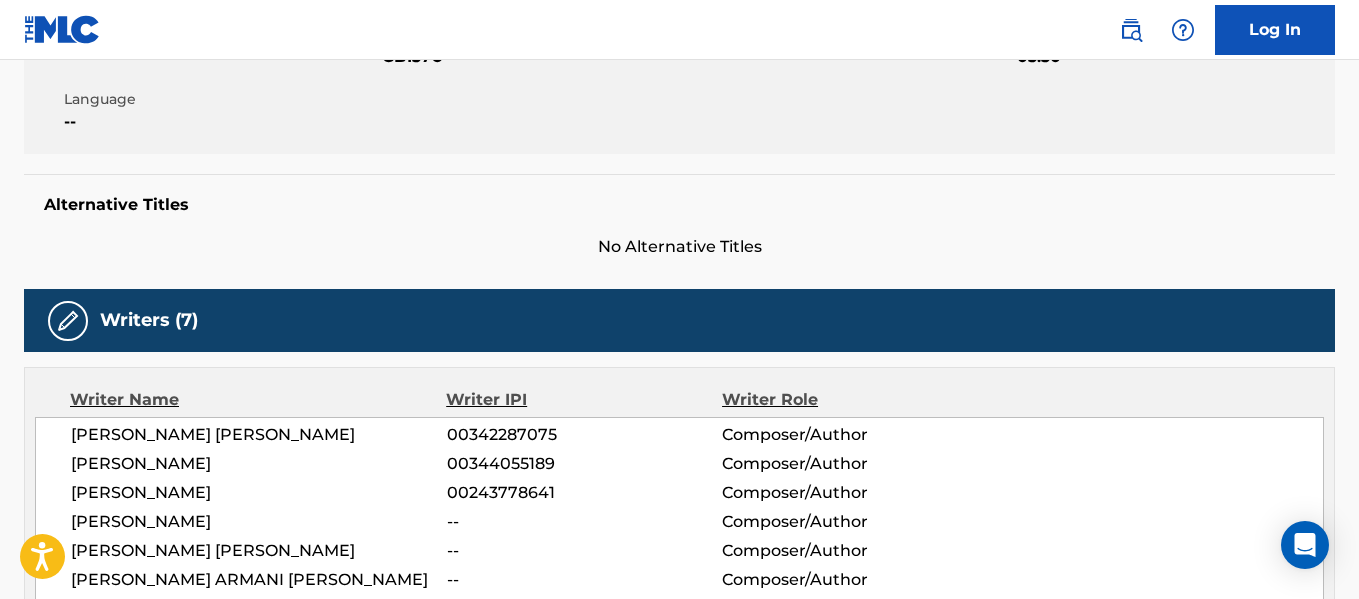 scroll, scrollTop: 0, scrollLeft: 0, axis: both 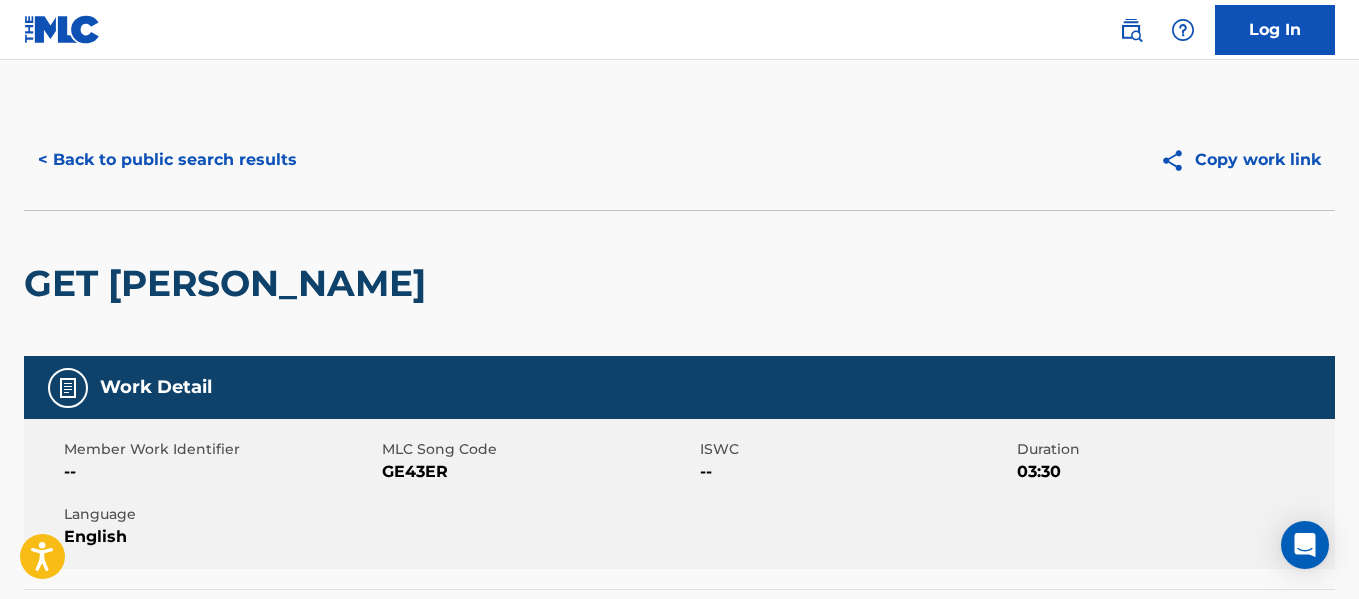 click on "< Back to public search results" at bounding box center (167, 160) 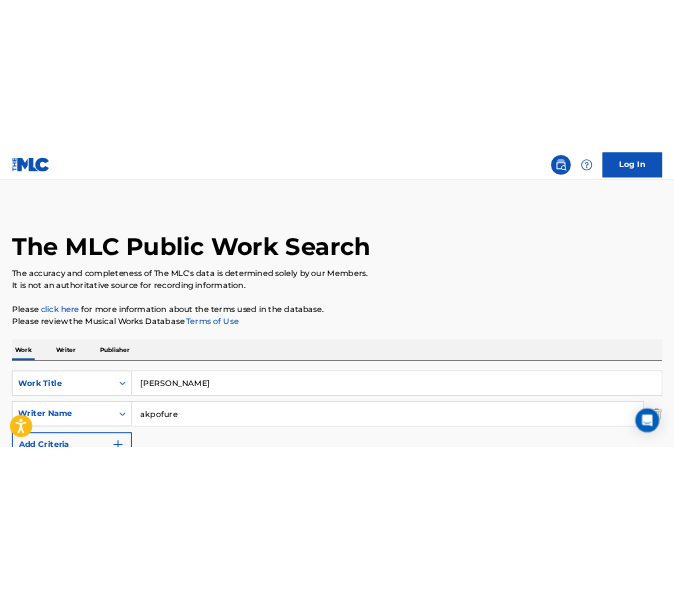scroll, scrollTop: 375, scrollLeft: 0, axis: vertical 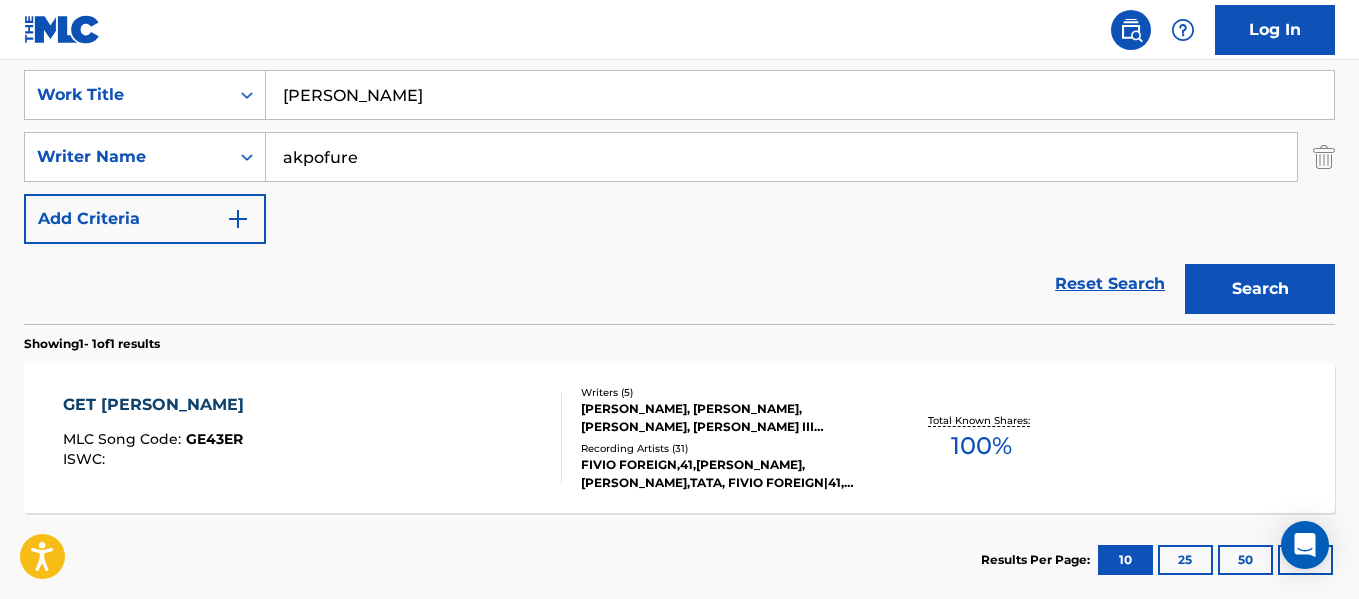 click on "Reset Search Search" at bounding box center [679, 284] 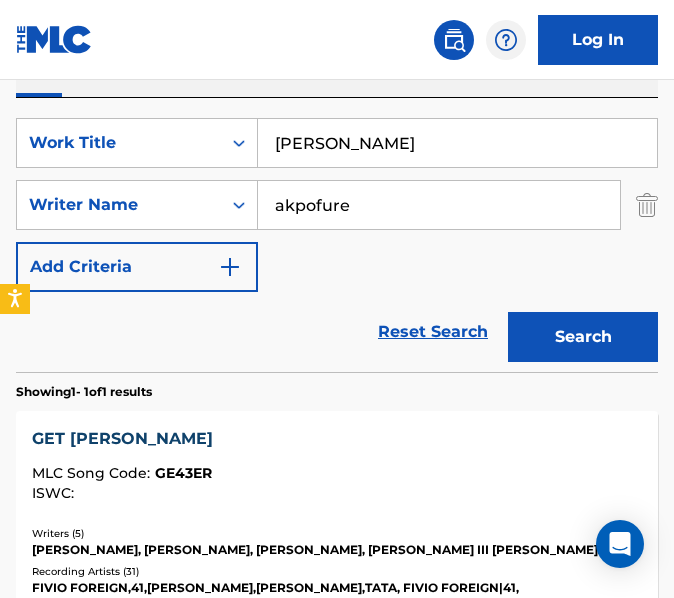 click on "deady" at bounding box center (457, 143) 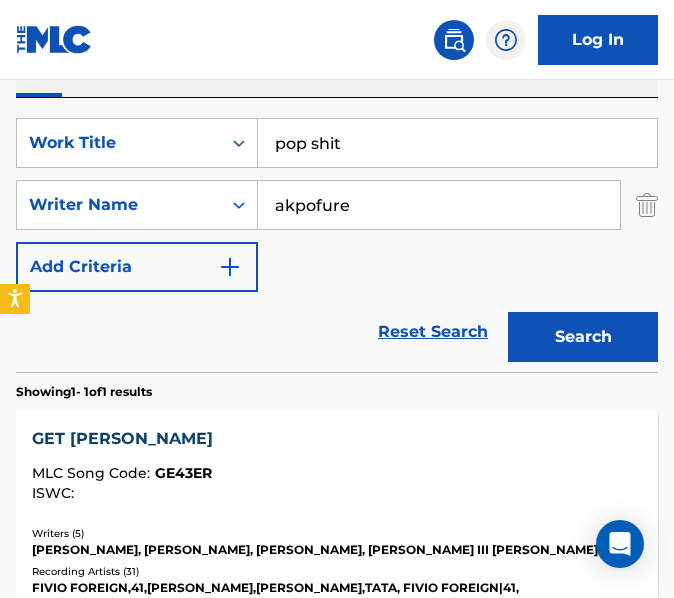 type on "pop shit" 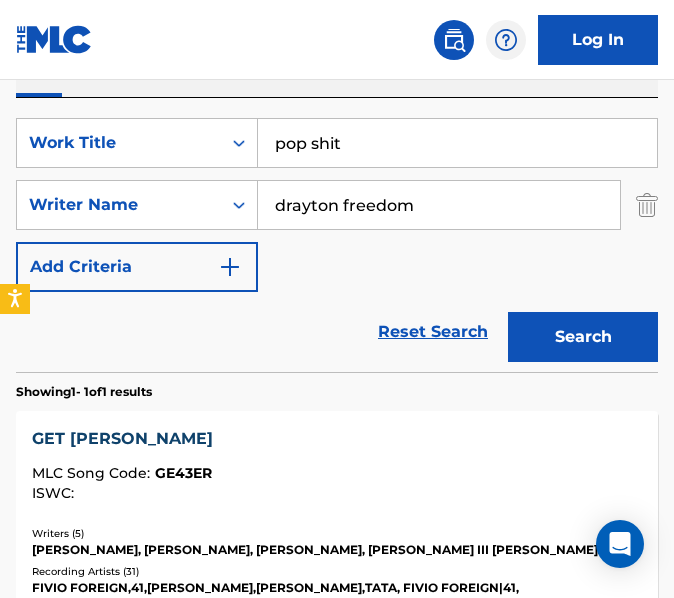 click on "Search" at bounding box center [583, 337] 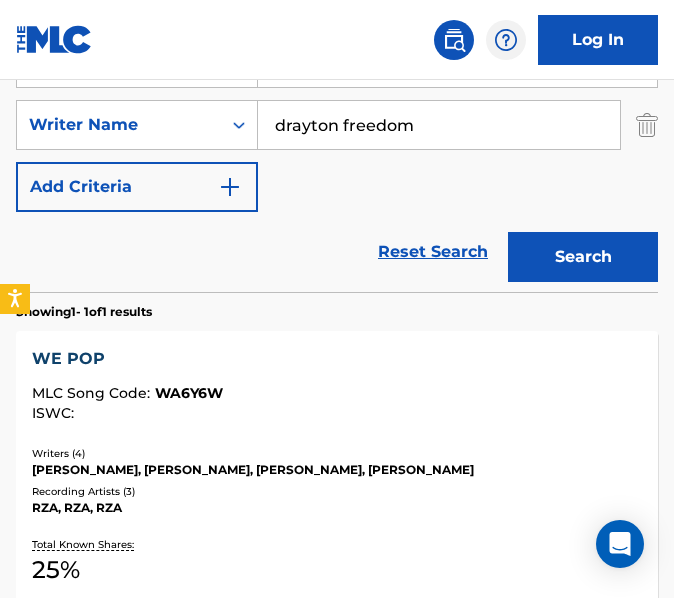 scroll, scrollTop: 437, scrollLeft: 0, axis: vertical 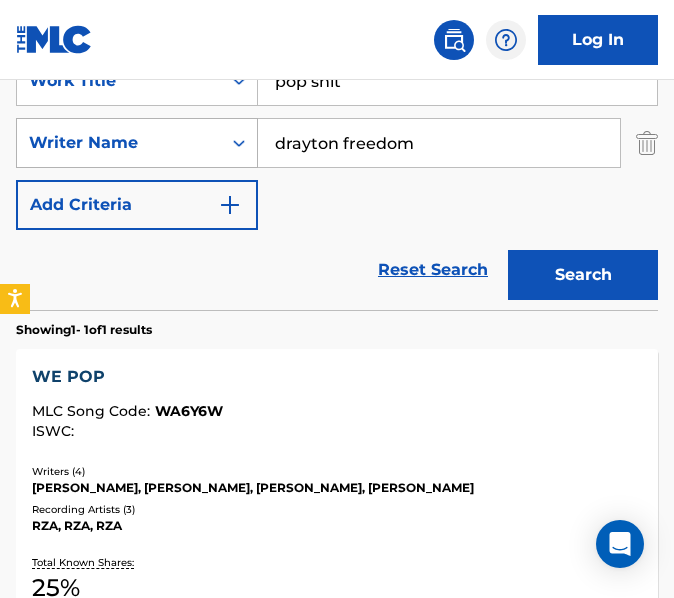 drag, startPoint x: 417, startPoint y: 165, endPoint x: 124, endPoint y: 148, distance: 293.49277 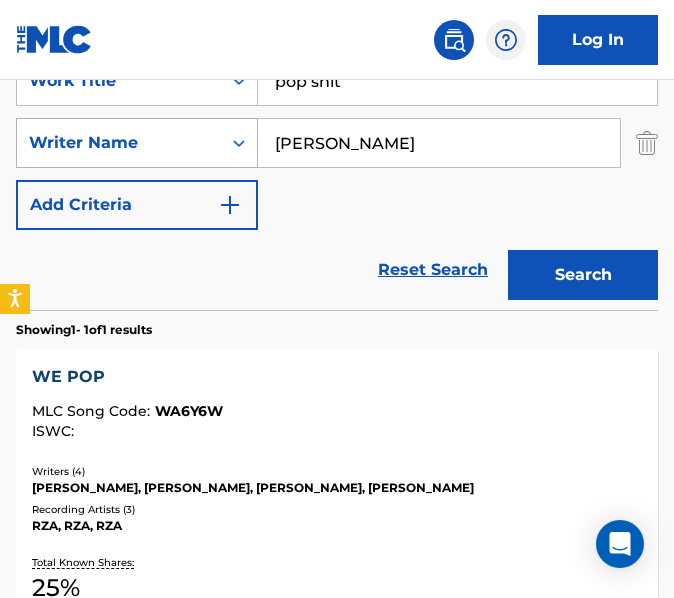 click on "Search" at bounding box center [583, 275] 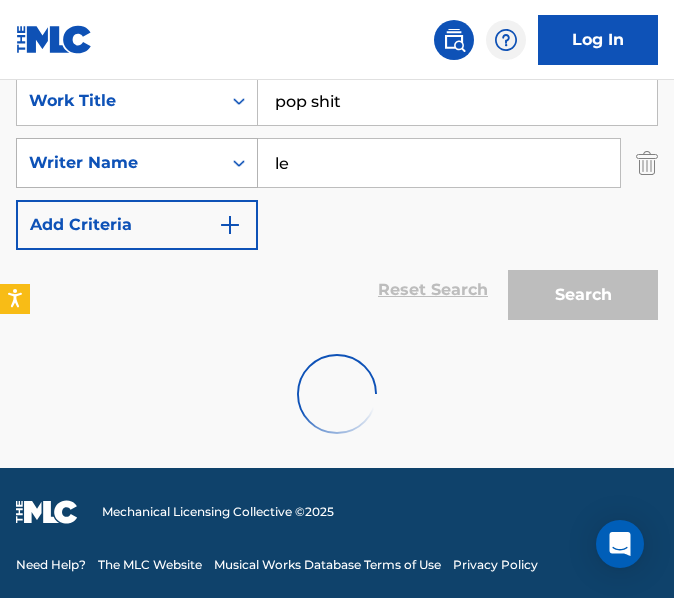 type on "l" 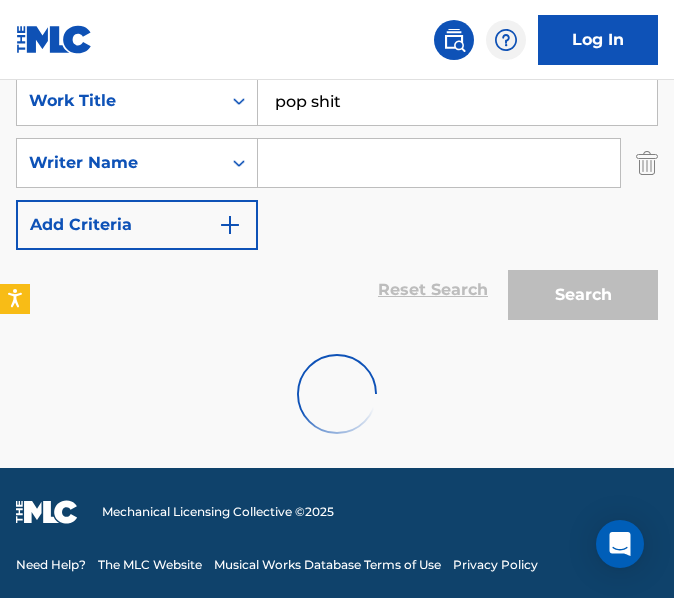 type 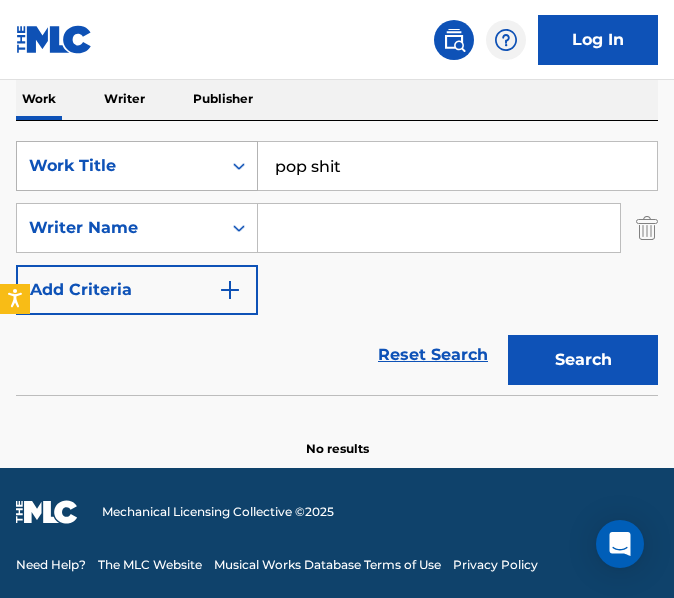 drag, startPoint x: 475, startPoint y: 162, endPoint x: 156, endPoint y: 146, distance: 319.401 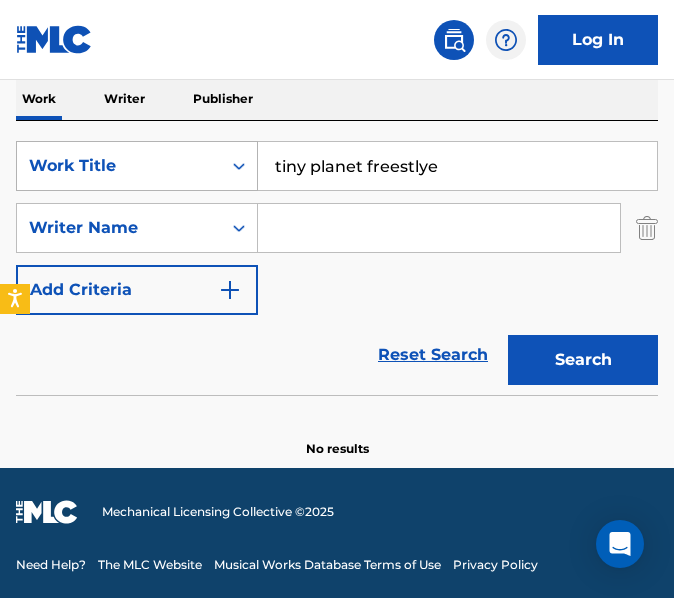 type on "tiny planet freestlye" 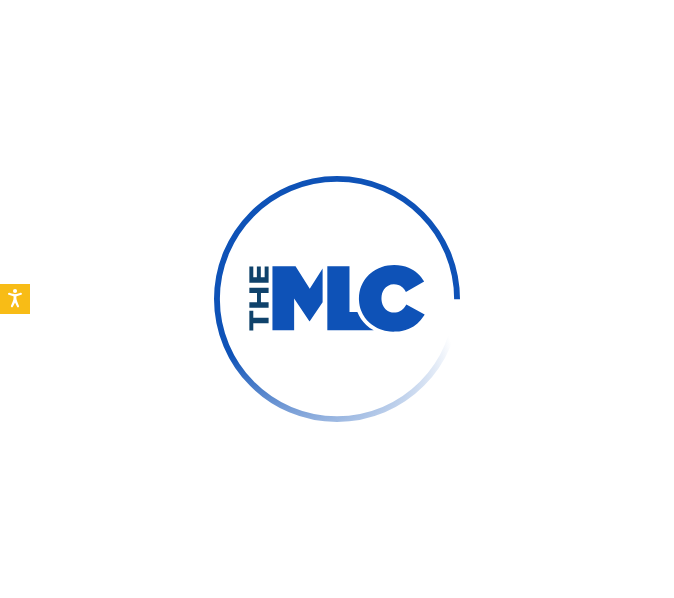 scroll, scrollTop: 0, scrollLeft: 0, axis: both 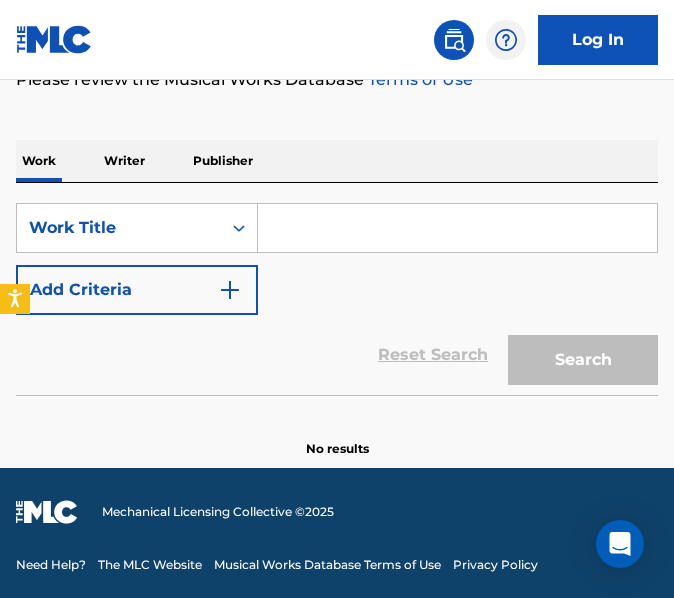 click at bounding box center [457, 228] 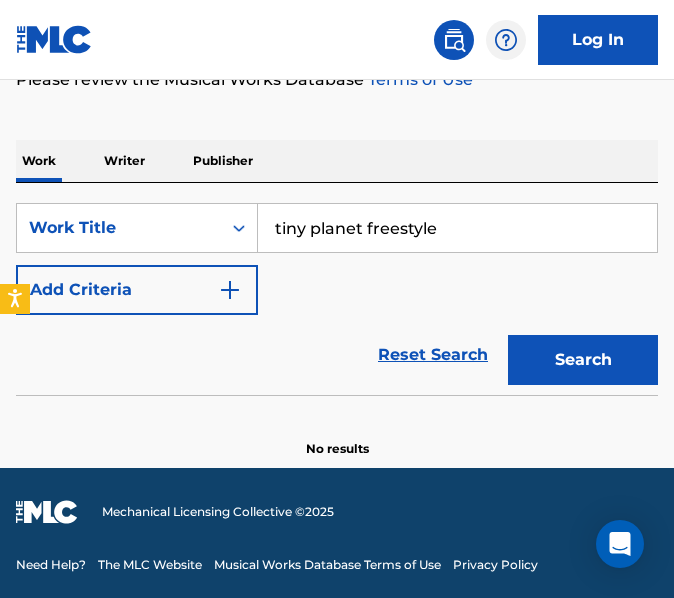 click on "Search" at bounding box center [583, 360] 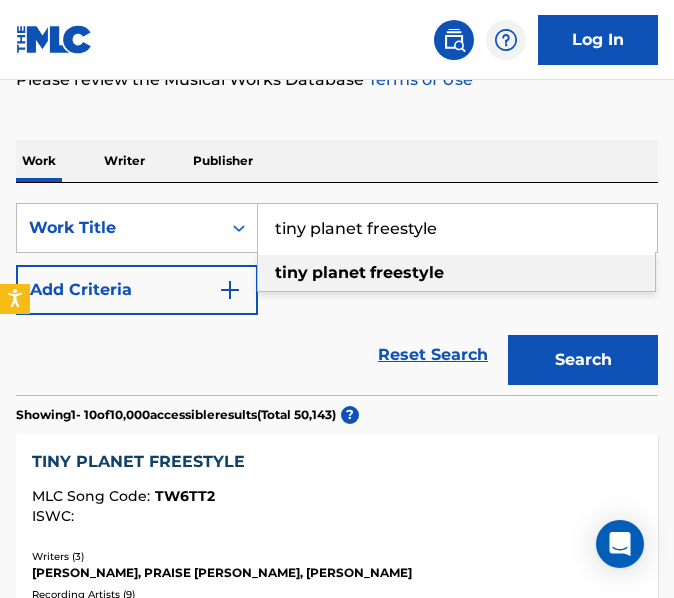 click on "tiny   planet   freestyle" at bounding box center [456, 273] 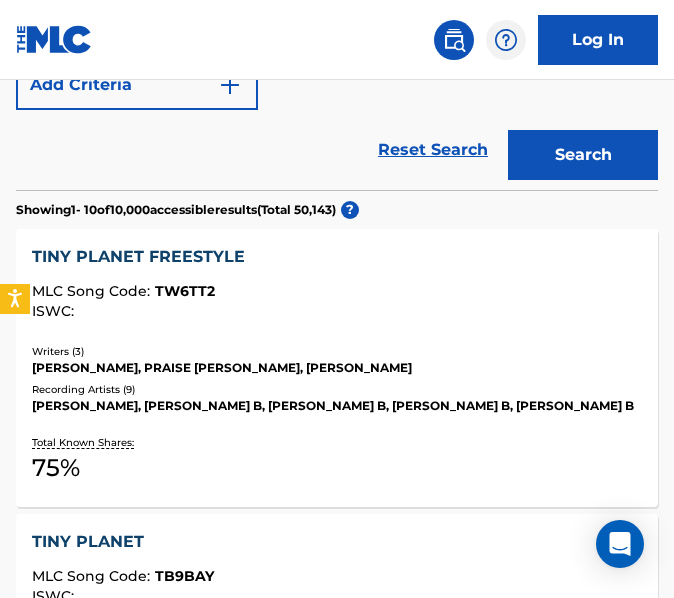 scroll, scrollTop: 497, scrollLeft: 0, axis: vertical 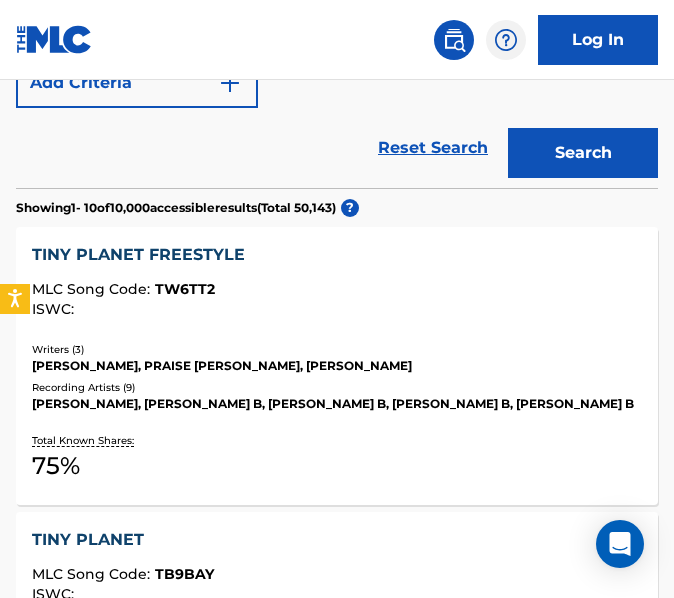 click on "Writers ( 3 ) [PERSON_NAME], PRAISE [PERSON_NAME], [PERSON_NAME] Recording Artists ( 9 ) [PERSON_NAME], [PERSON_NAME], [PERSON_NAME], [PERSON_NAME] B, [PERSON_NAME]" at bounding box center [337, 377] 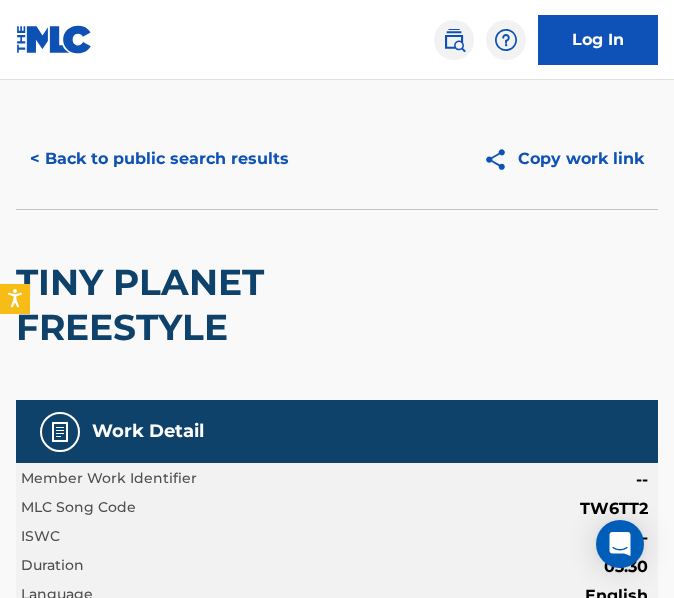 scroll, scrollTop: 0, scrollLeft: 0, axis: both 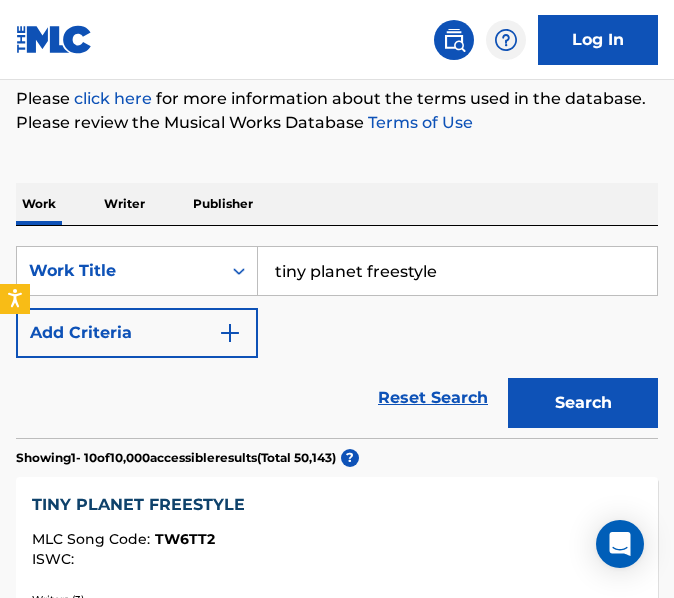 click on "Add Criteria" at bounding box center (137, 333) 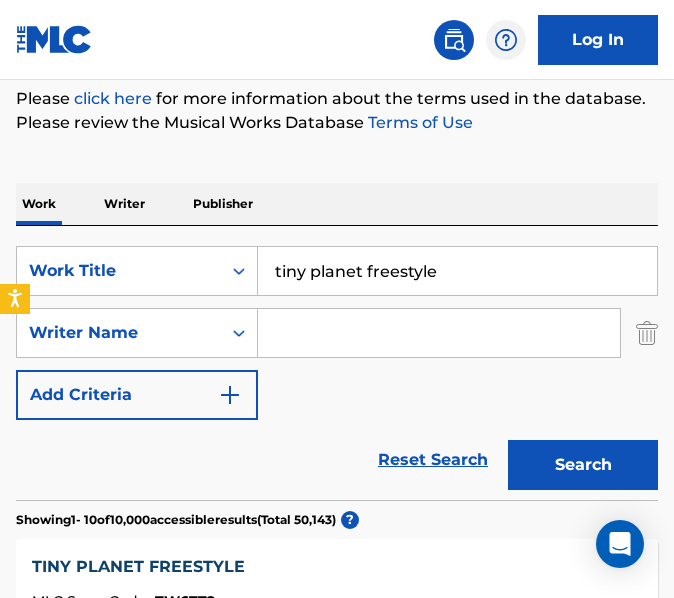 click at bounding box center (439, 333) 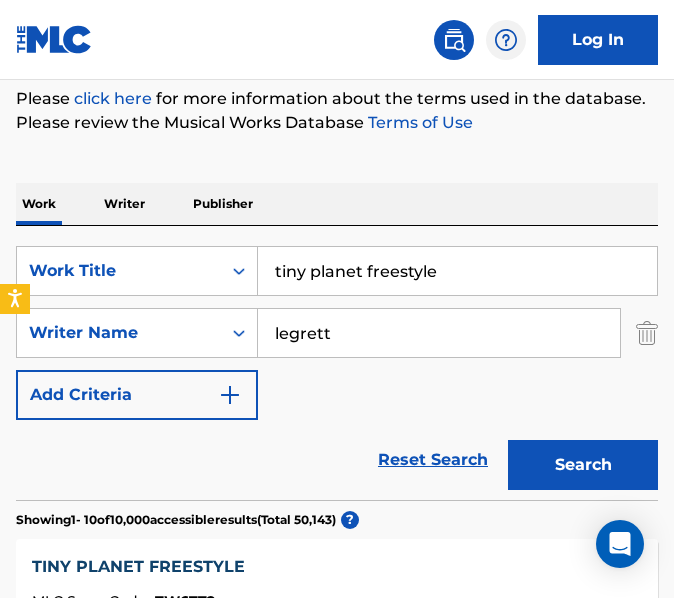 type on "legrett" 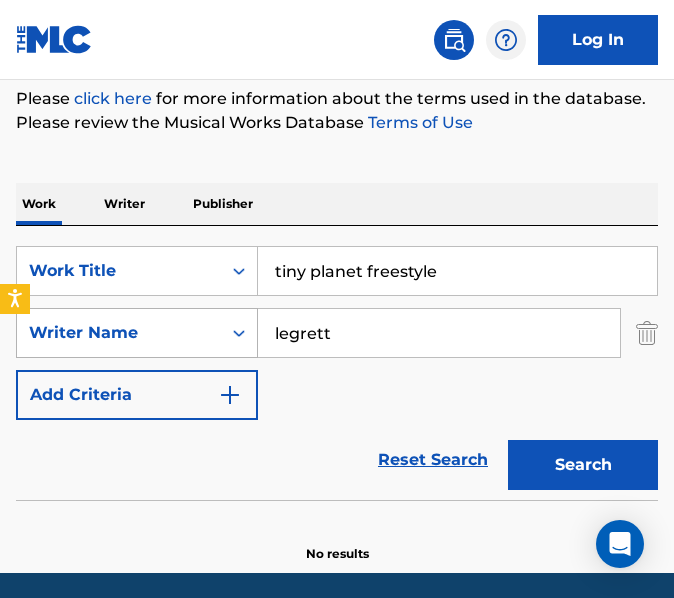 drag, startPoint x: 485, startPoint y: 269, endPoint x: 60, endPoint y: 312, distance: 427.16977 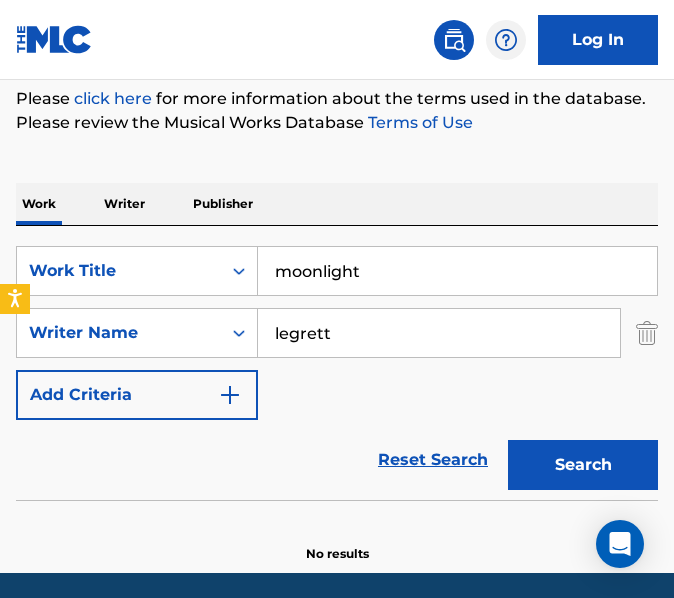 type on "moonlight" 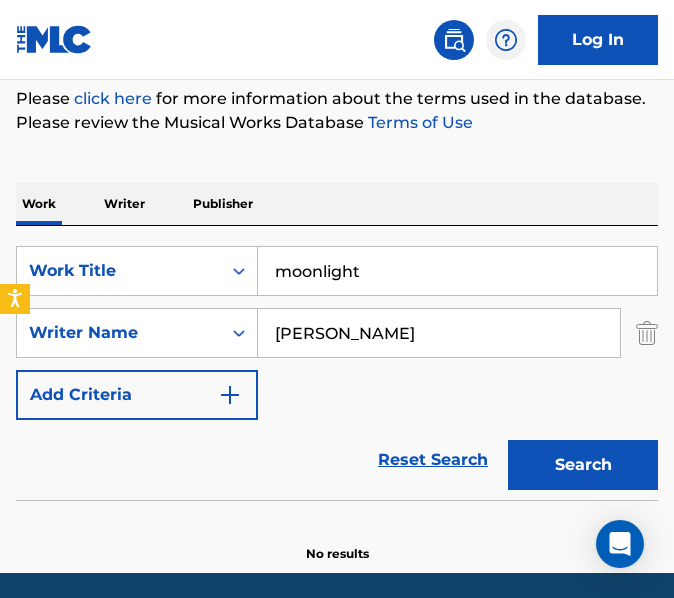 type on "[PERSON_NAME]" 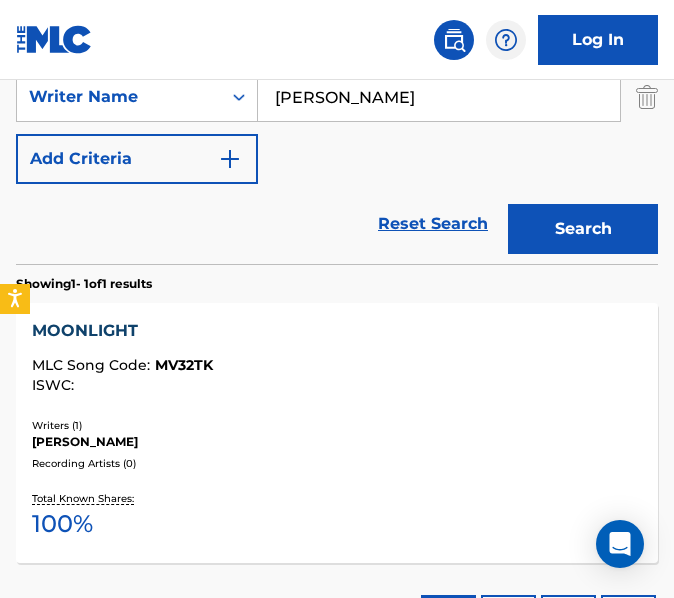 scroll, scrollTop: 574, scrollLeft: 0, axis: vertical 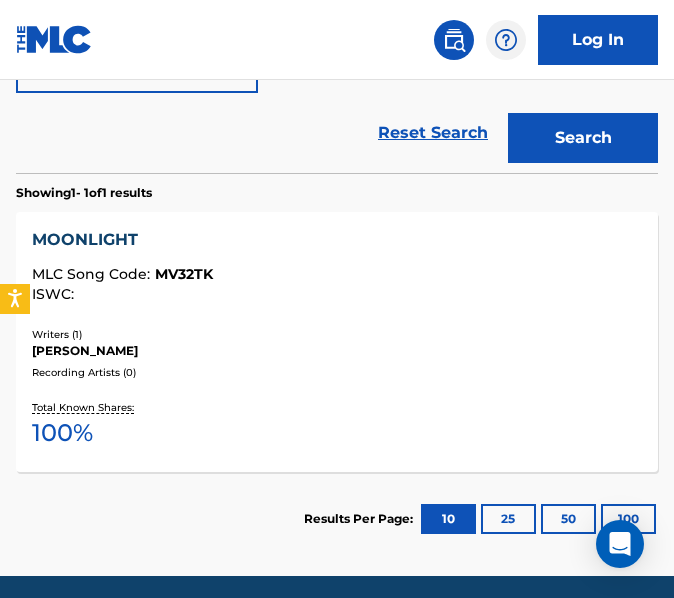 click on "MLC Song Code : MV32TK" at bounding box center [337, 277] 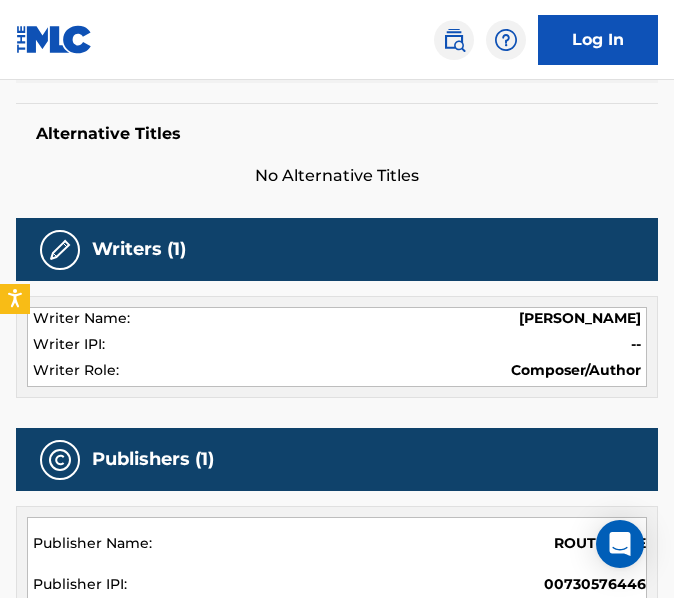 scroll, scrollTop: 0, scrollLeft: 0, axis: both 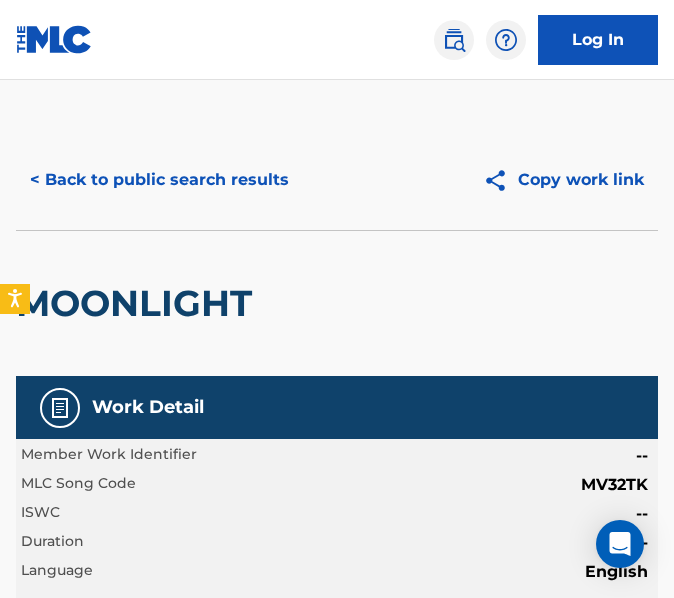 click on "< Back to public search results" at bounding box center (159, 180) 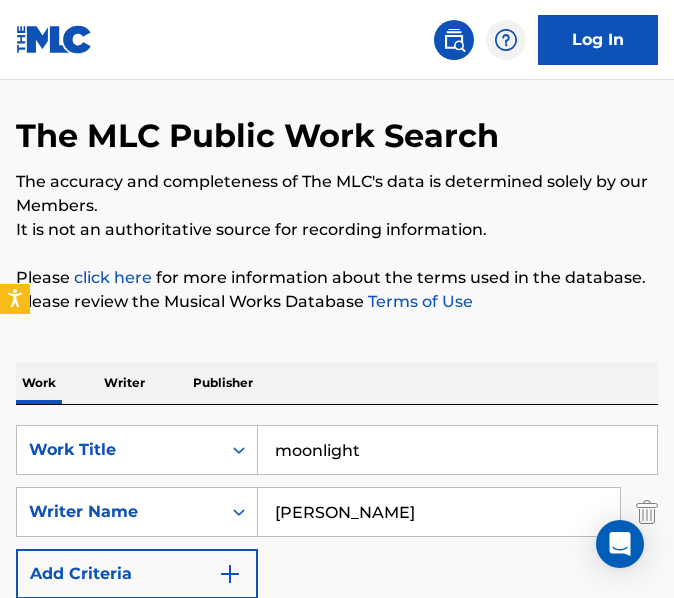scroll, scrollTop: 0, scrollLeft: 0, axis: both 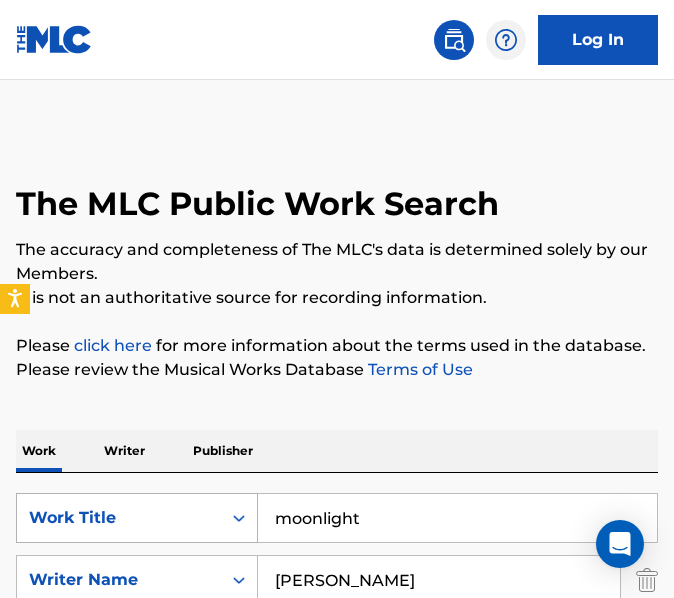 drag, startPoint x: 371, startPoint y: 531, endPoint x: 139, endPoint y: 520, distance: 232.26064 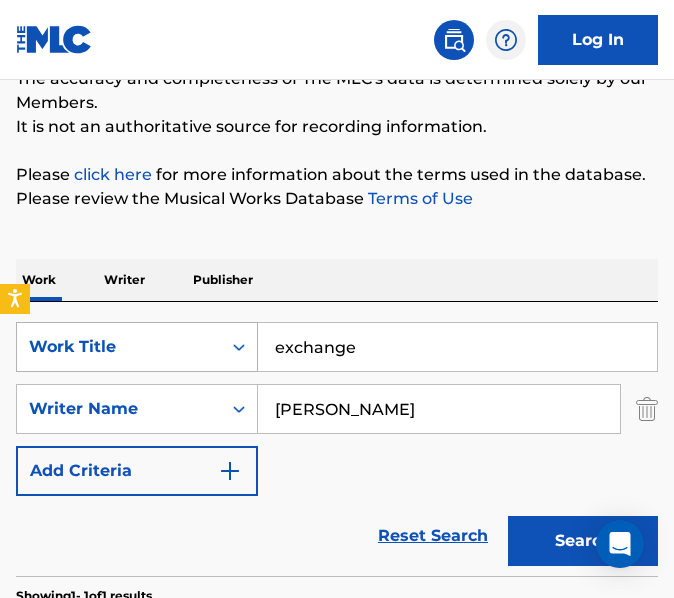 scroll, scrollTop: 220, scrollLeft: 0, axis: vertical 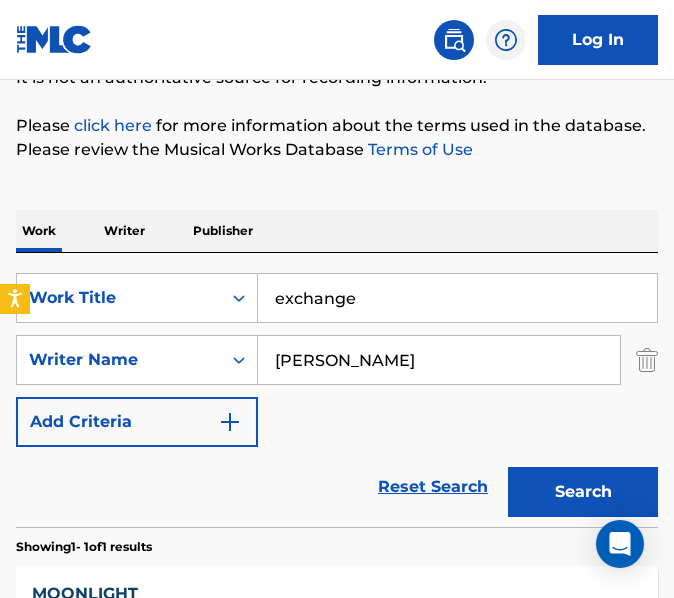 type on "exchange" 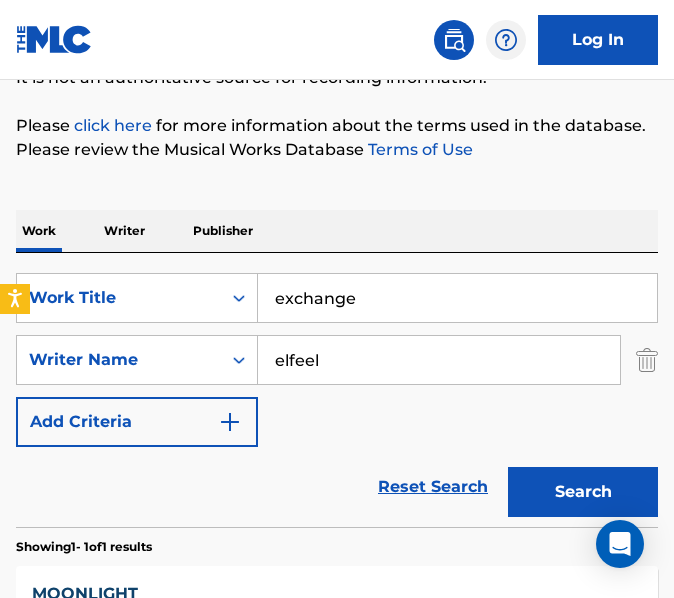 click on "Search" at bounding box center (583, 492) 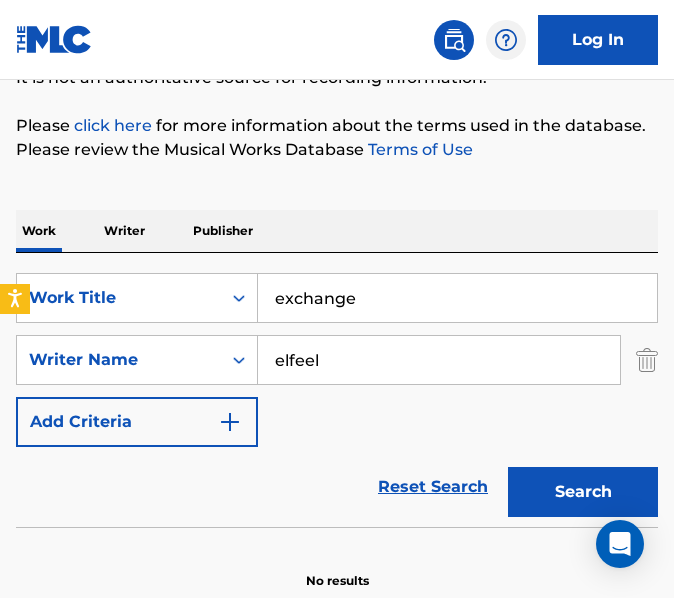 click on "elfeel" at bounding box center [439, 360] 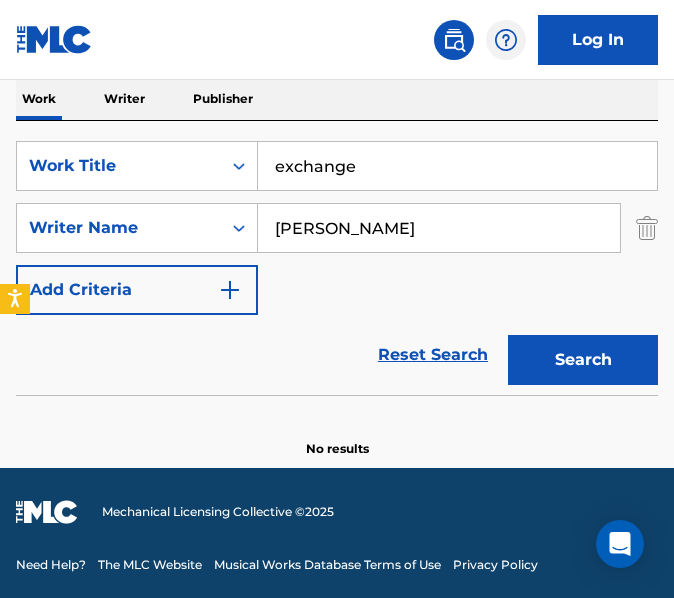 type on "[PERSON_NAME]" 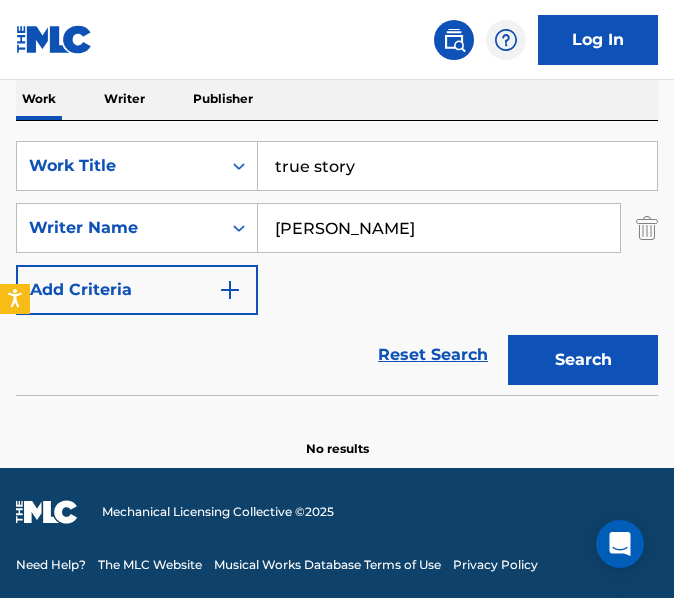 type on "true story" 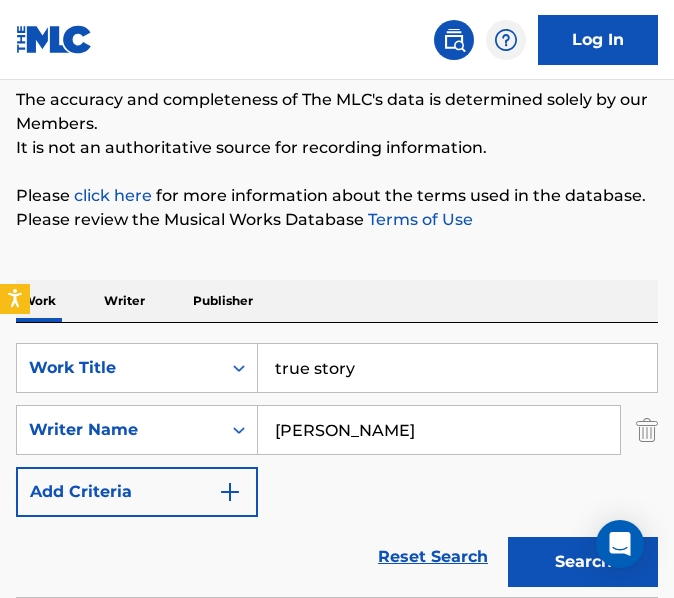 scroll, scrollTop: 193, scrollLeft: 0, axis: vertical 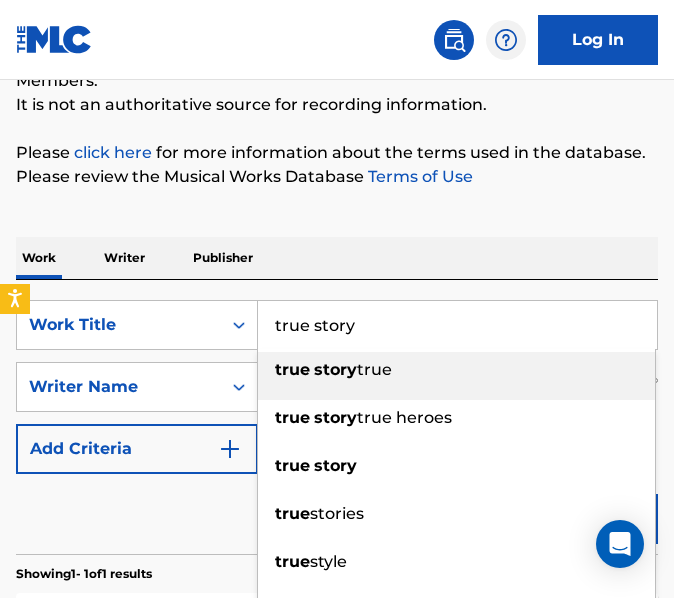 drag, startPoint x: 361, startPoint y: 335, endPoint x: 157, endPoint y: 355, distance: 204.97804 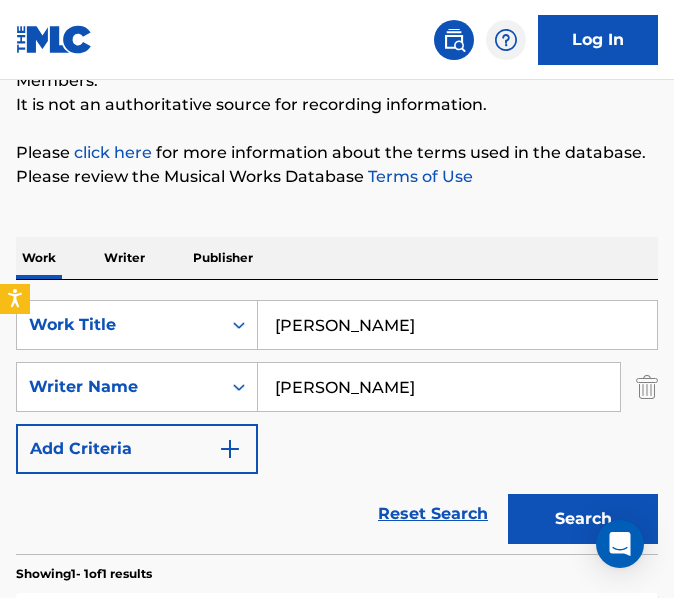 type on "[PERSON_NAME]" 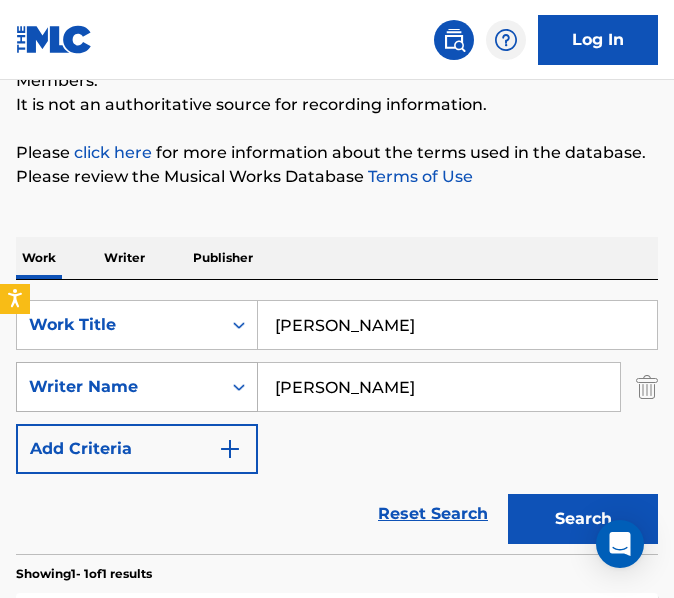 drag, startPoint x: 409, startPoint y: 378, endPoint x: 136, endPoint y: 394, distance: 273.46848 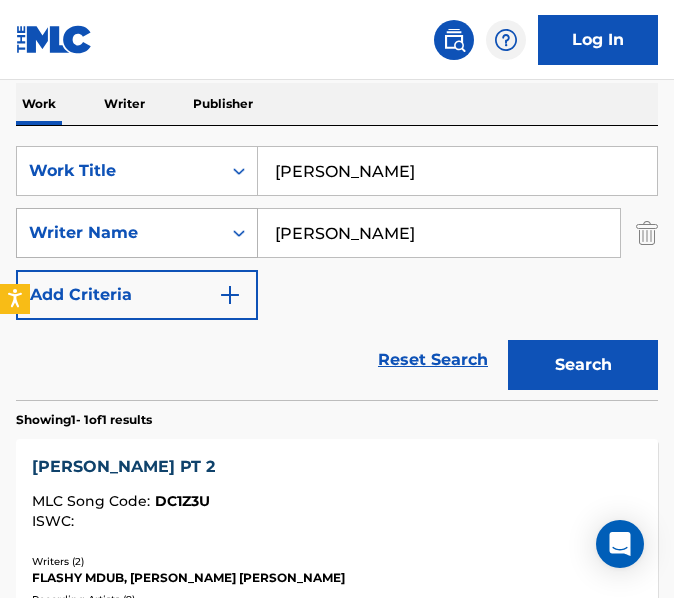 scroll, scrollTop: 250, scrollLeft: 0, axis: vertical 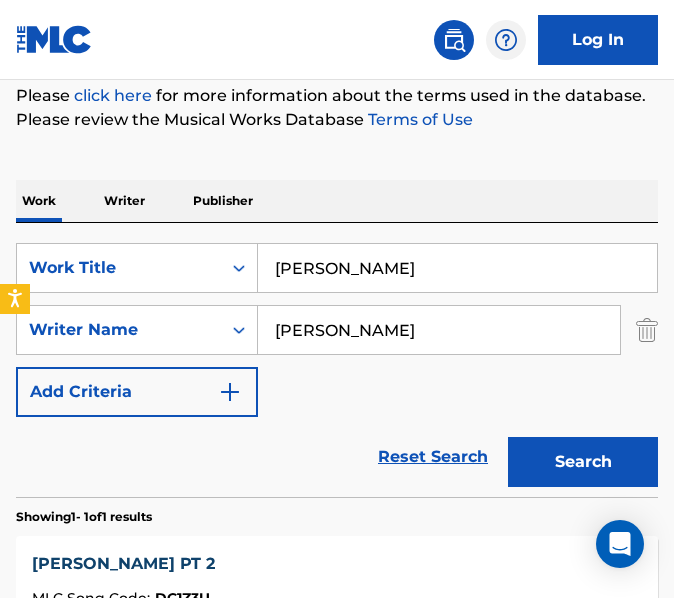 click on "[PERSON_NAME]" at bounding box center (439, 330) 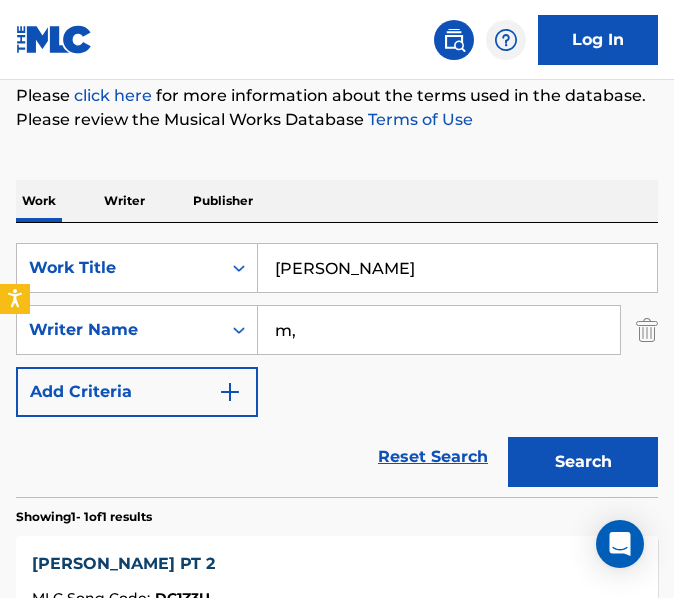 type on "m" 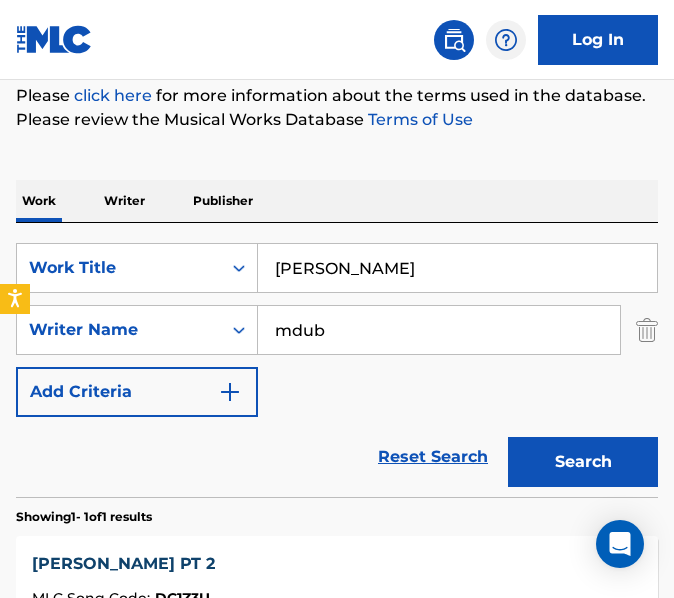 type on "mdub" 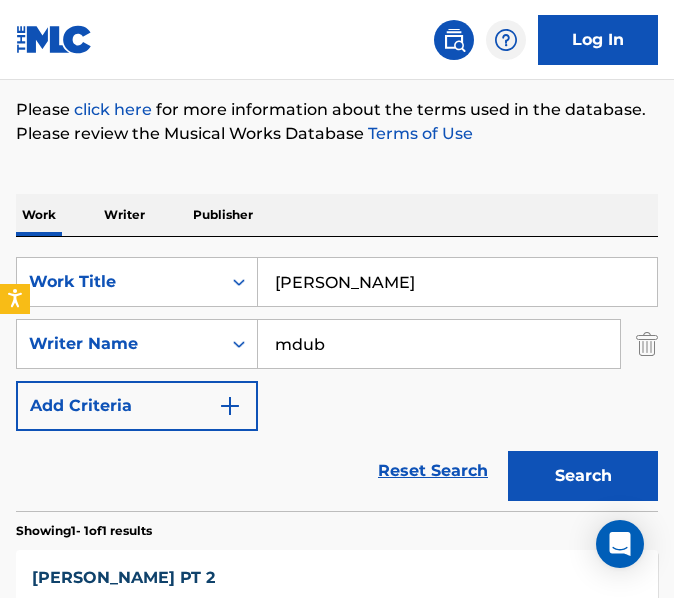 scroll, scrollTop: 253, scrollLeft: 0, axis: vertical 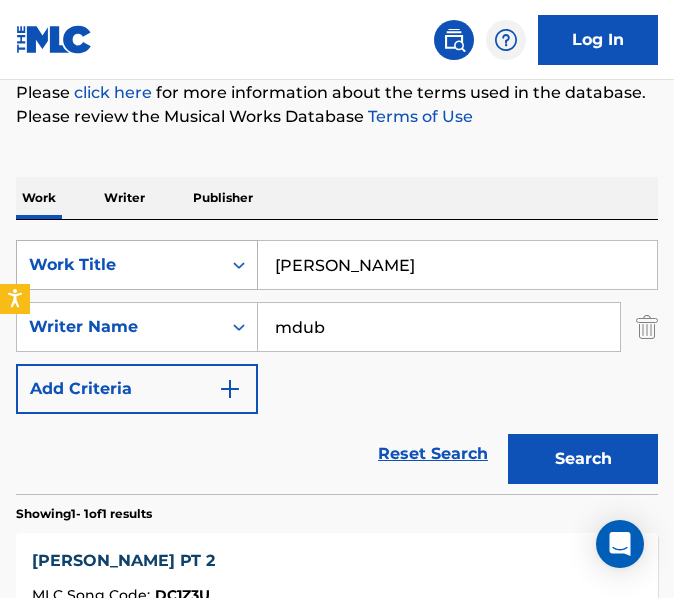 drag, startPoint x: 326, startPoint y: 275, endPoint x: 229, endPoint y: 274, distance: 97.00516 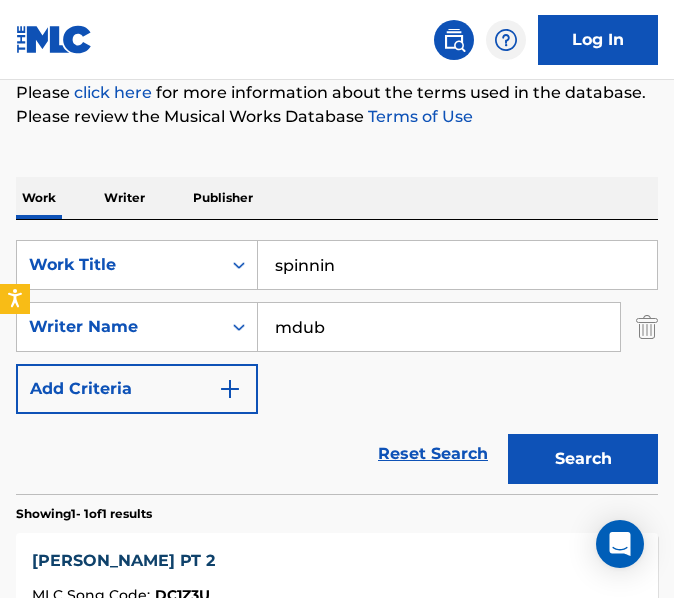 type on "spinnin" 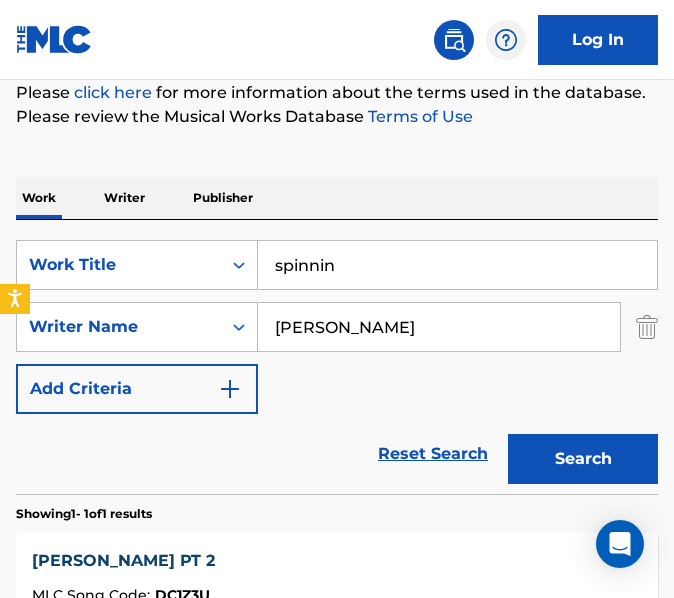 type on "[PERSON_NAME]" 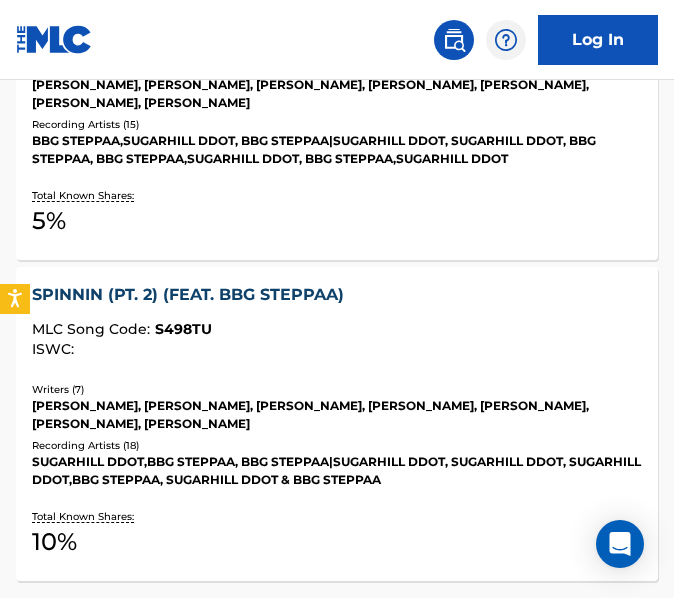 scroll, scrollTop: 1092, scrollLeft: 0, axis: vertical 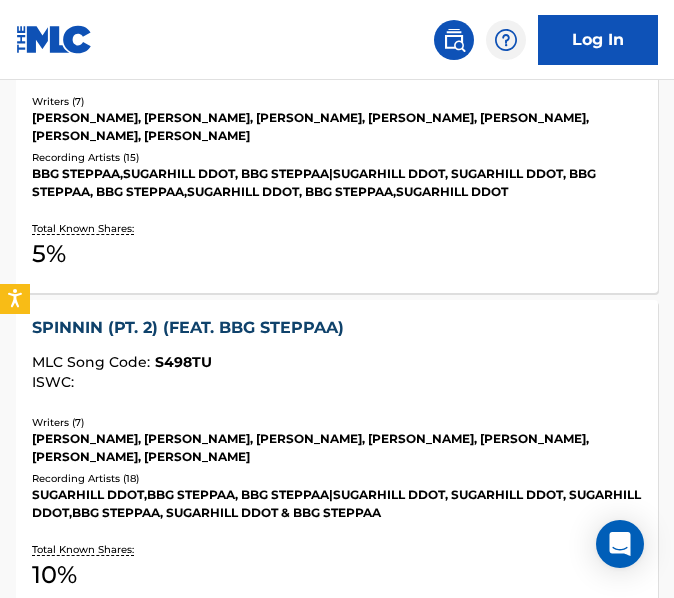 click on "[PERSON_NAME], [PERSON_NAME], [PERSON_NAME], [PERSON_NAME], [PERSON_NAME], [PERSON_NAME], [PERSON_NAME]" at bounding box center (337, 448) 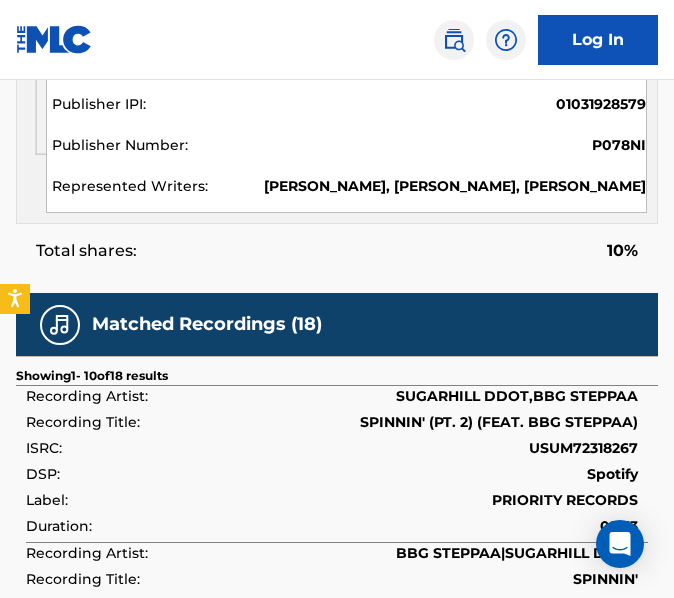 scroll, scrollTop: 2023, scrollLeft: 0, axis: vertical 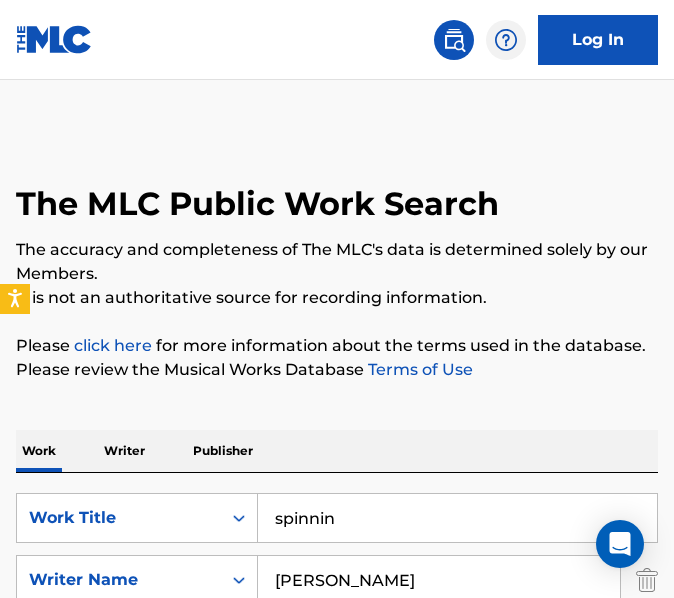 click on "spinnin" at bounding box center (457, 518) 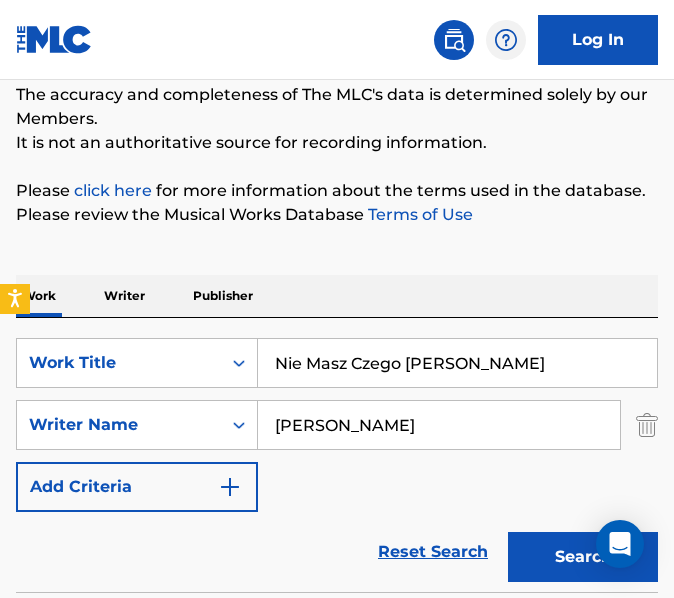scroll, scrollTop: 173, scrollLeft: 0, axis: vertical 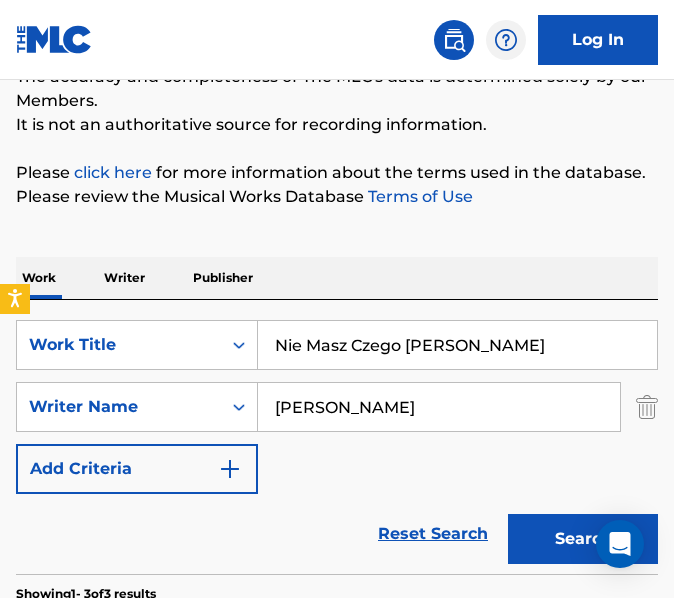 type on "Nie Masz Czego [PERSON_NAME]" 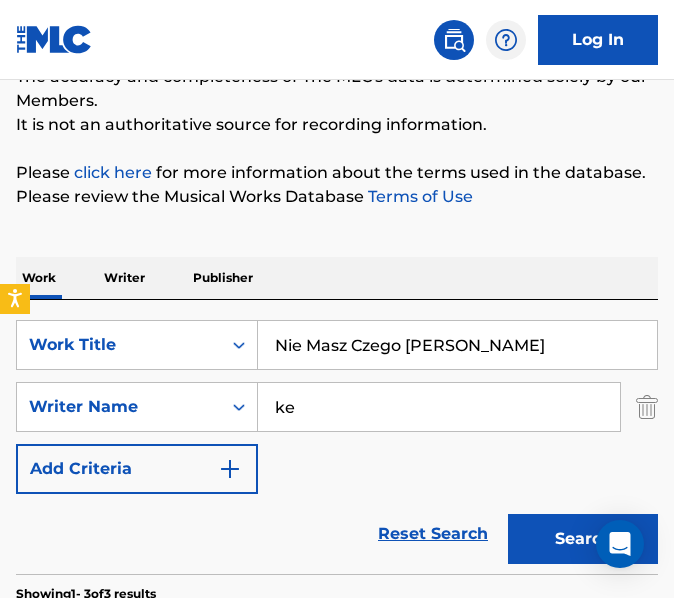 type on "k" 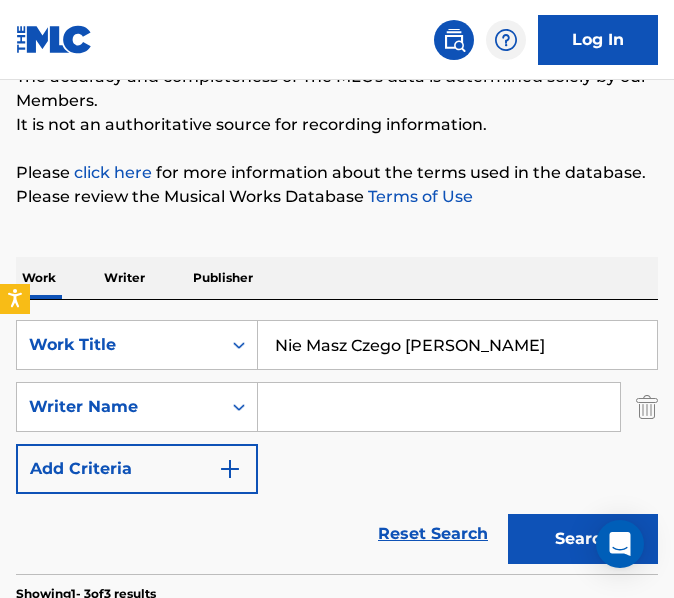 click on "Search" at bounding box center [583, 539] 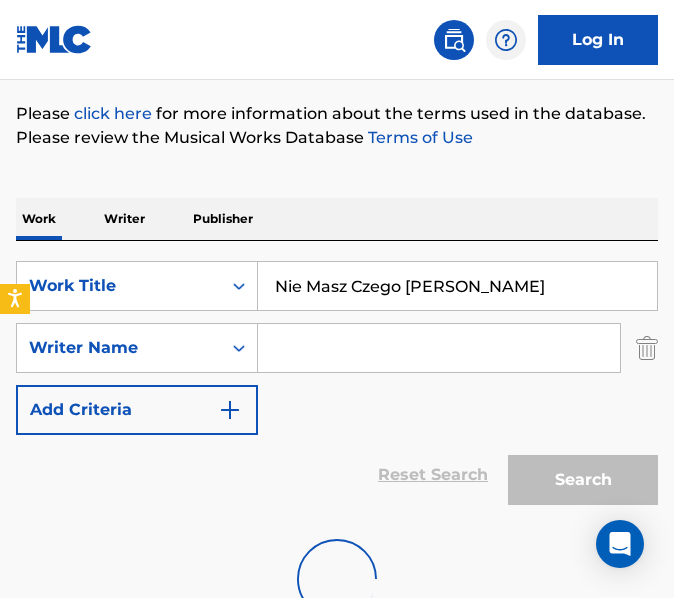 scroll, scrollTop: 417, scrollLeft: 0, axis: vertical 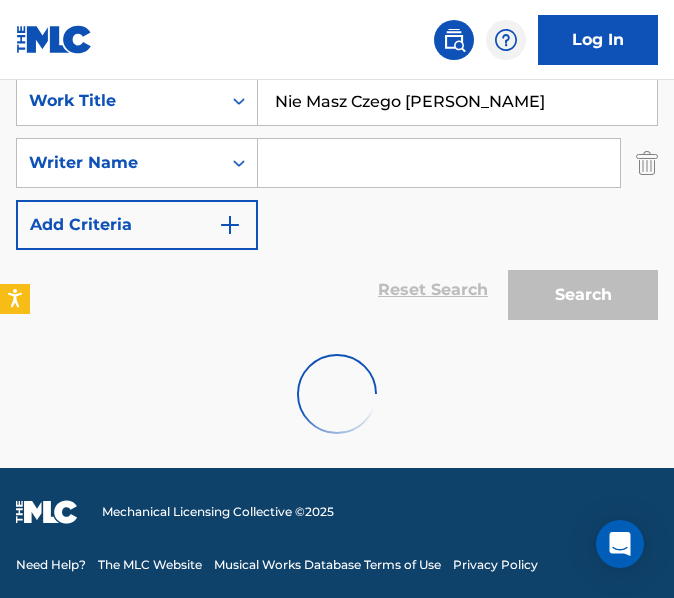 click on "Nie Masz Czego [PERSON_NAME]" at bounding box center (457, 101) 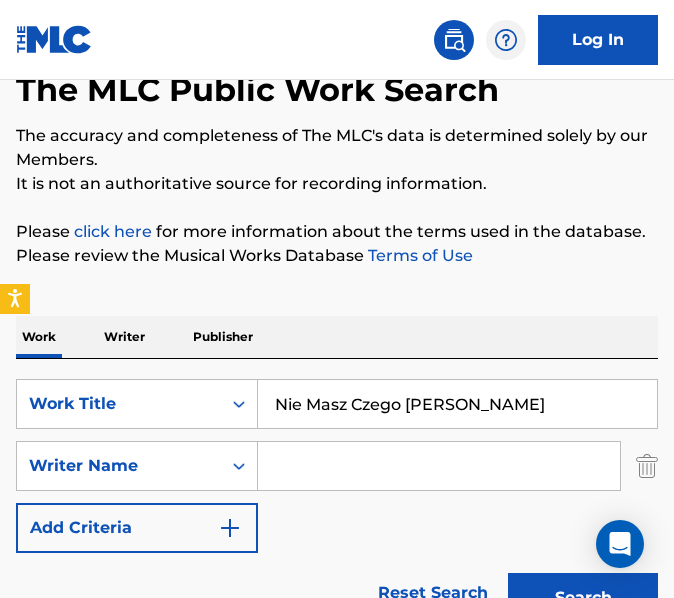 scroll, scrollTop: 273, scrollLeft: 0, axis: vertical 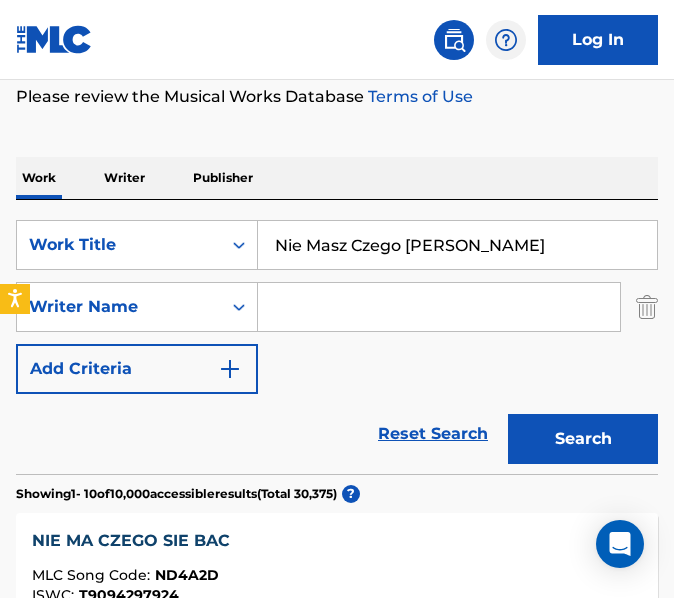click at bounding box center (439, 307) 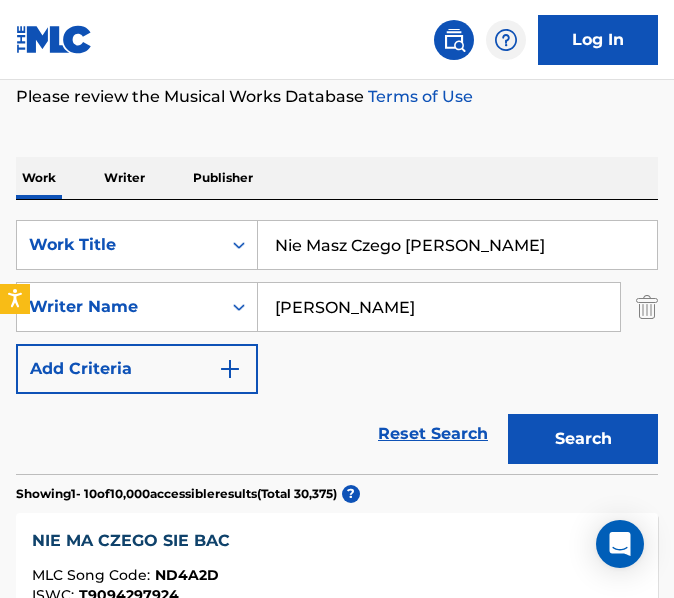 click on "Search" at bounding box center (583, 439) 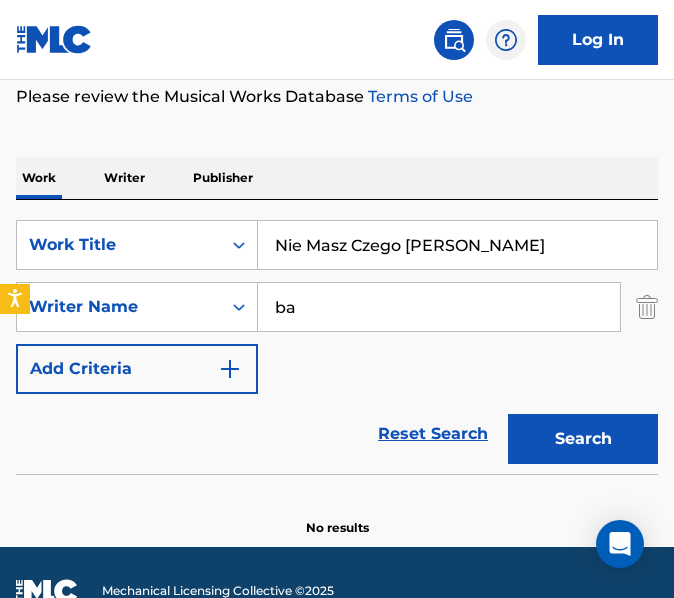 type on "b" 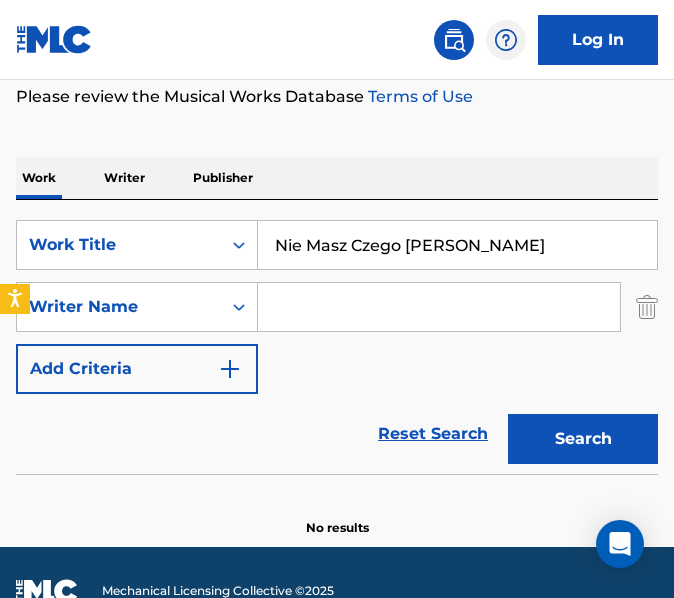 type on "m" 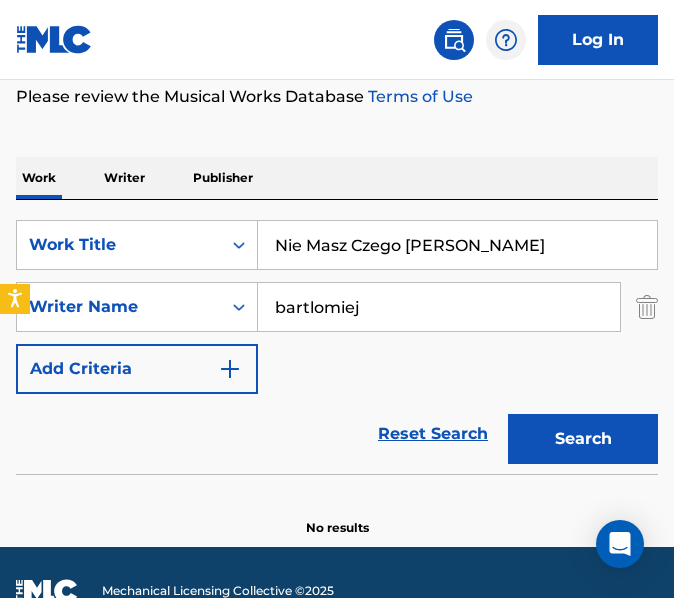 click on "Search" at bounding box center [583, 439] 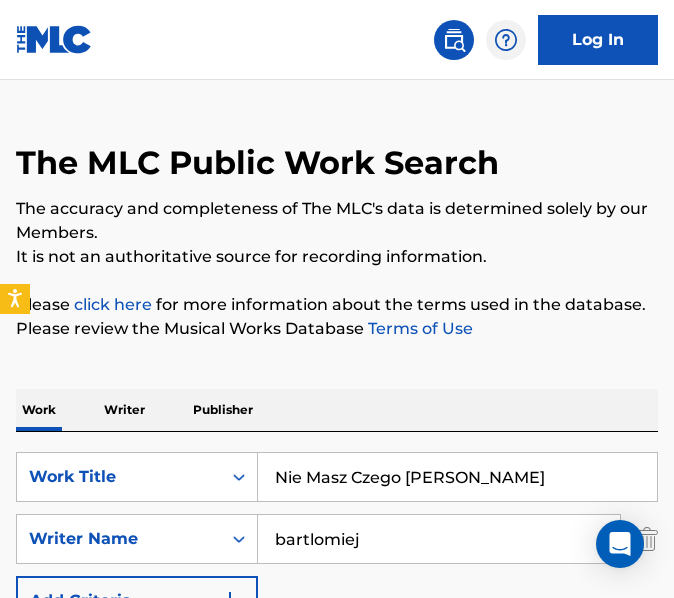 scroll, scrollTop: 0, scrollLeft: 0, axis: both 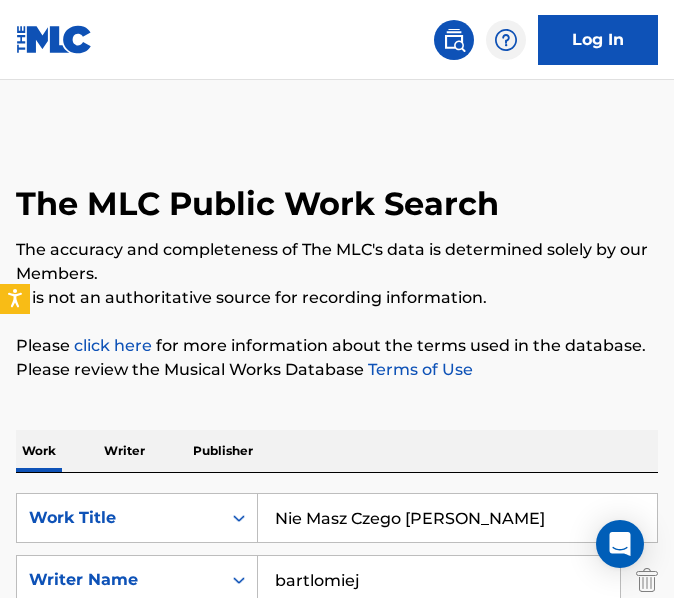 click on "Please   click here   for more information about the terms used in the database." at bounding box center [337, 346] 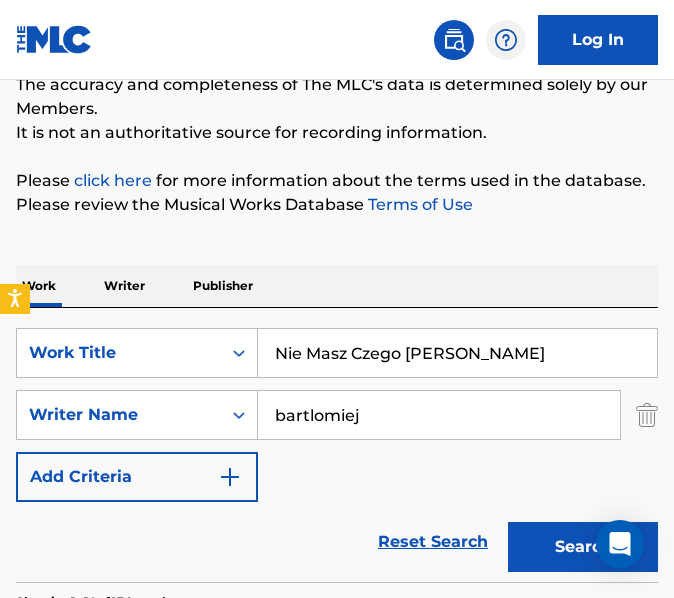 scroll, scrollTop: 177, scrollLeft: 0, axis: vertical 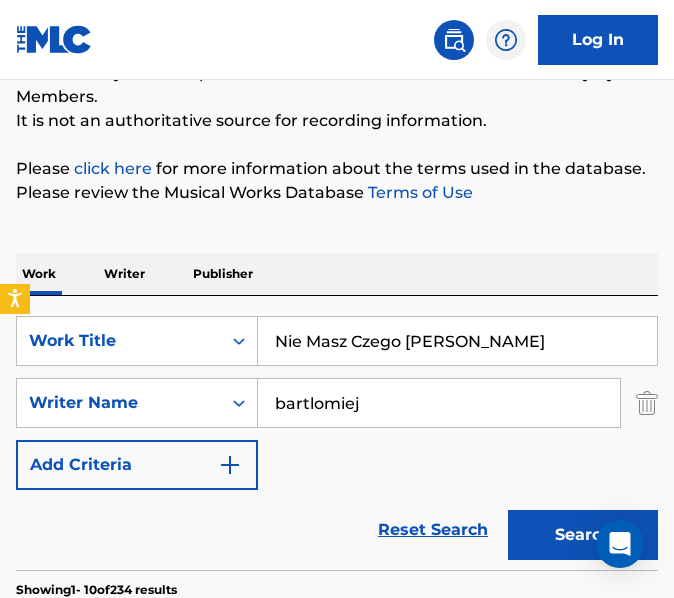 click on "bartlomiej" at bounding box center (439, 403) 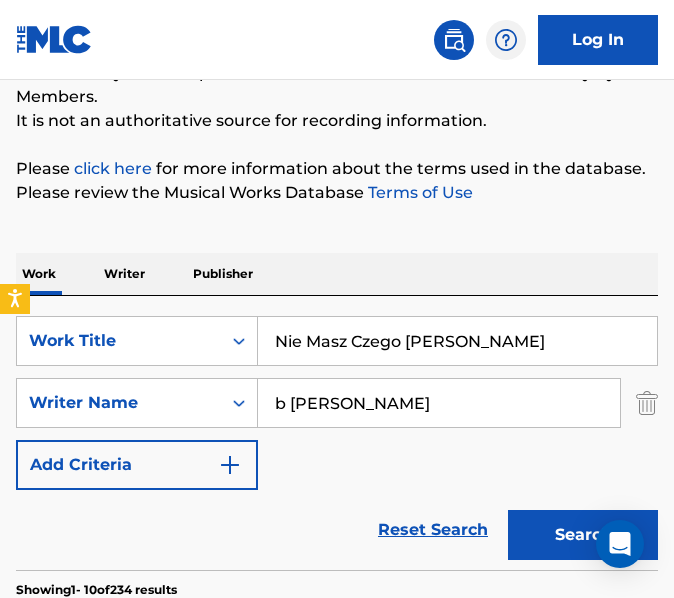 click on "Search" at bounding box center [583, 535] 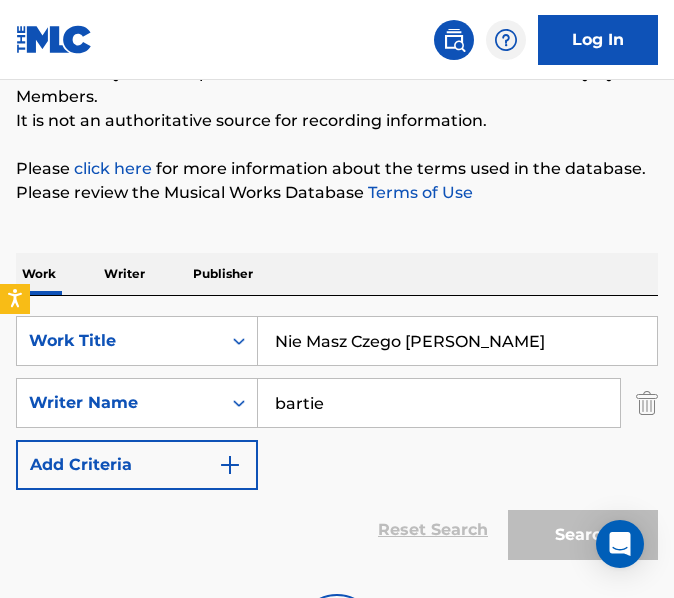 type on "bartie" 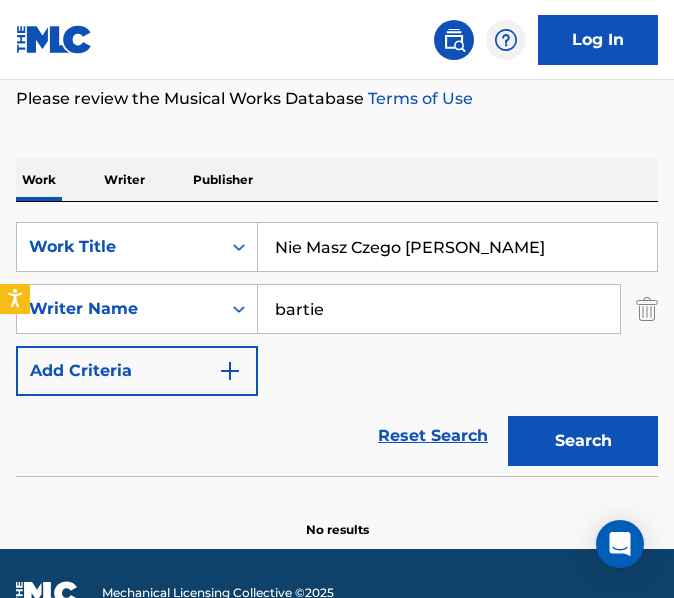 scroll, scrollTop: 352, scrollLeft: 0, axis: vertical 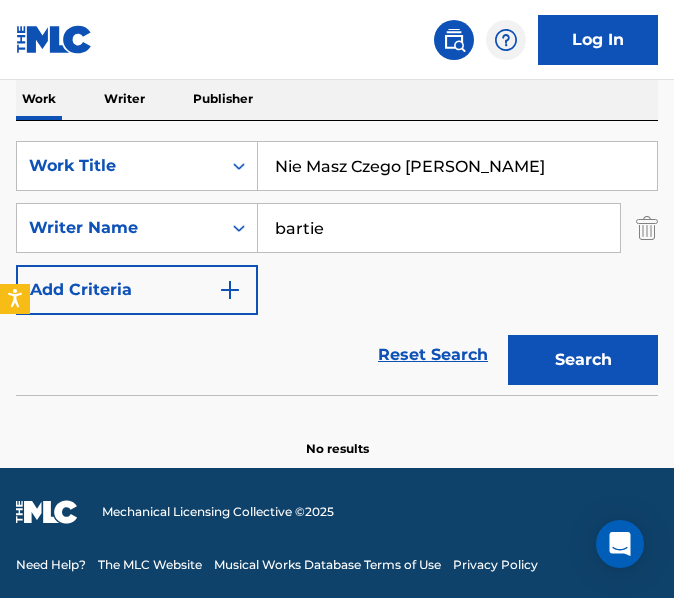 click on "Nie Masz Czego [PERSON_NAME]" at bounding box center (457, 166) 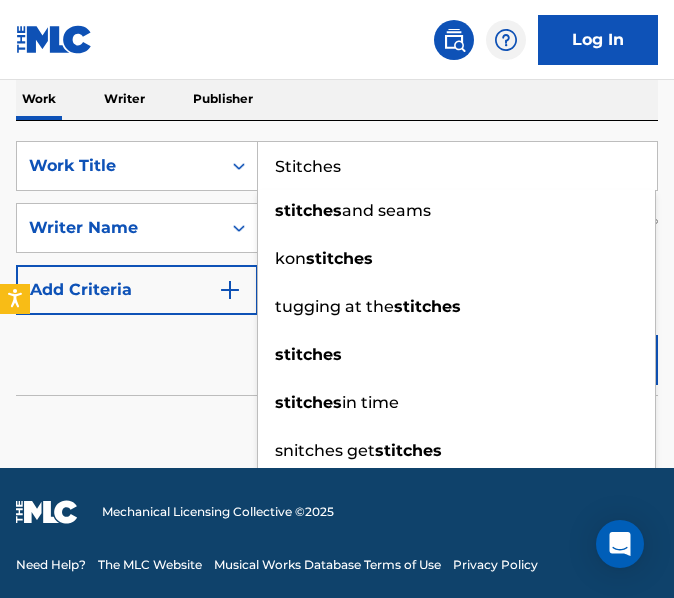 type on "Stitches" 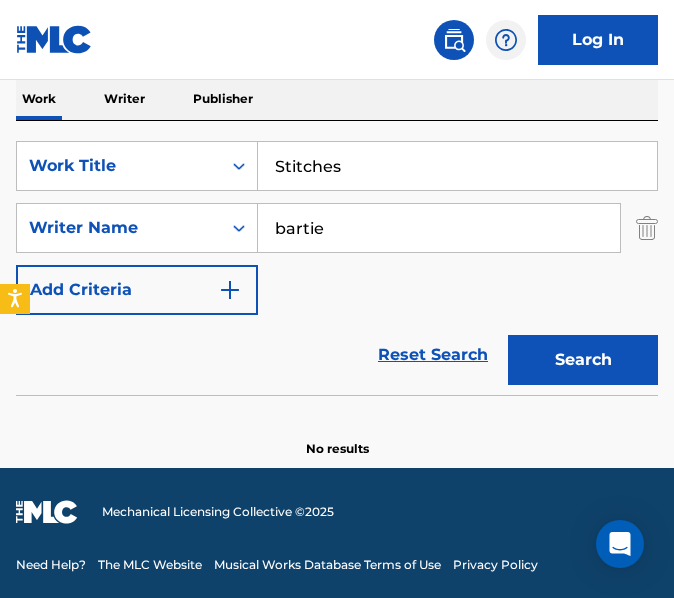 click on "Reset Search Search" at bounding box center [337, 355] 